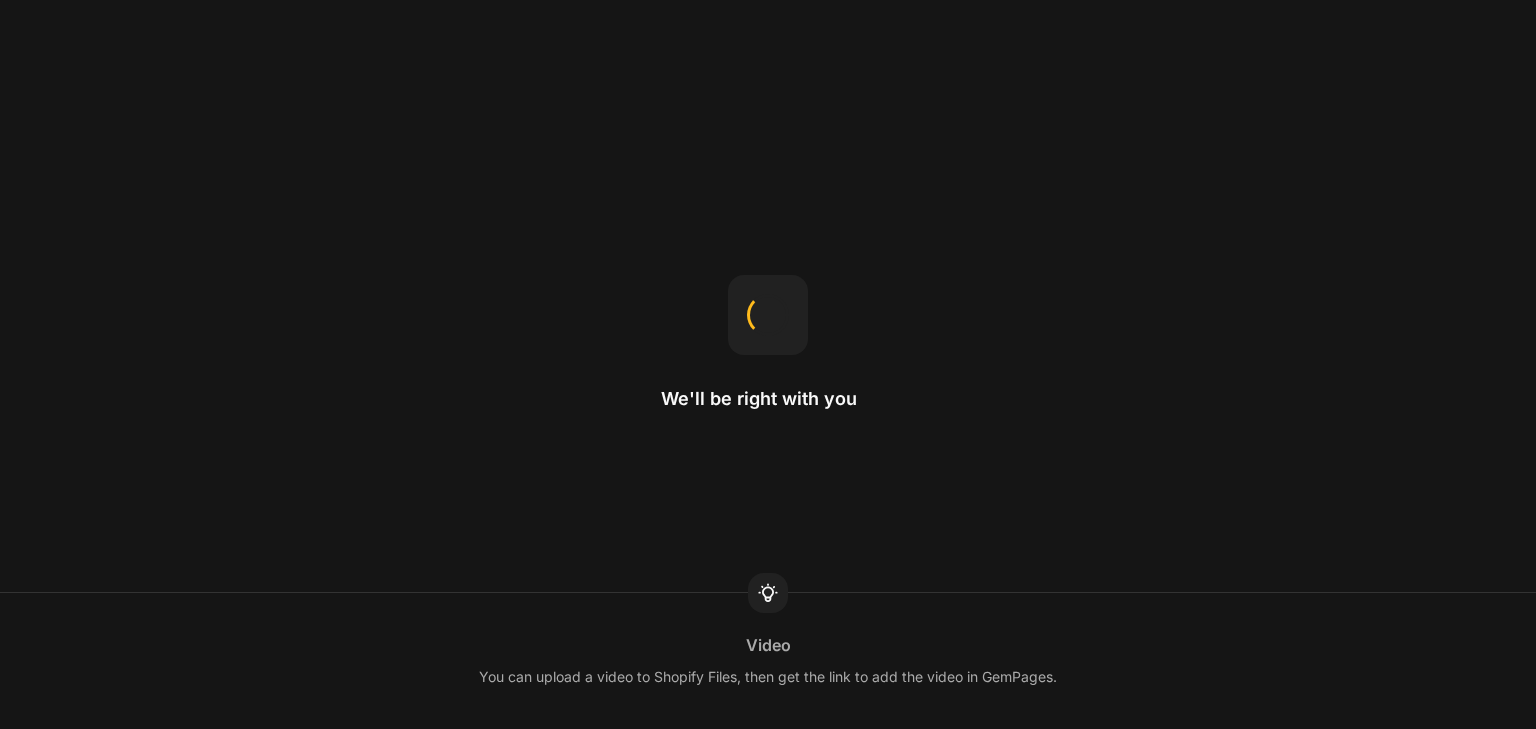 scroll, scrollTop: 0, scrollLeft: 0, axis: both 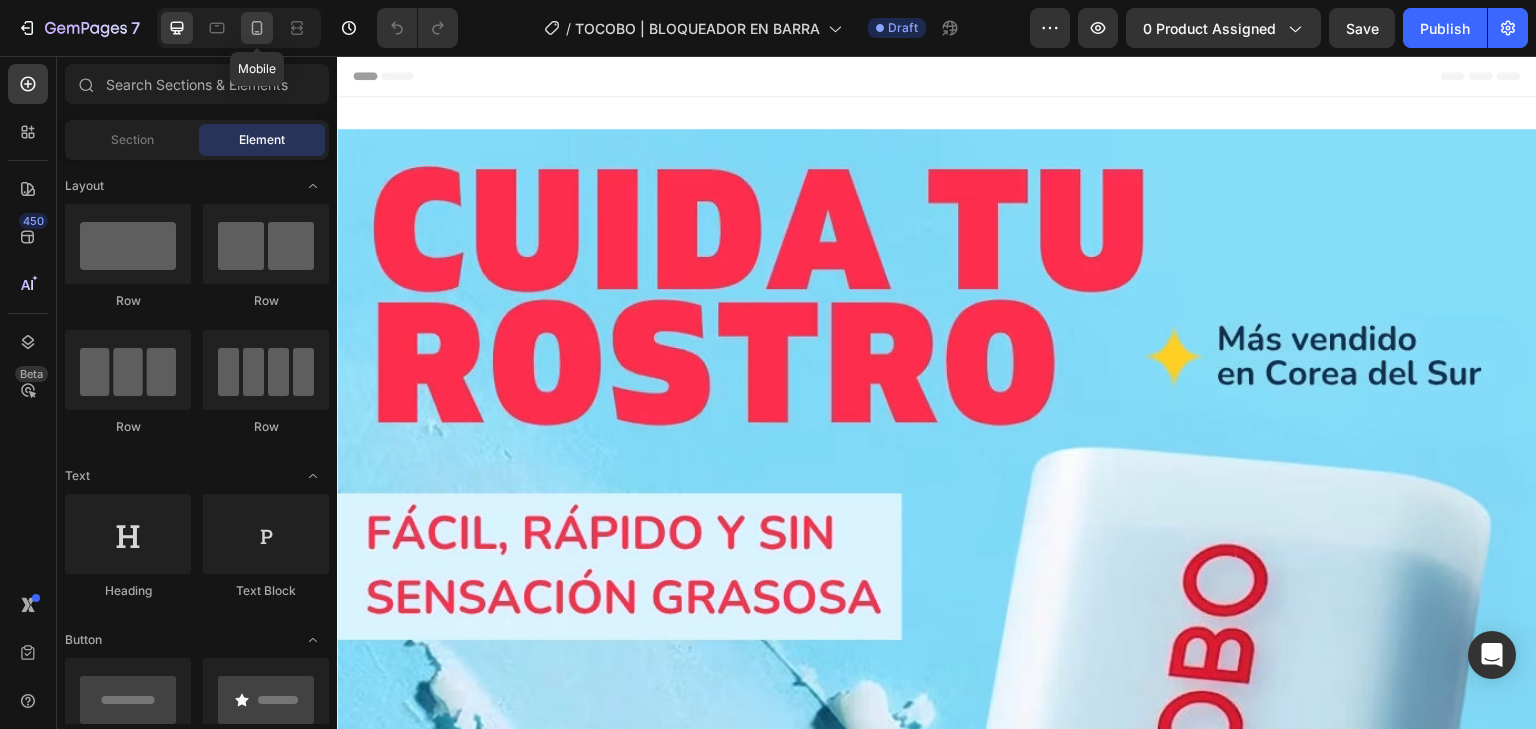 click 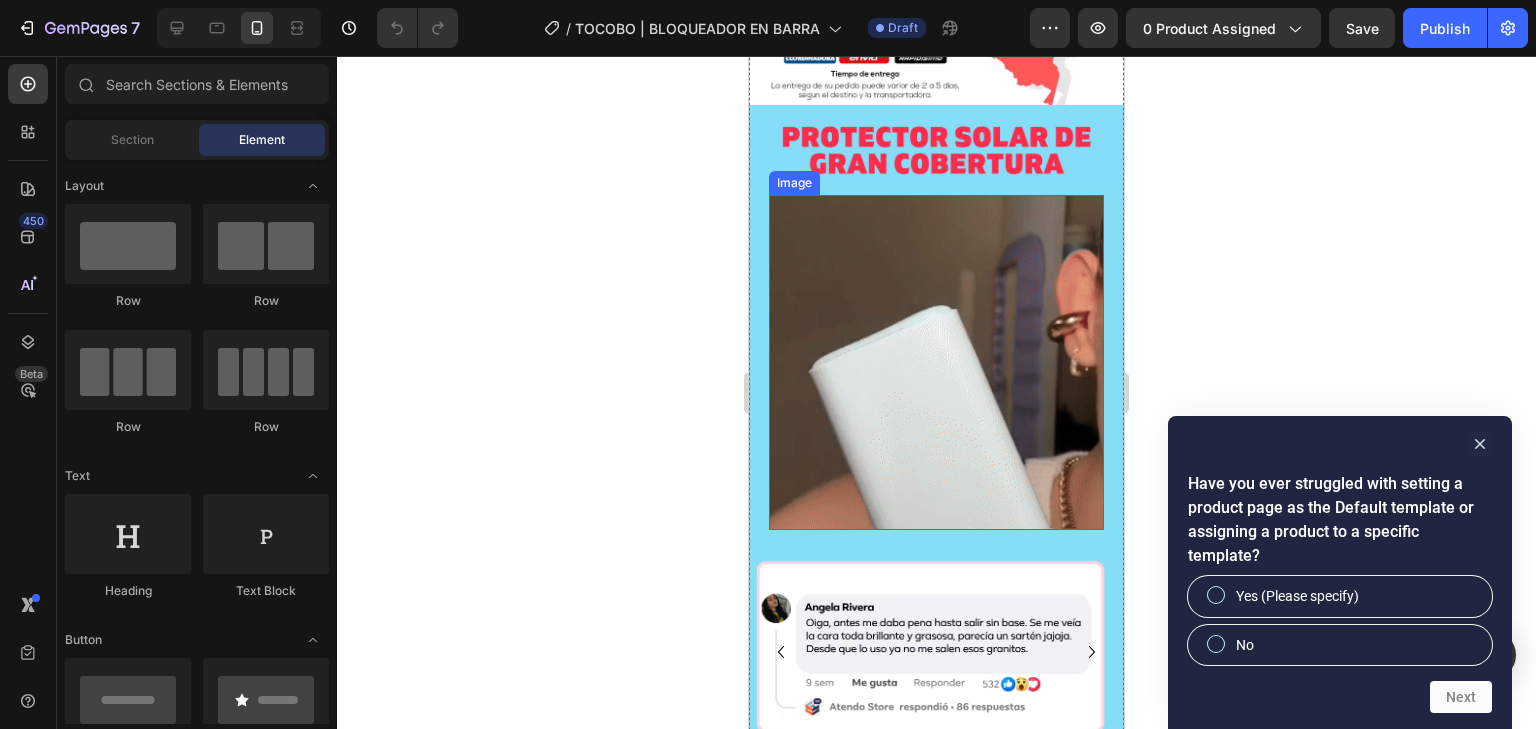 scroll, scrollTop: 2080, scrollLeft: 0, axis: vertical 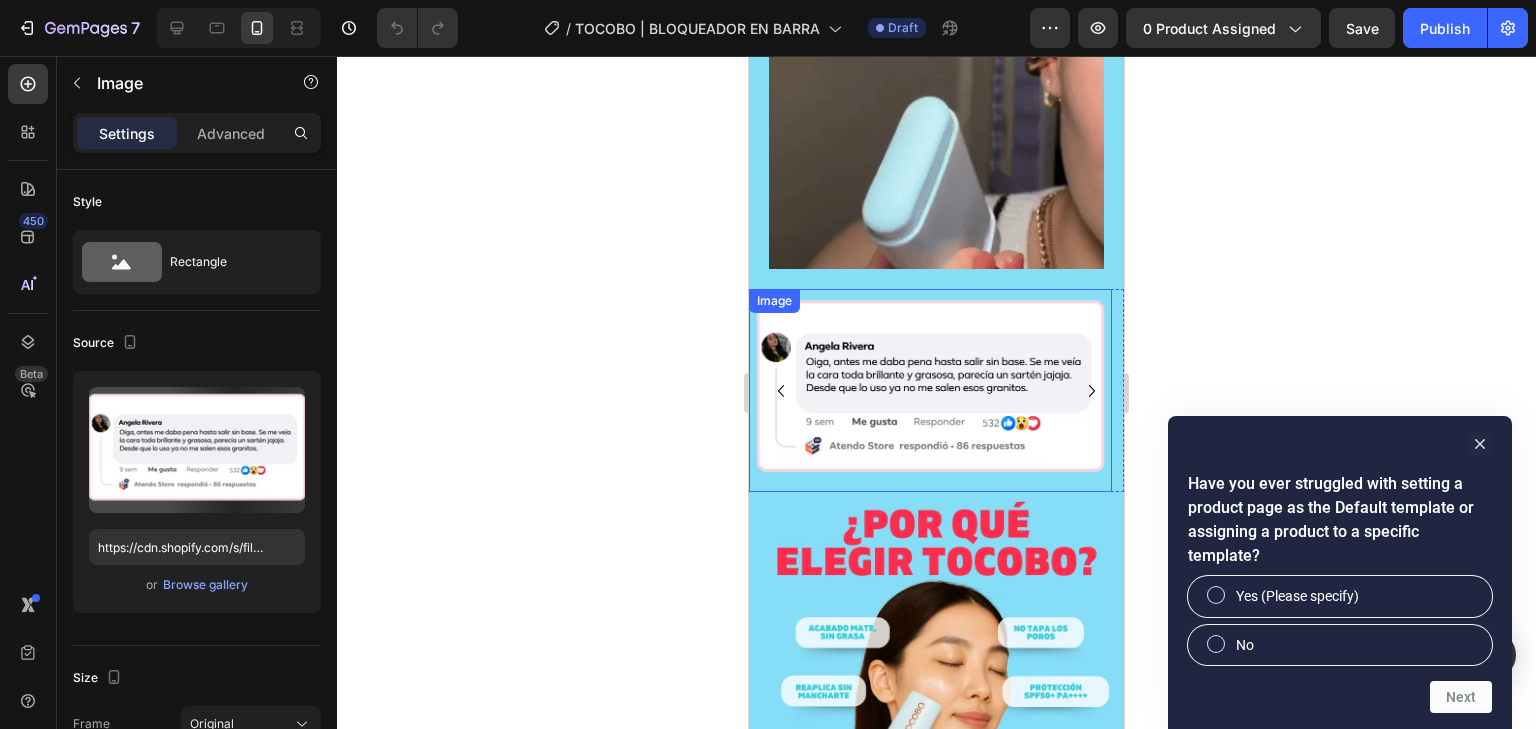 click on "Image" at bounding box center (930, 391) 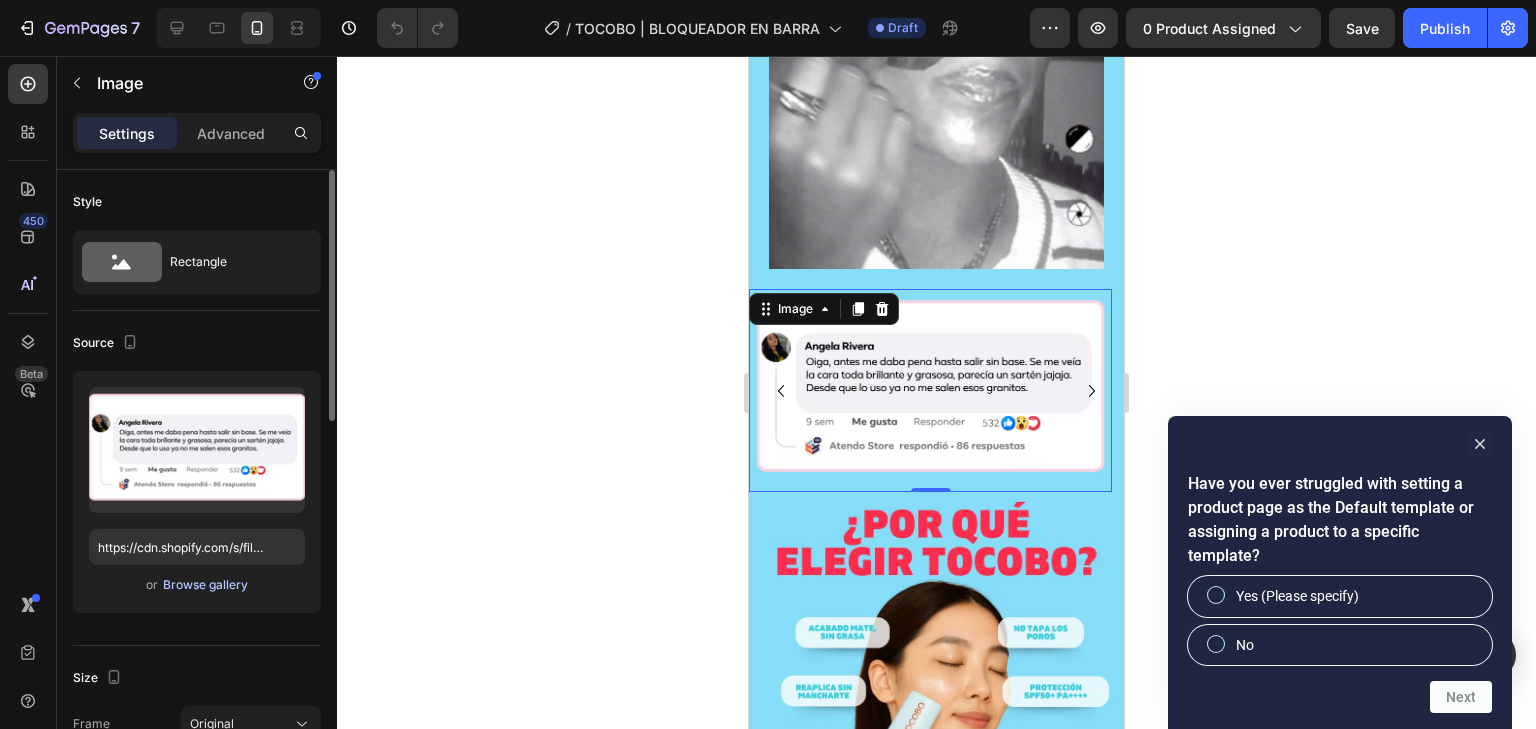 click on "Browse gallery" at bounding box center [205, 585] 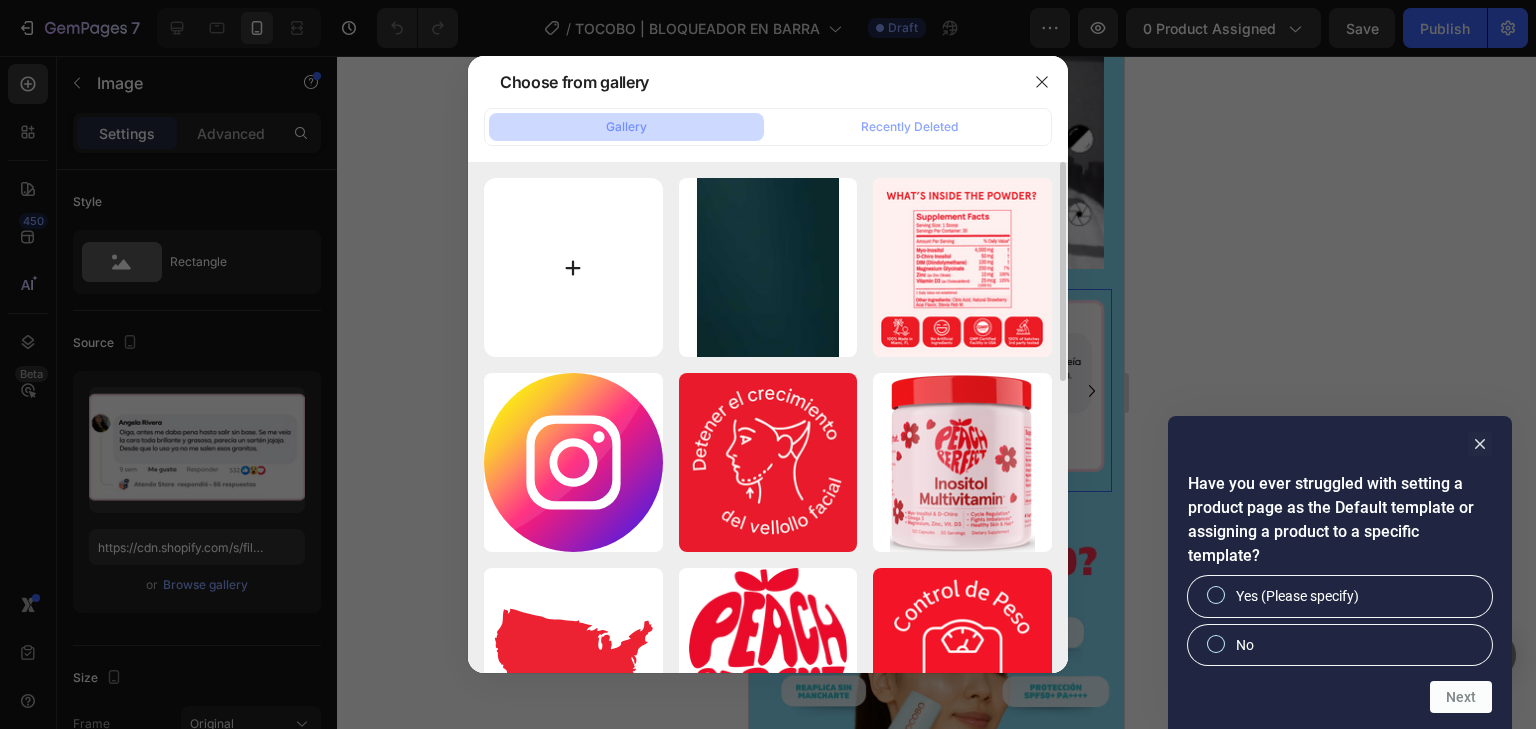click at bounding box center (573, 267) 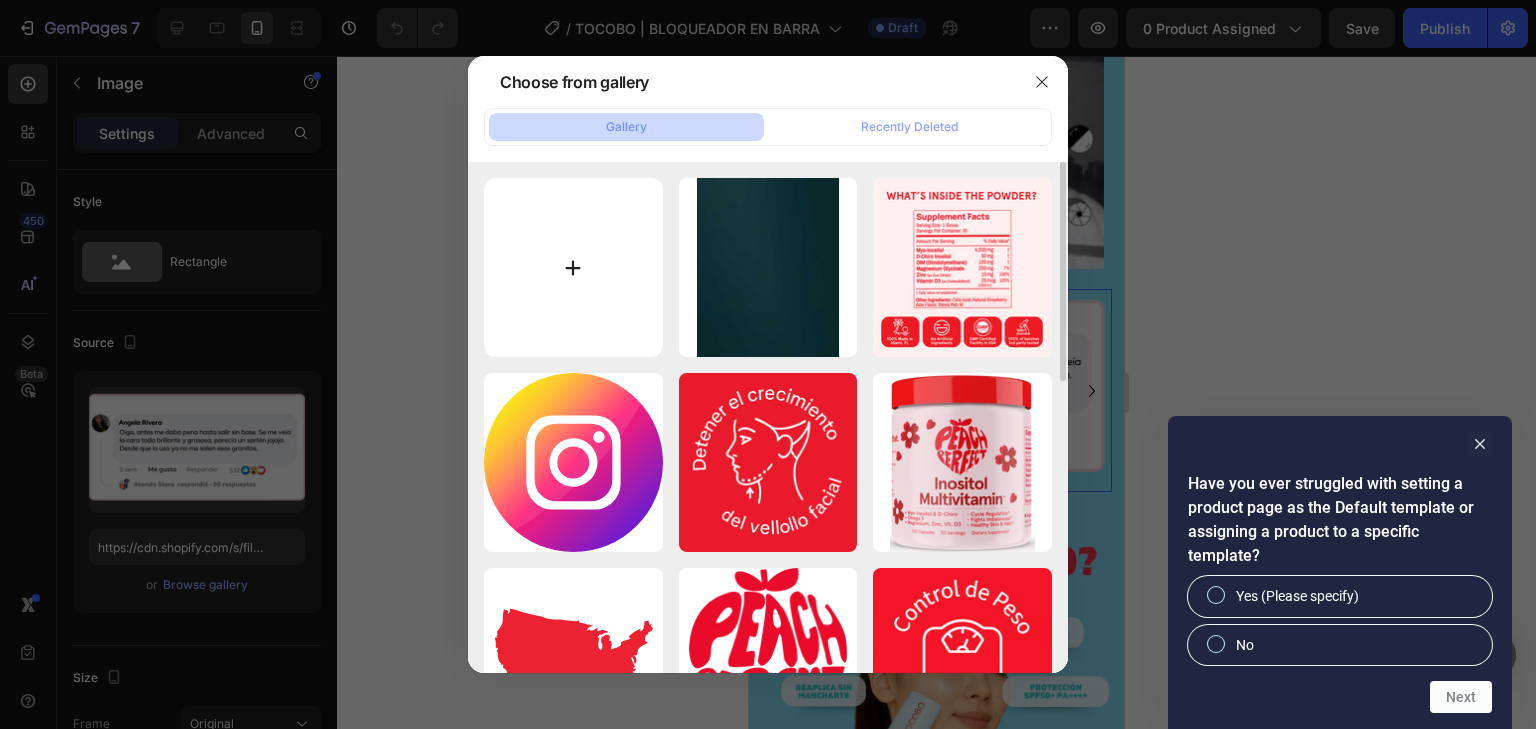 type on "C:\fakepath\OBJECIÓN 5_ “Seguro toca esperar años para ver algo”.png" 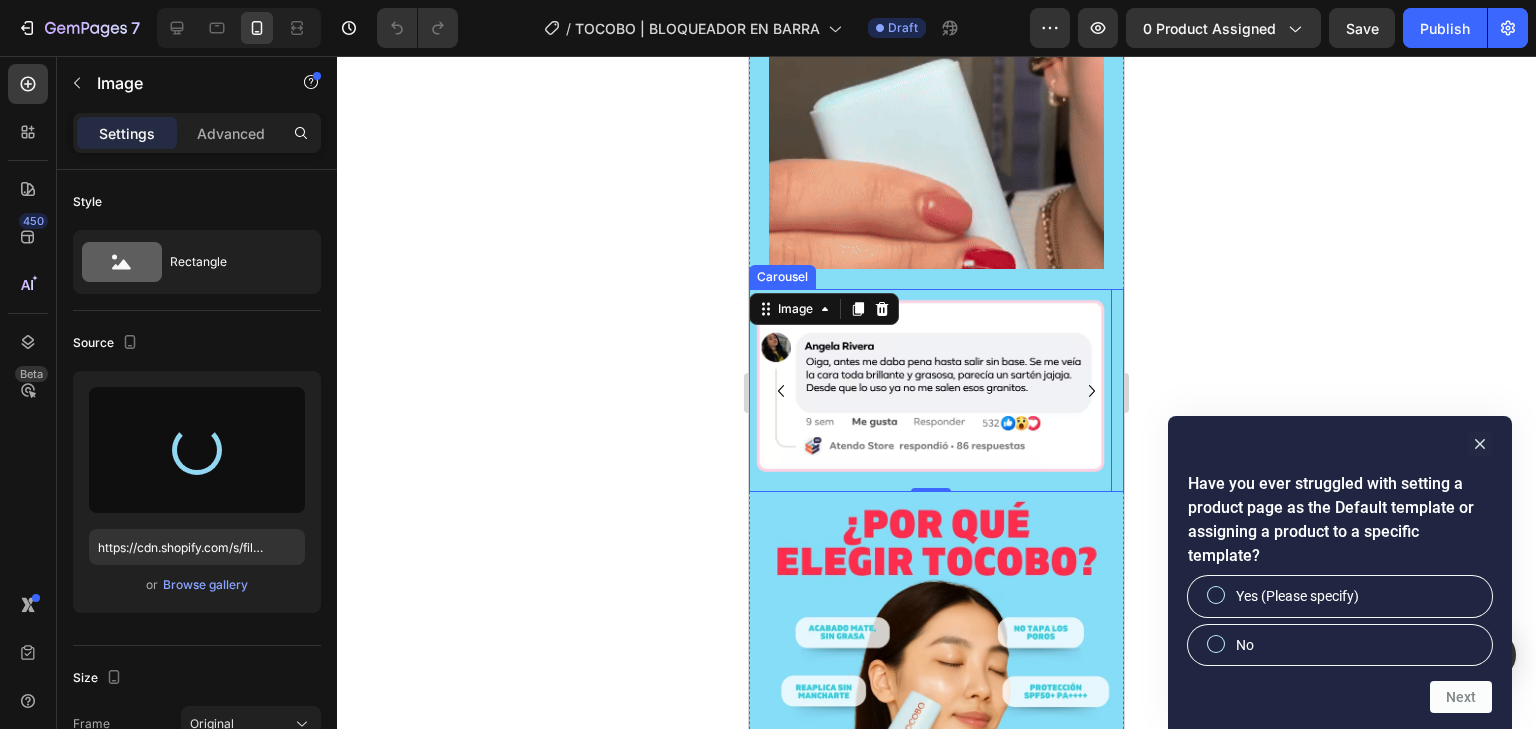 type on "https://cdn.shopify.com/s/files/1/0814/4774/7875/files/gempages_502382392242078688-384303d7-5d0b-4745-9cca-6bdc640b618d.png" 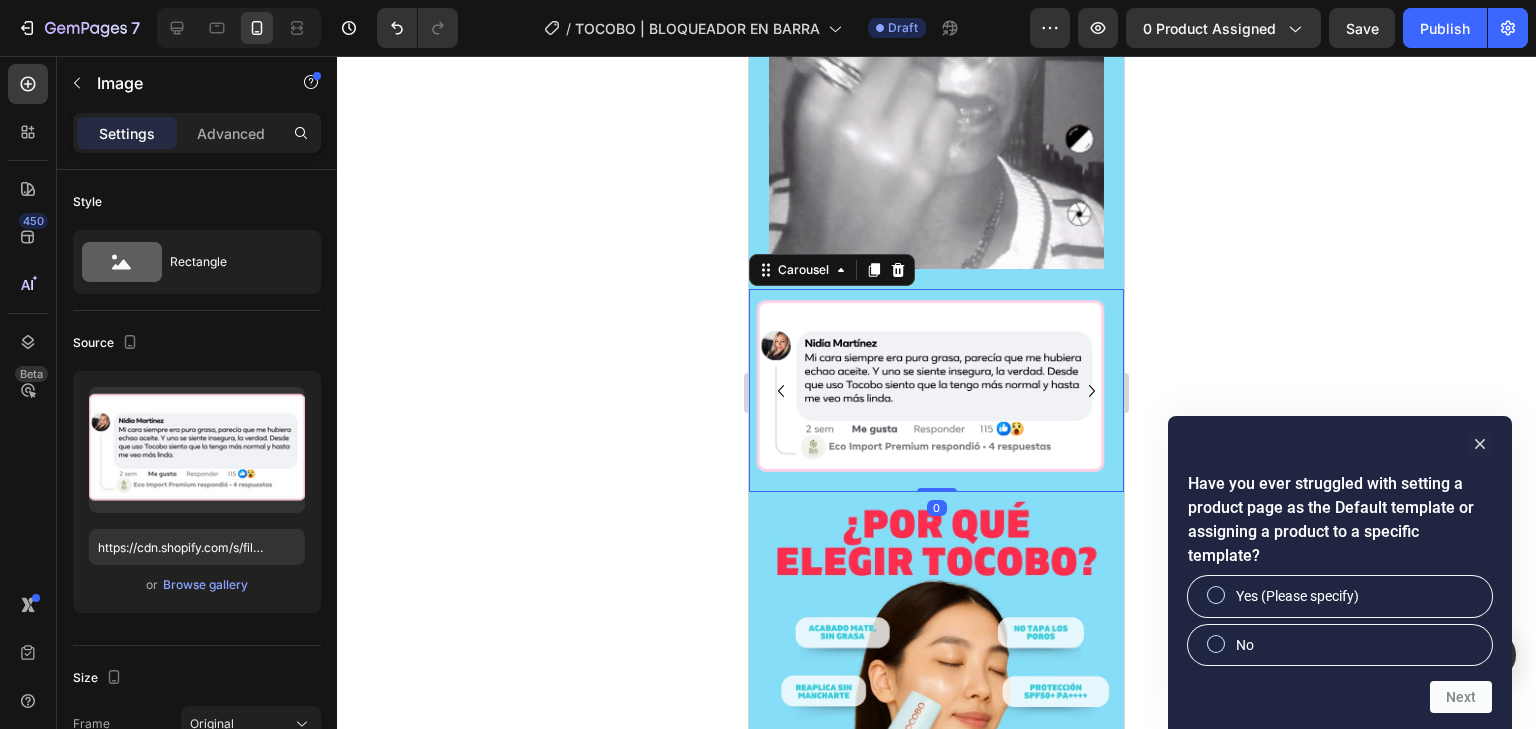click 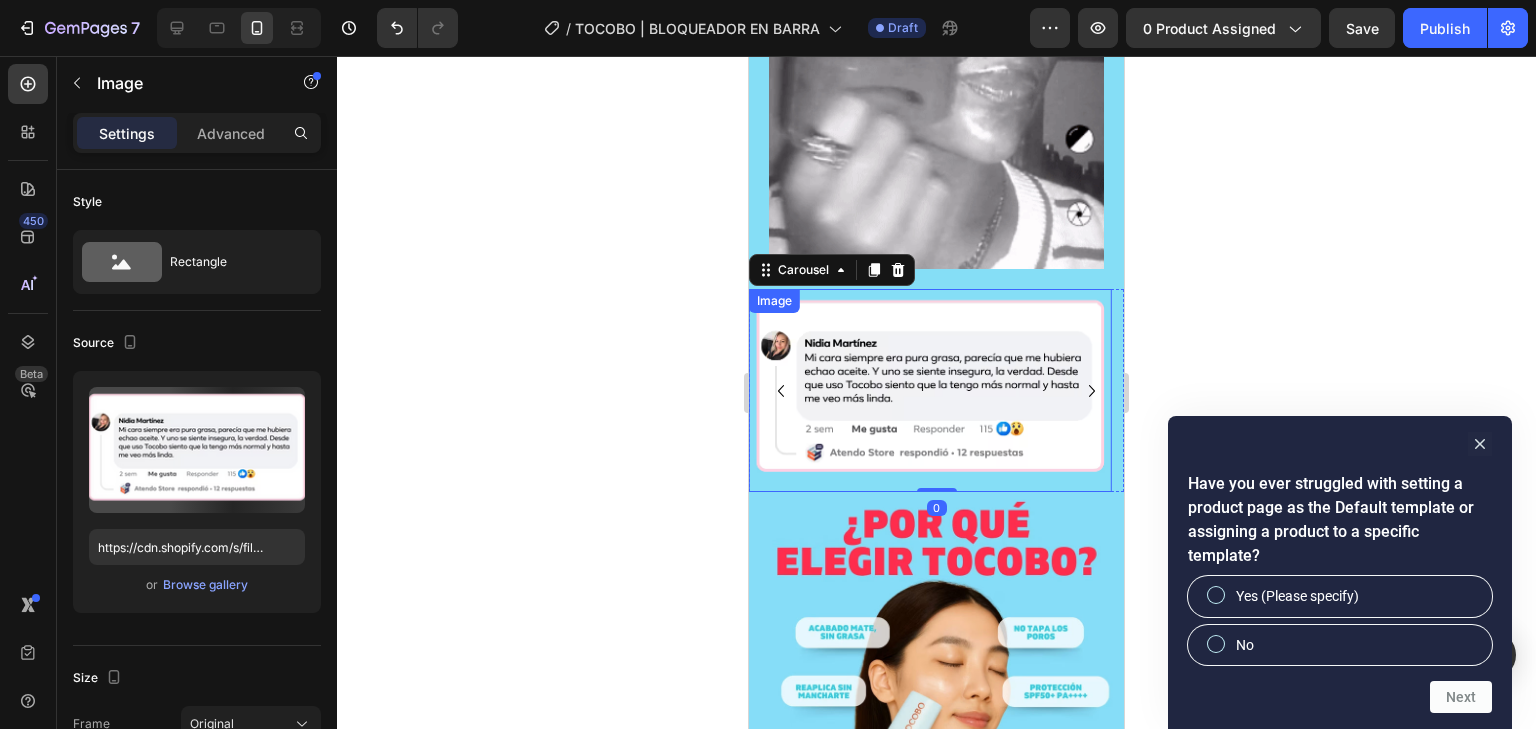 click at bounding box center [930, 391] 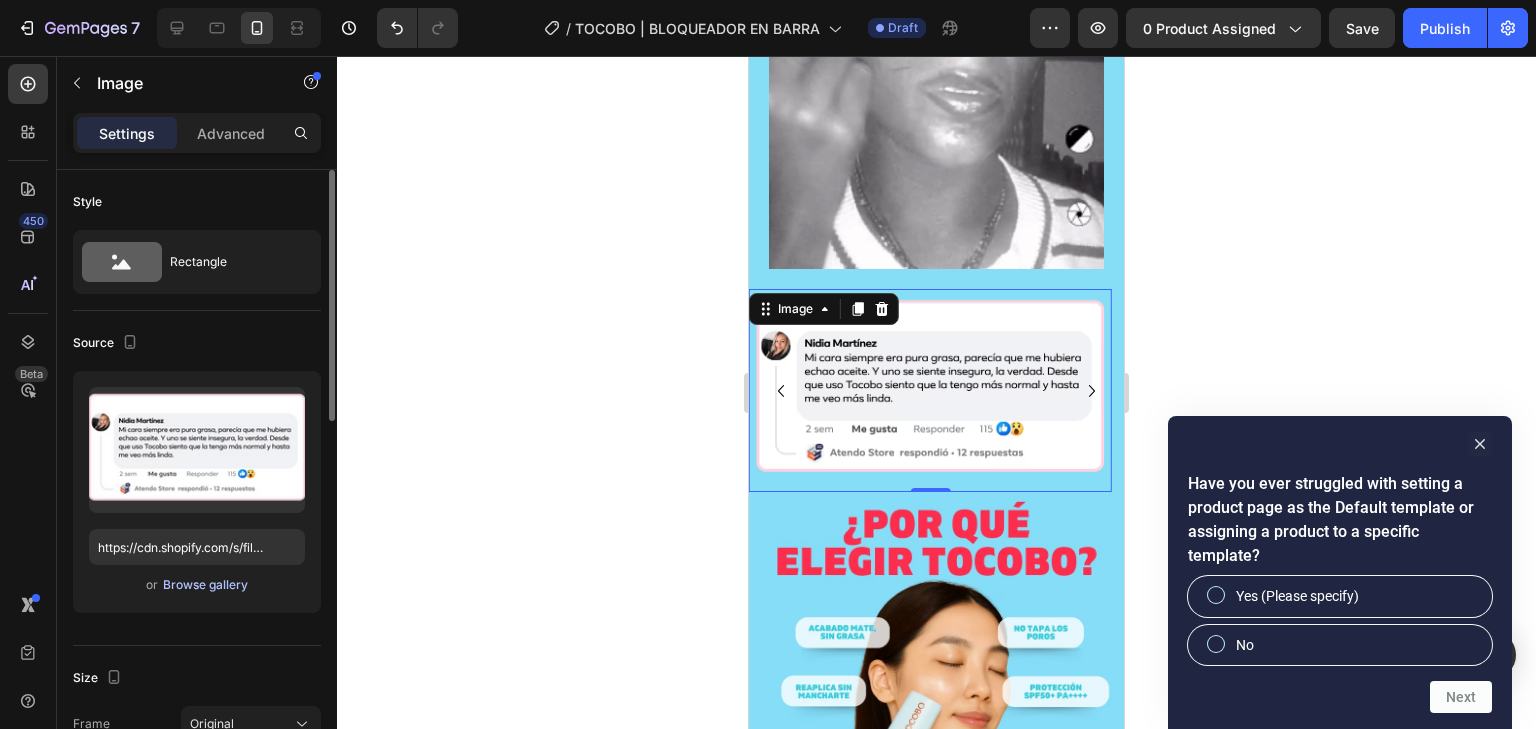 click on "Browse gallery" at bounding box center (205, 585) 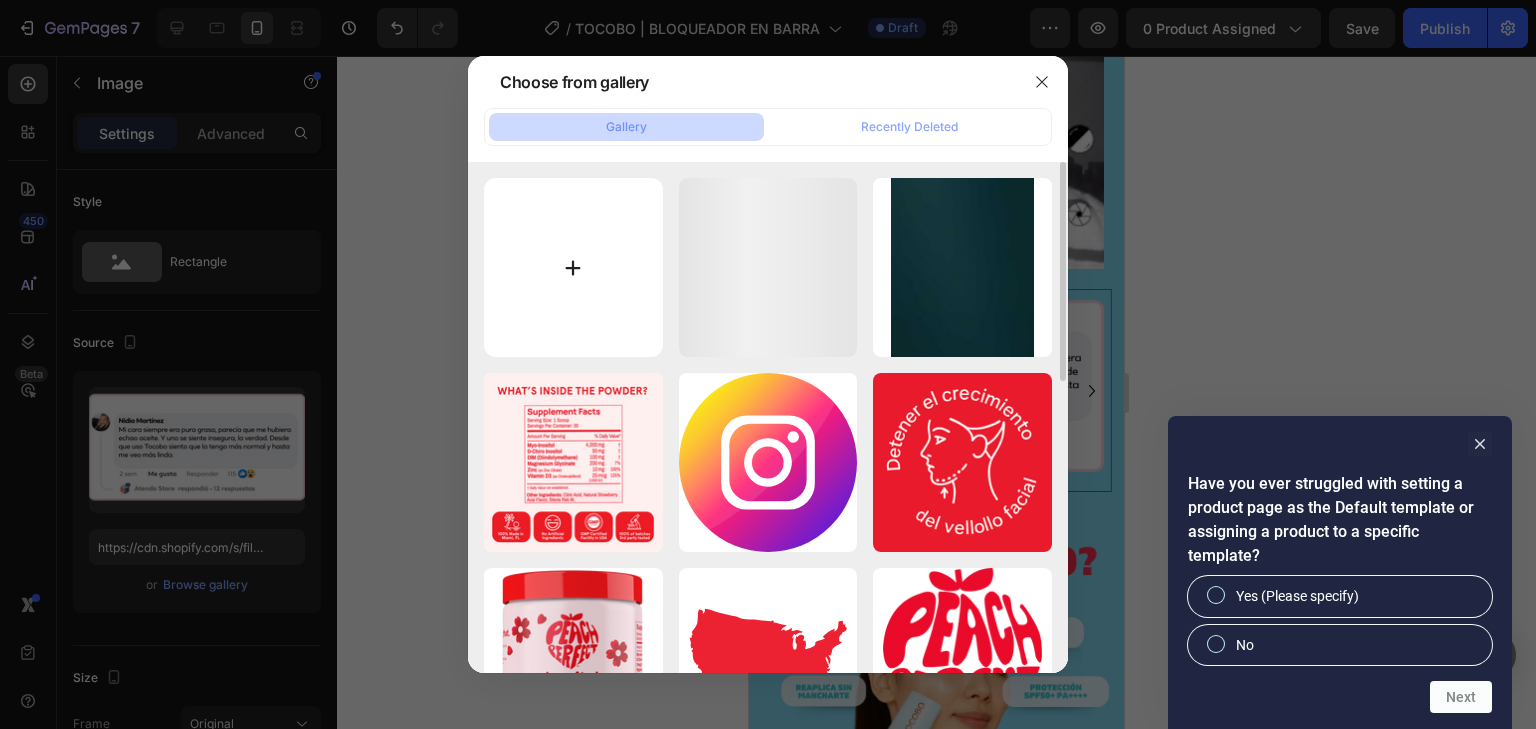 click at bounding box center [573, 267] 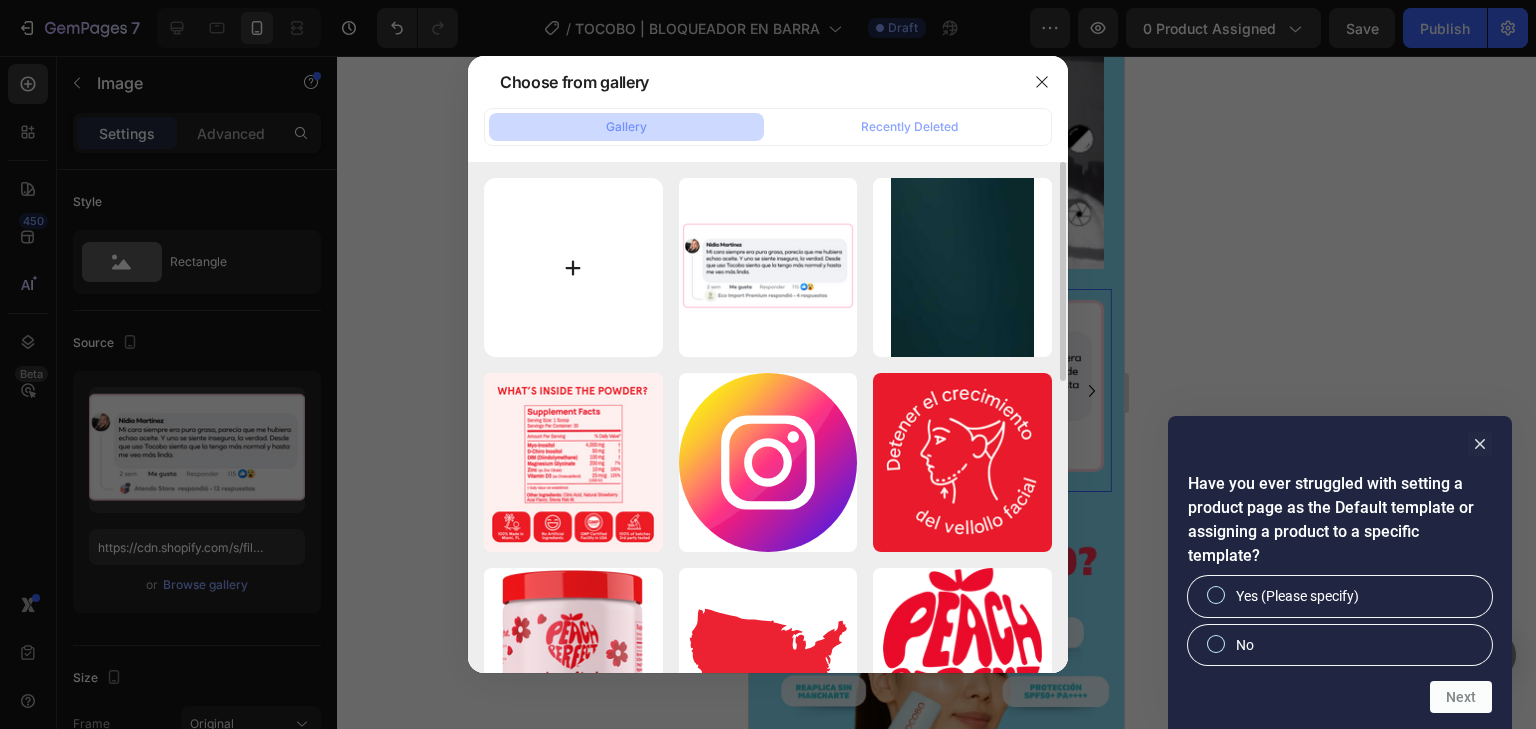 type on "C:\fakepath\OBJECIÓN 1_ “Eso seguro no sirve para nada”.png" 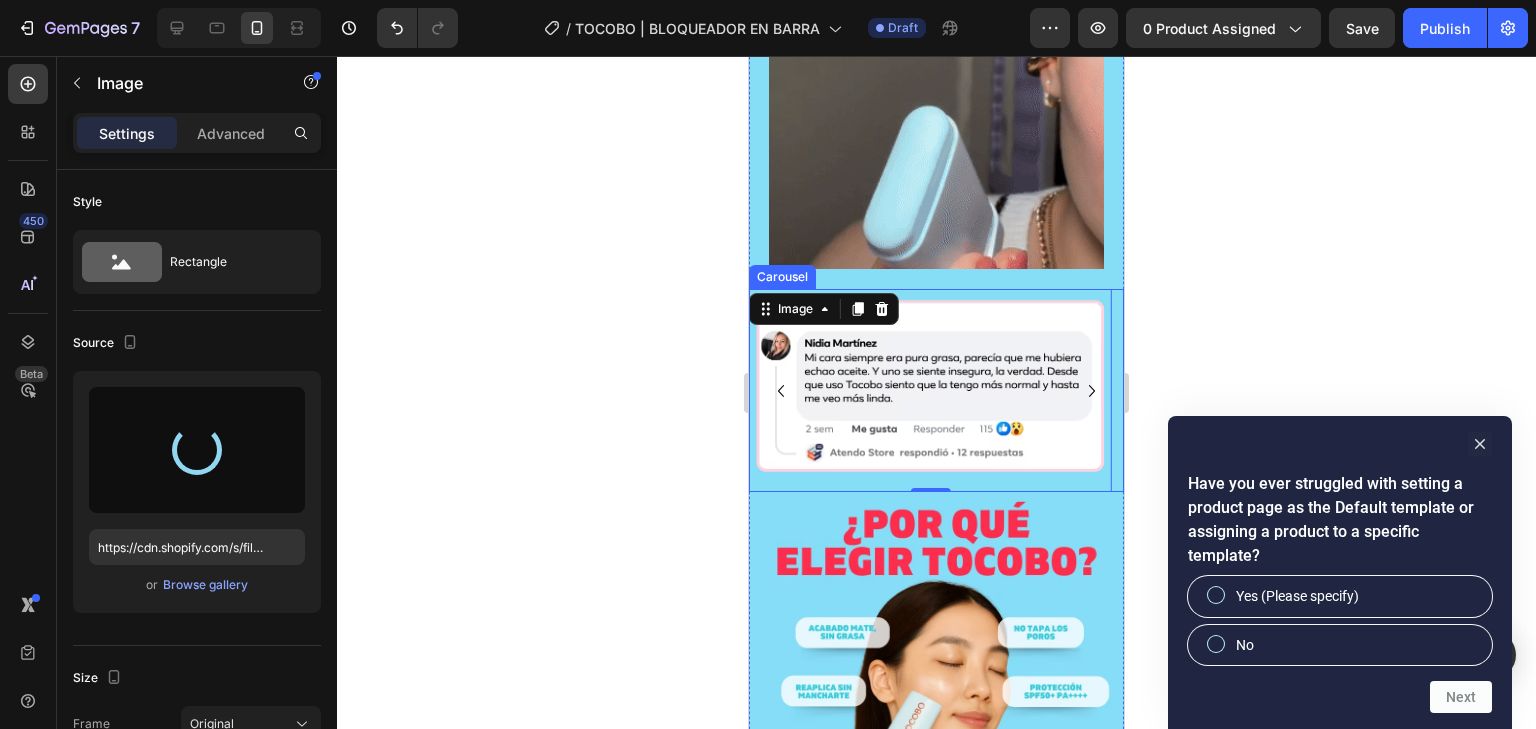 type on "https://cdn.shopify.com/s/files/1/0814/4774/7875/files/gempages_502382392242078688-5c78fdad-284a-4ed8-8786-f202d6967f13.png" 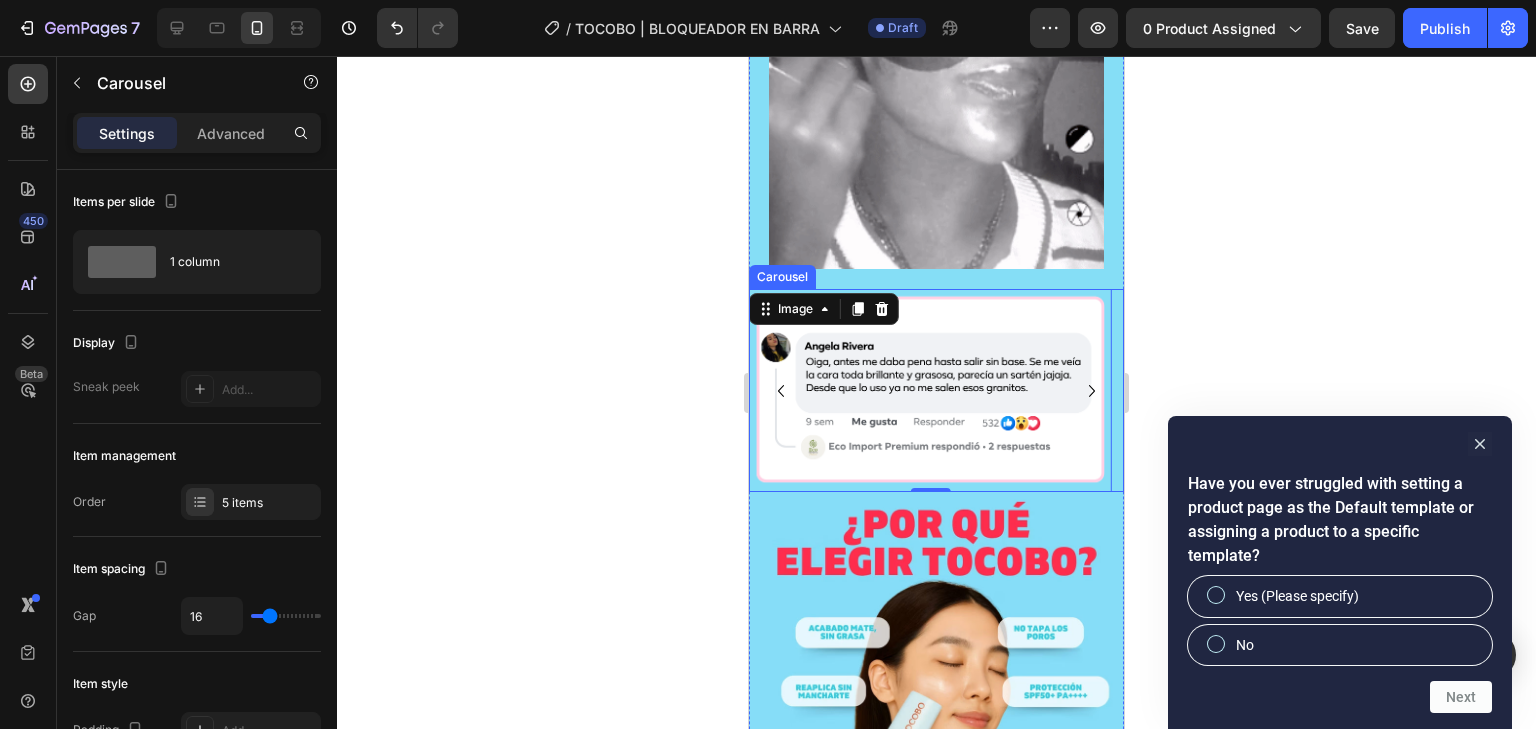 click 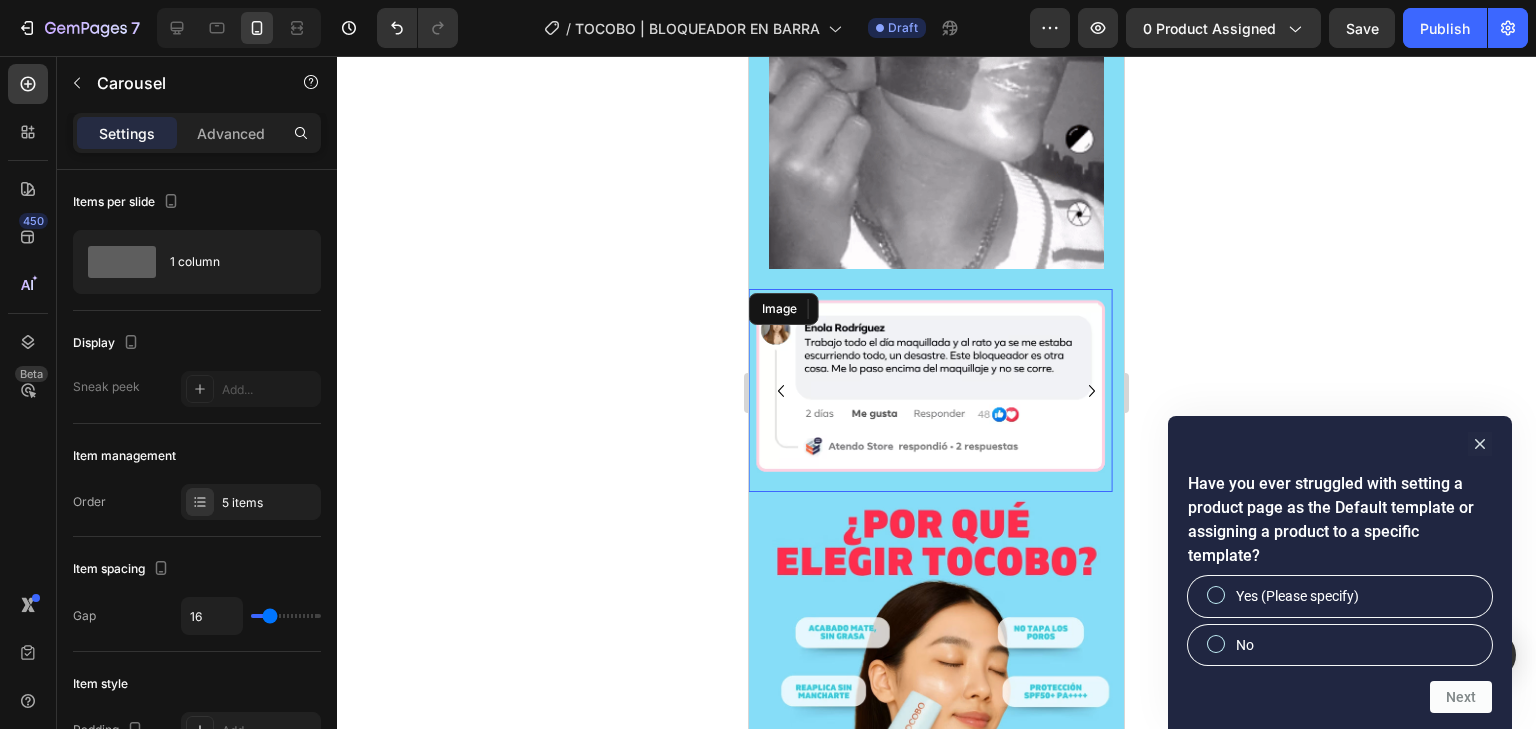 click at bounding box center [930, 391] 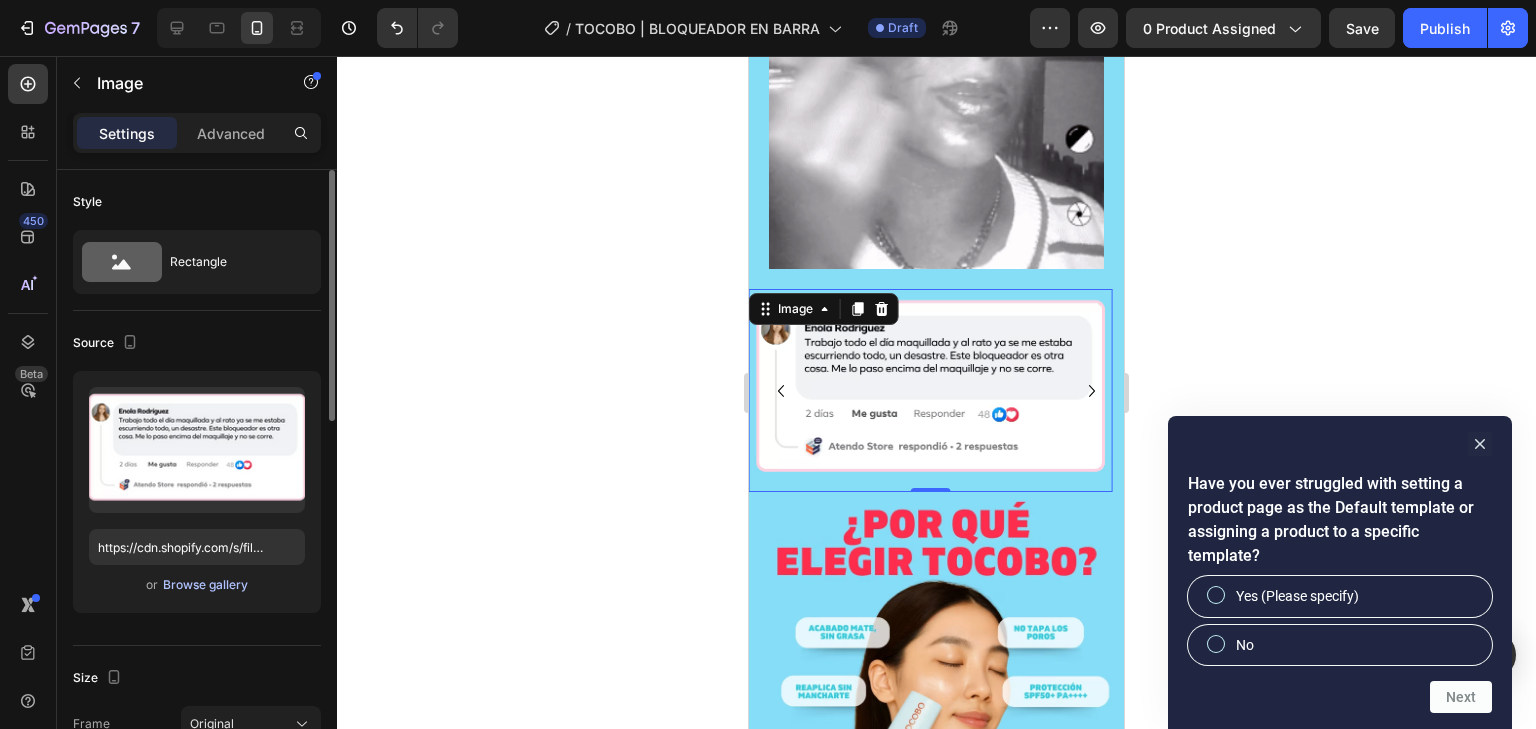 click on "Browse gallery" at bounding box center (205, 585) 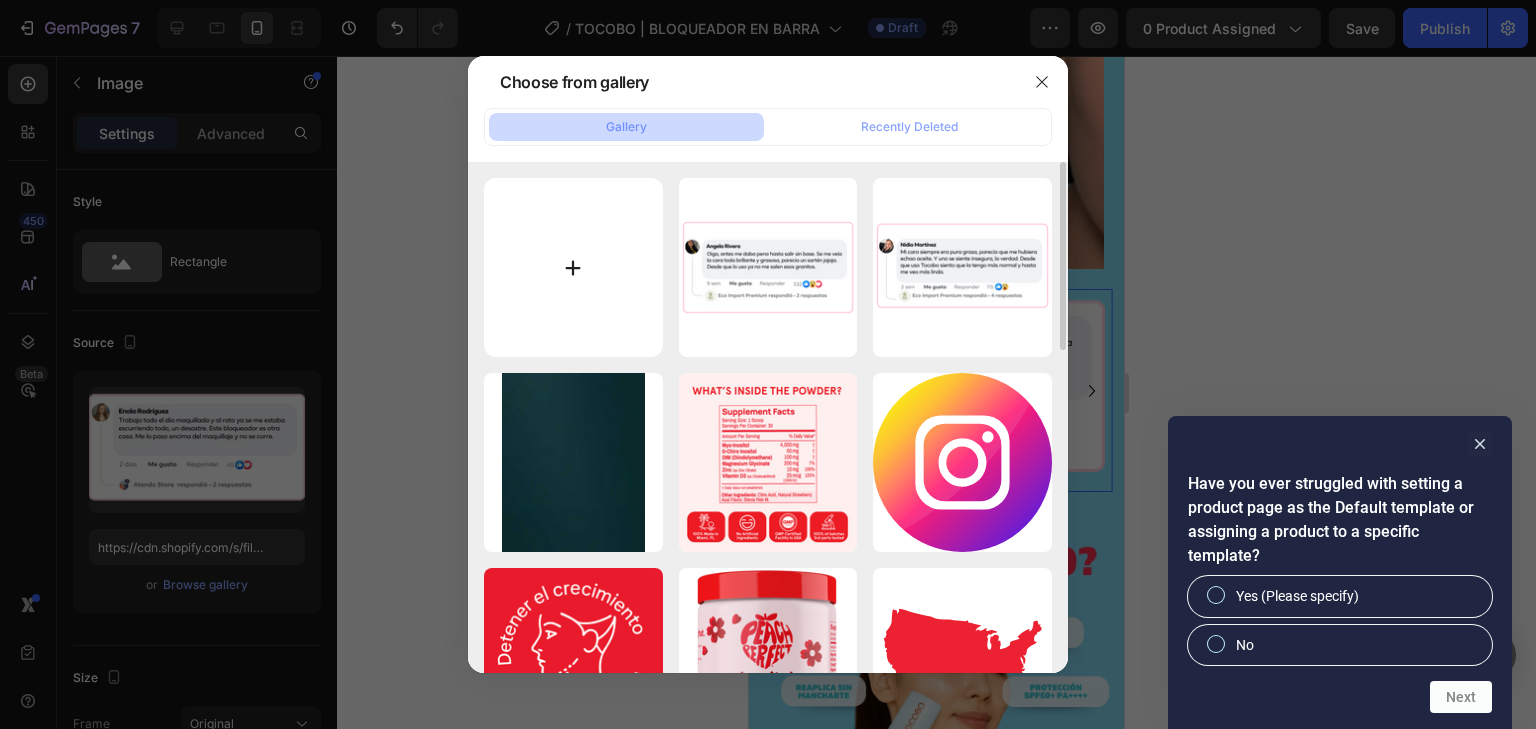 click at bounding box center [573, 267] 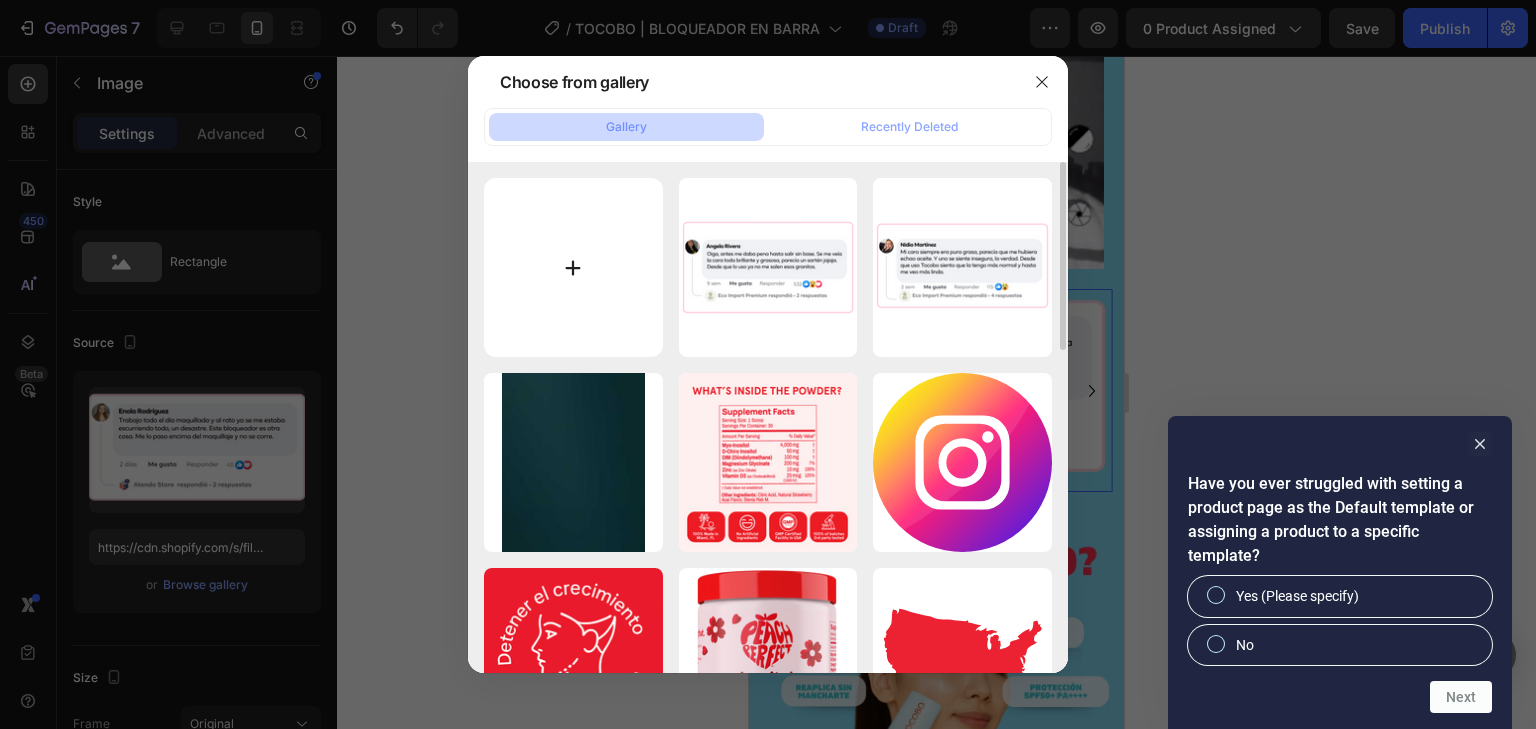 type on "C:\fakepath\OBJECIÓN 2_ “Seguro es carísimo o hay que pagar consulta”.png" 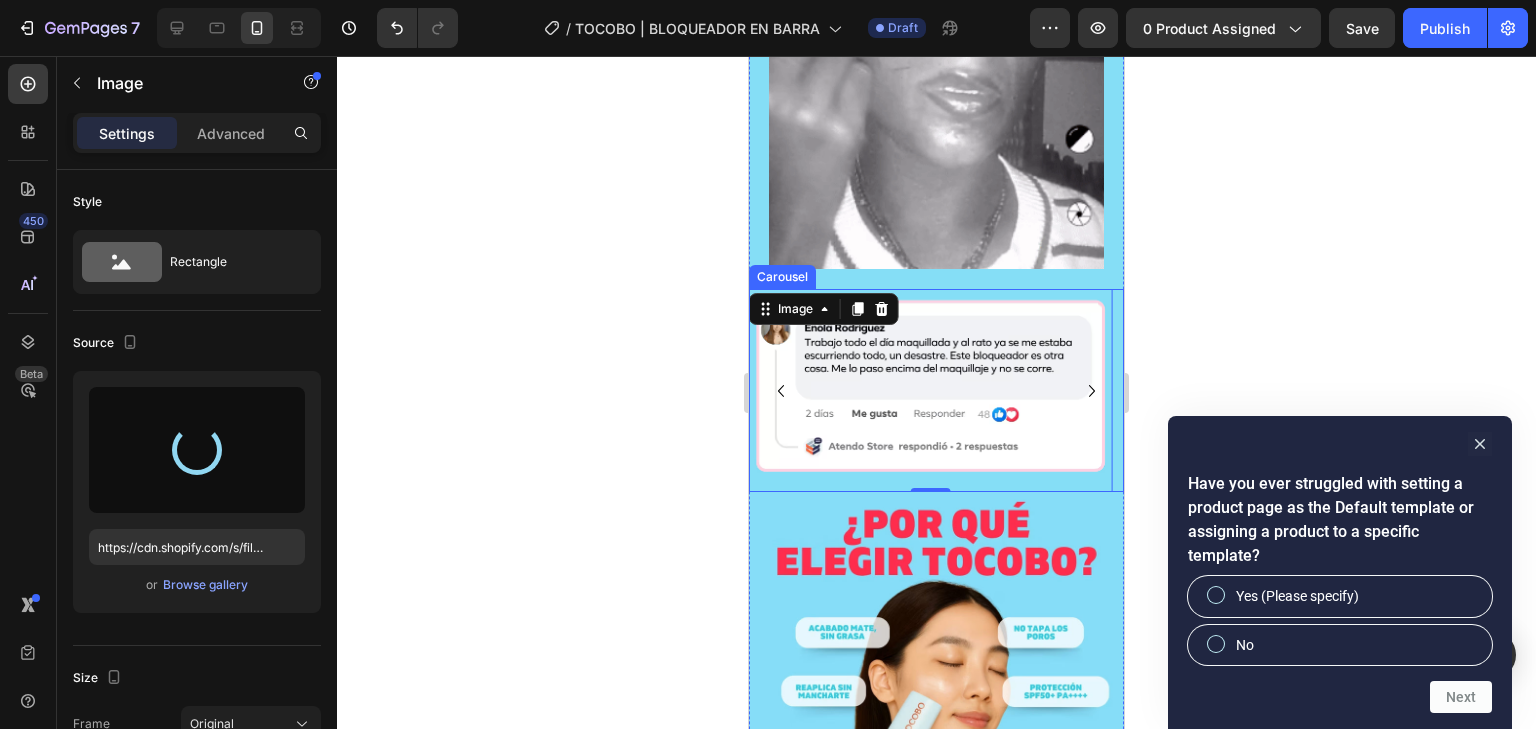 type on "https://cdn.shopify.com/s/files/1/0814/4774/7875/files/gempages_502382392242078688-685e47d3-be3e-4de0-87f8-1baefe9d4274.png" 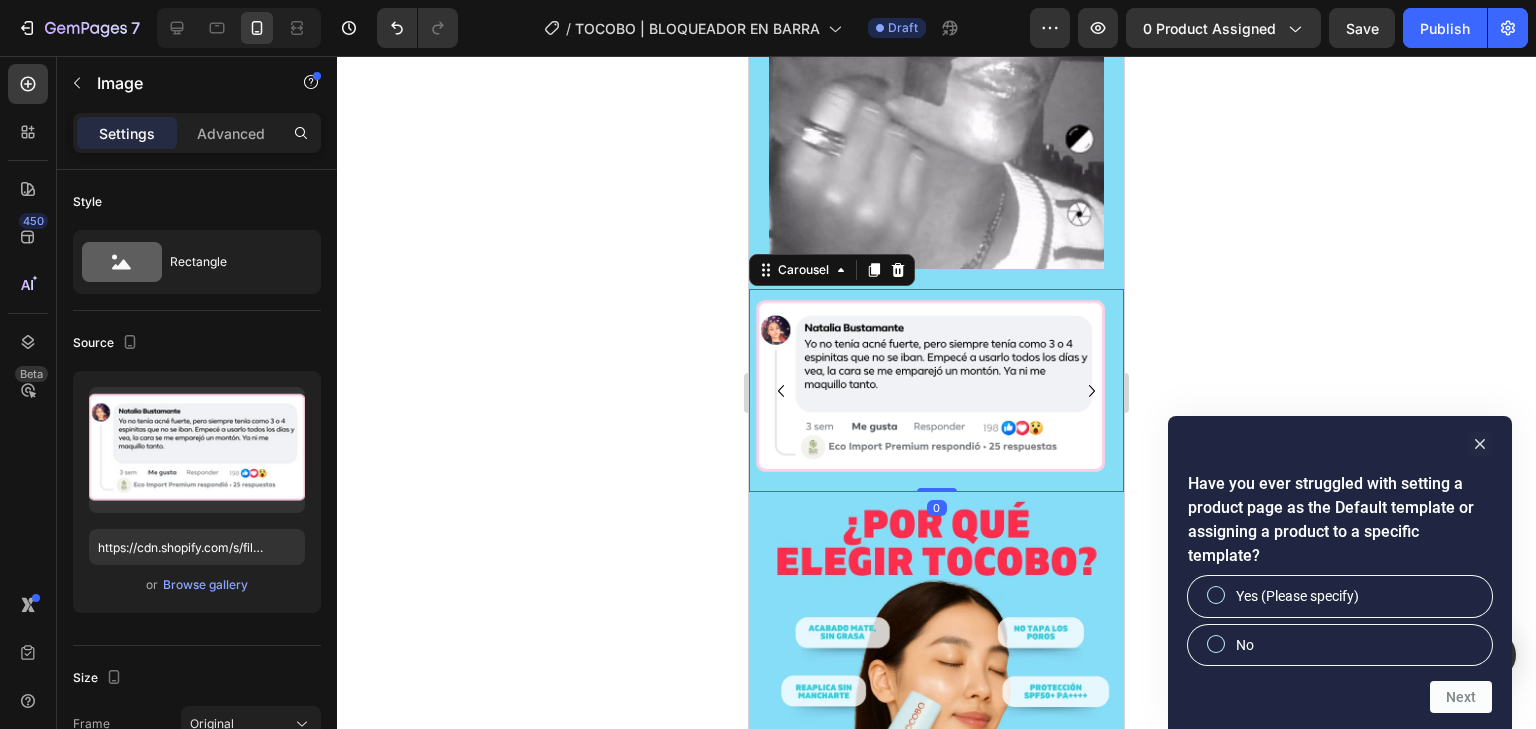 click 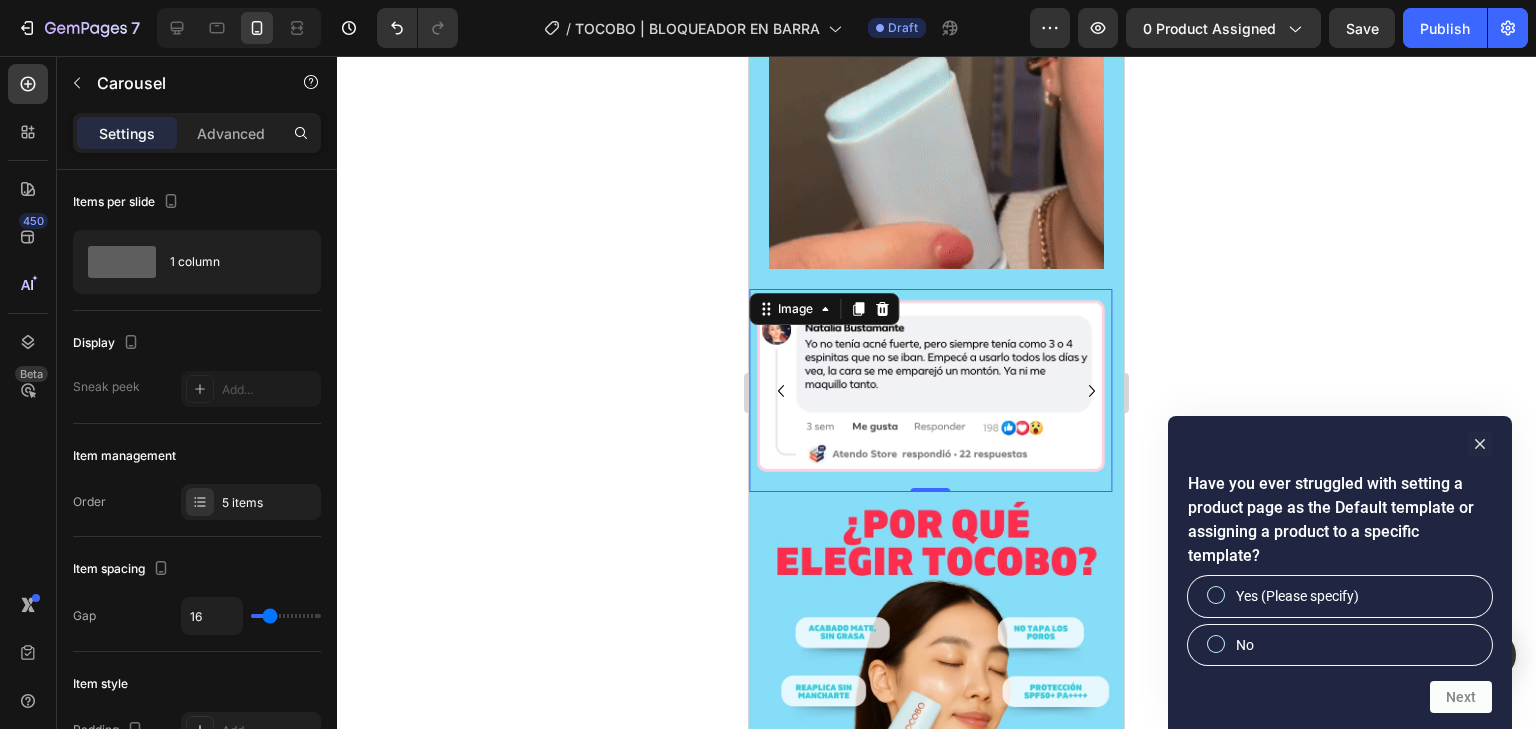 click at bounding box center (930, 391) 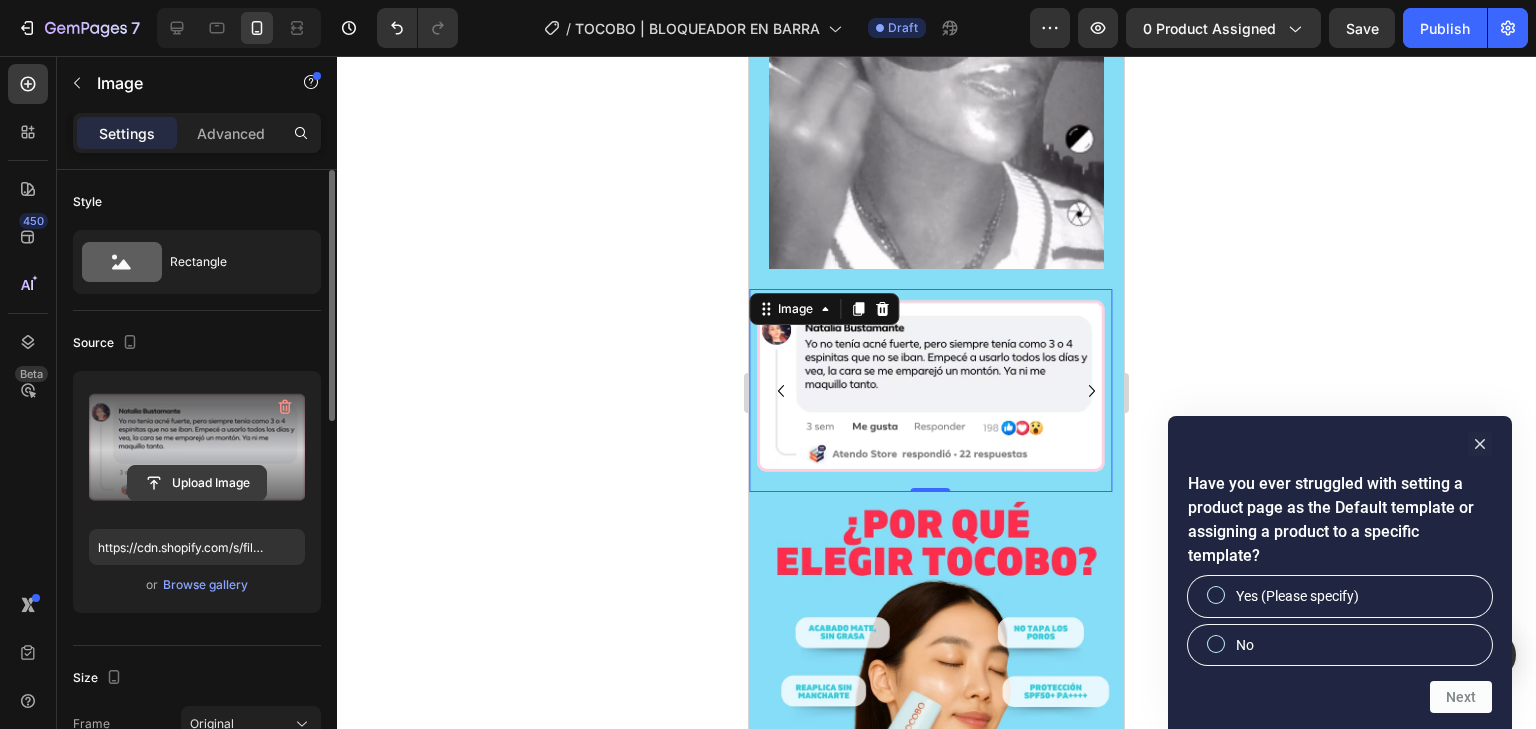 click 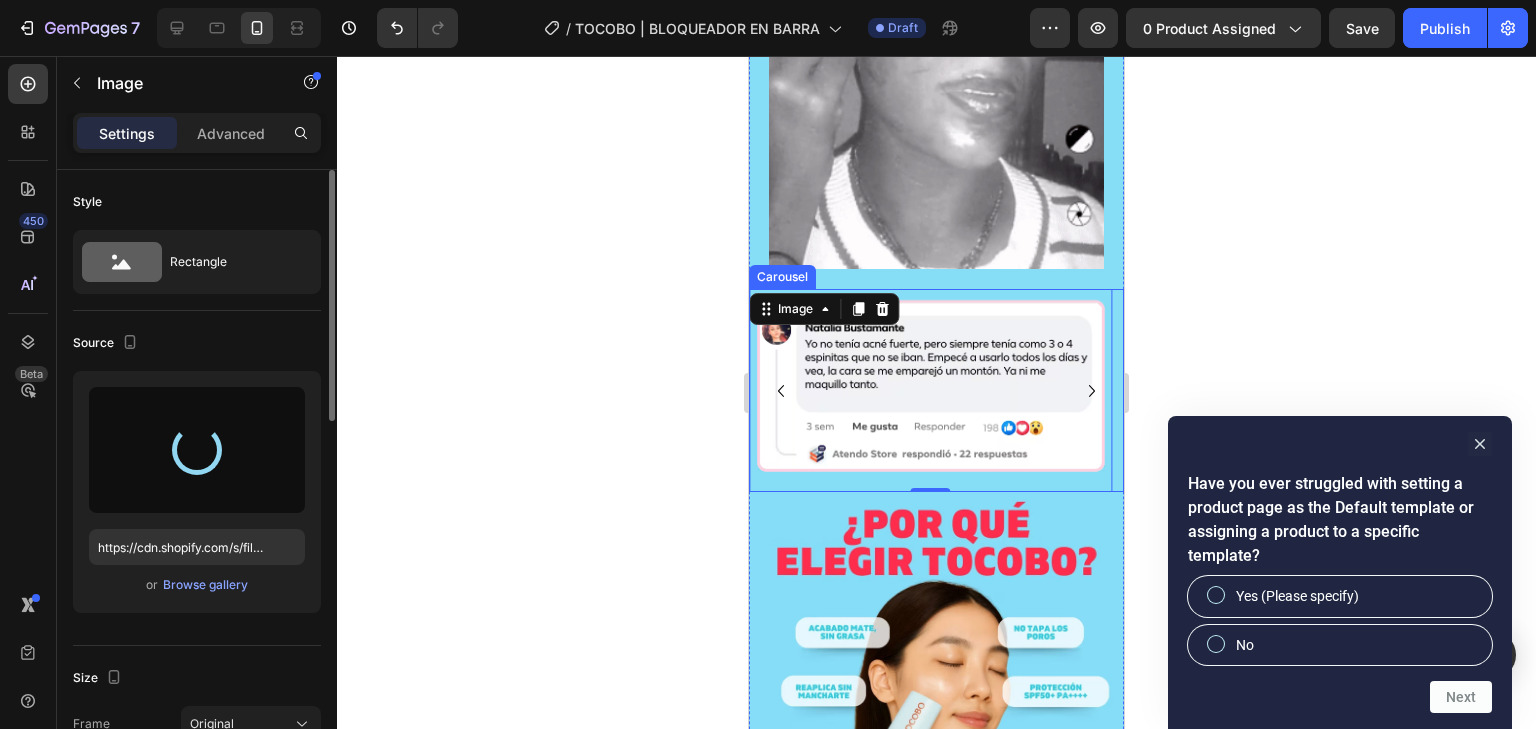 type on "https://cdn.shopify.com/s/files/1/0814/4774/7875/files/gempages_502382392242078688-39a3e0cd-6abd-4682-a6d8-18fc536cfa1c.png" 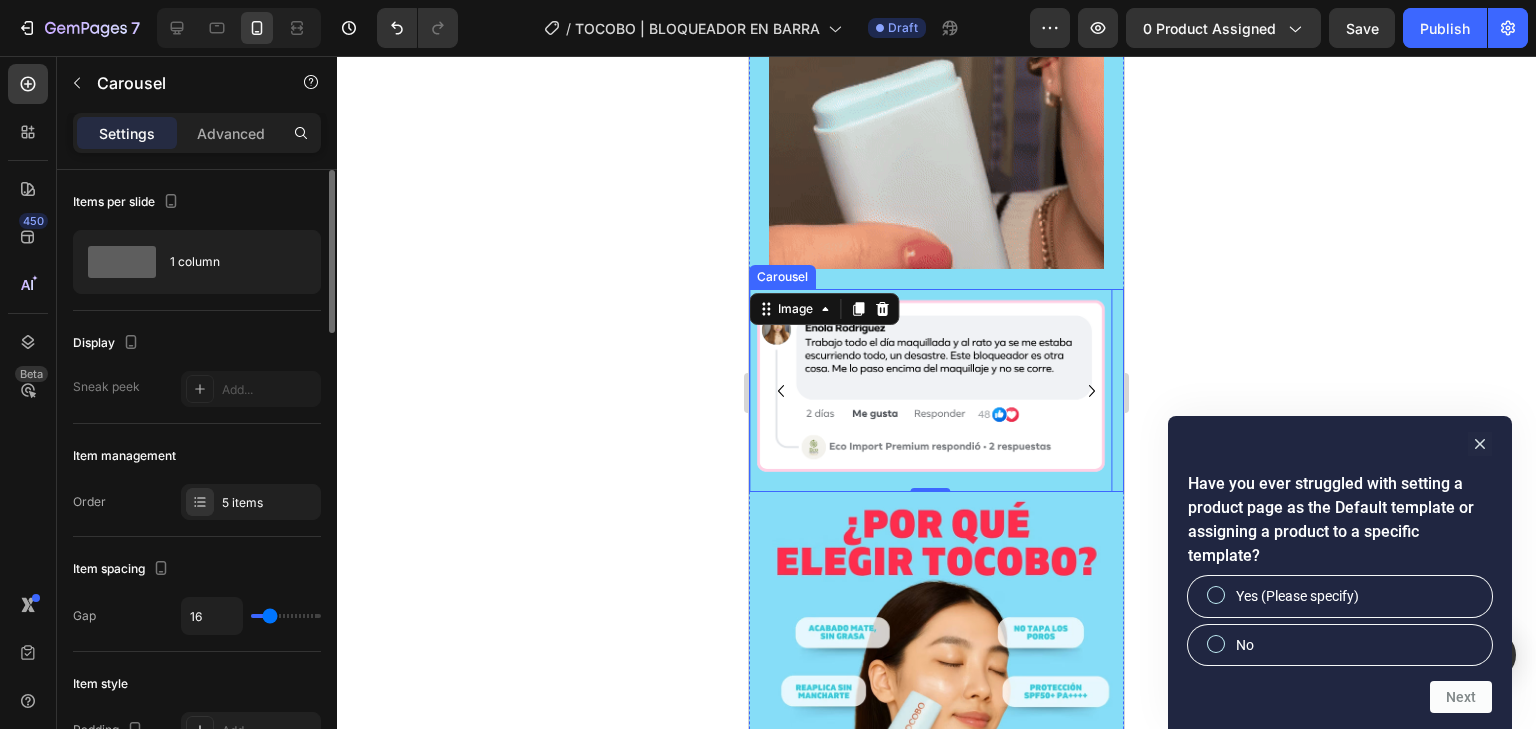 click 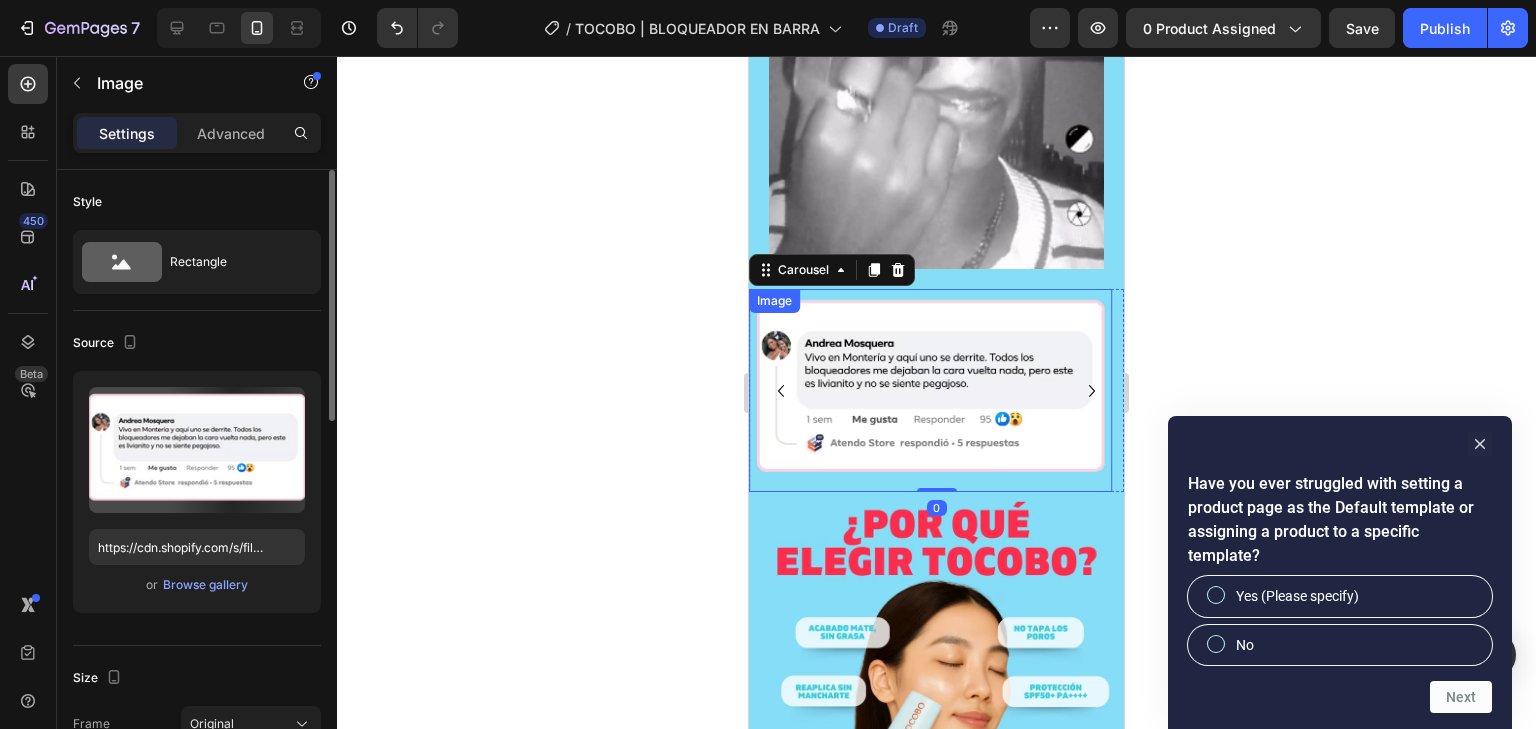 click at bounding box center (930, 391) 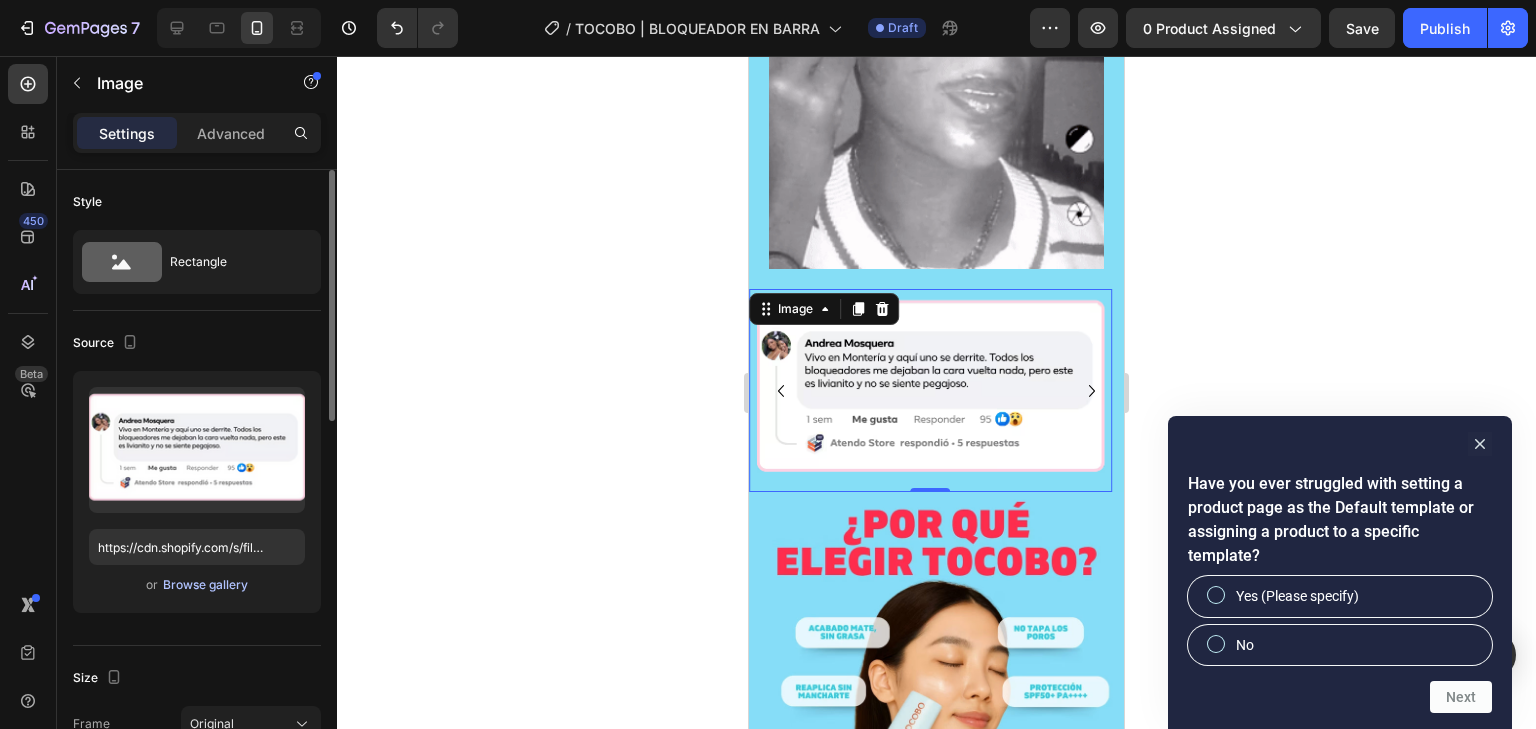 click on "Browse gallery" at bounding box center (205, 585) 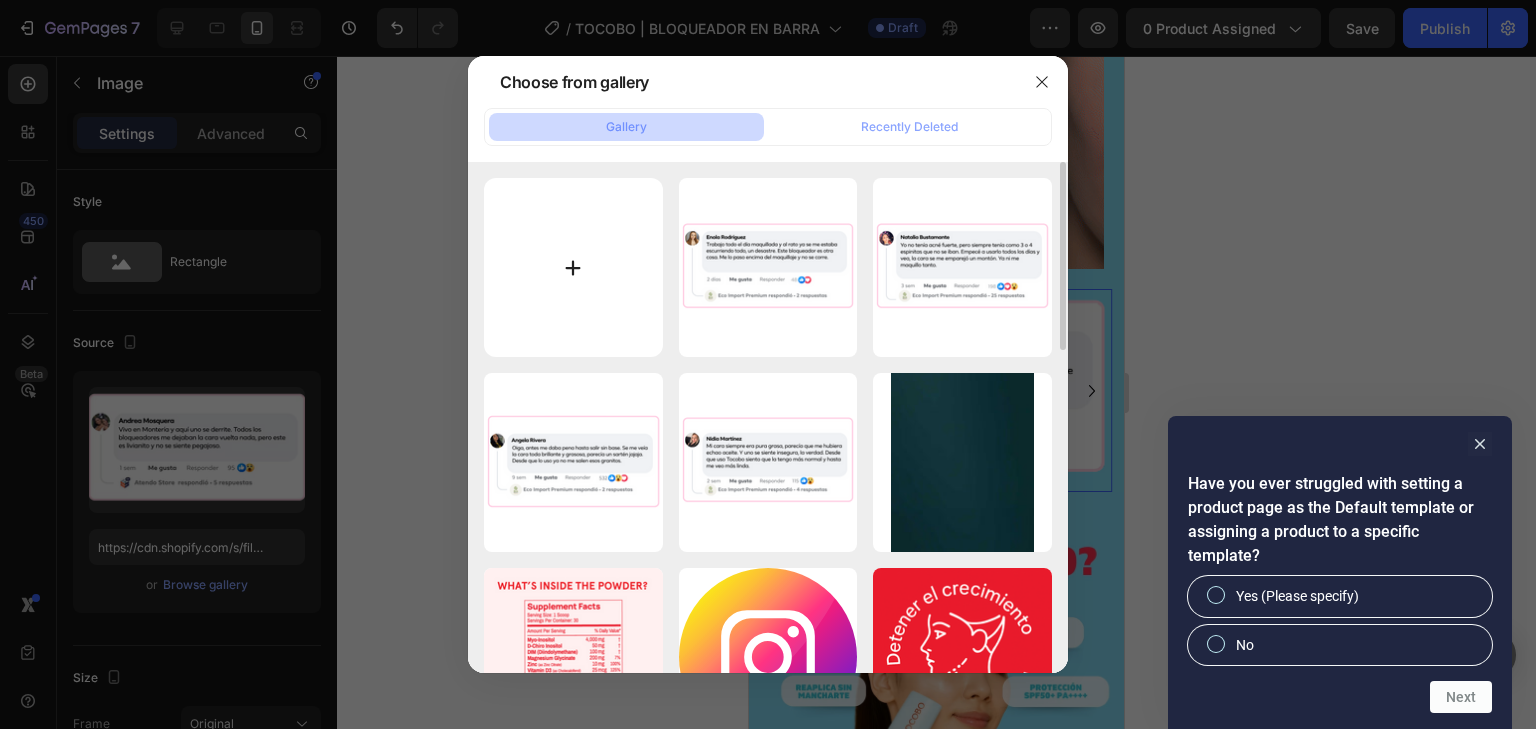 click at bounding box center [573, 267] 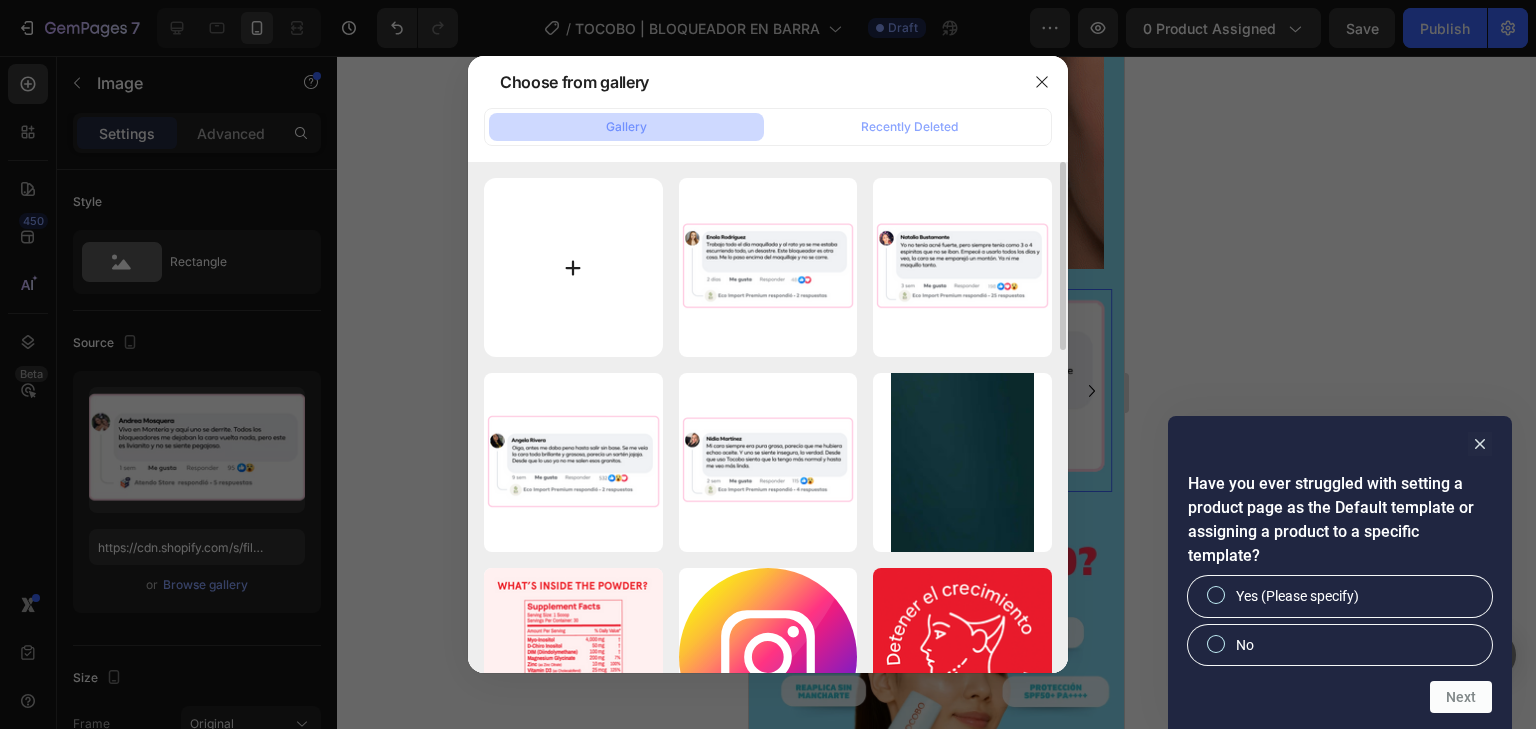 type on "C:\fakepath\OBJECIÓN 4_ “Solo con cirugía se puede lograr eso”.png" 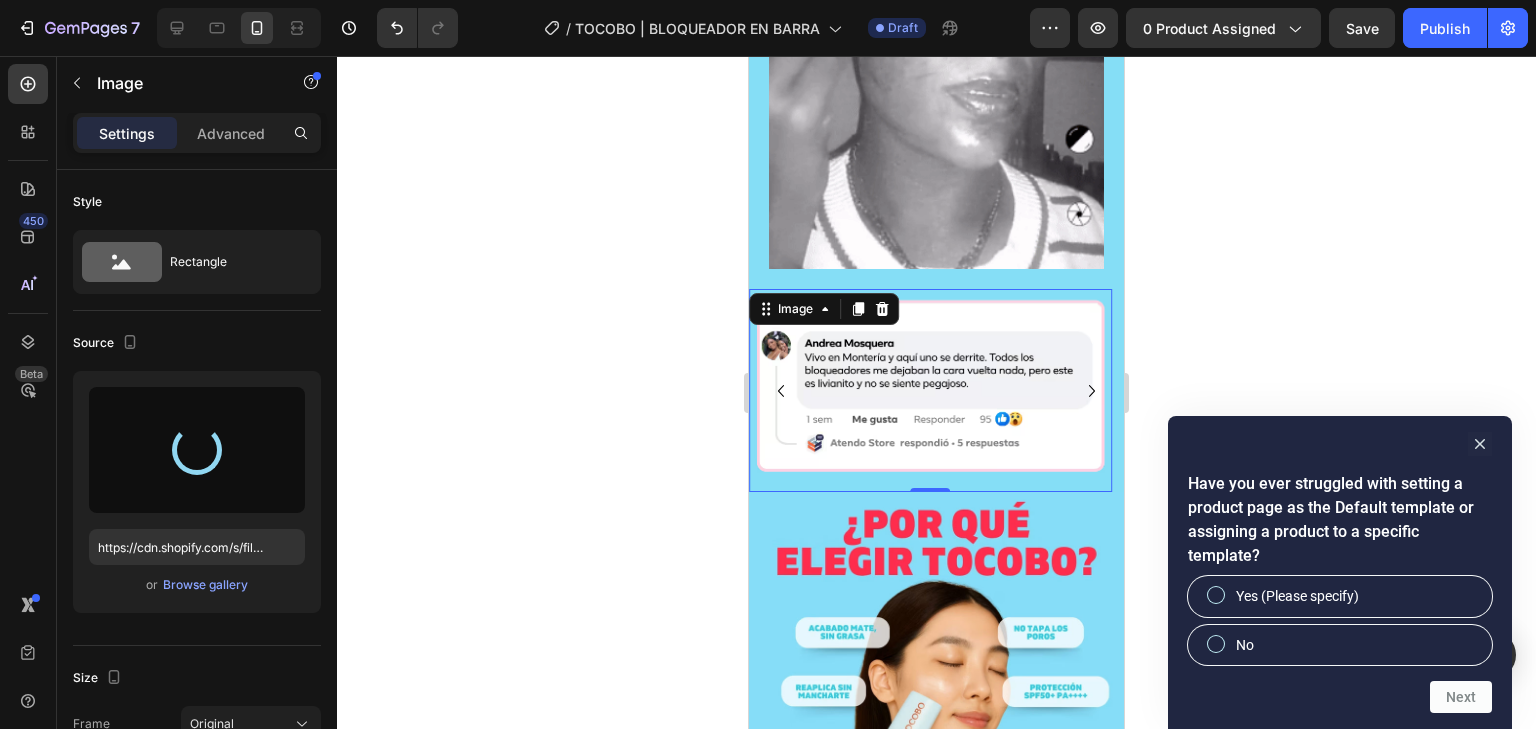 type on "https://cdn.shopify.com/s/files/1/0814/4774/7875/files/gempages_502382392242078688-f6056885-54e6-4be3-9fea-f9aed26bdb1d.png" 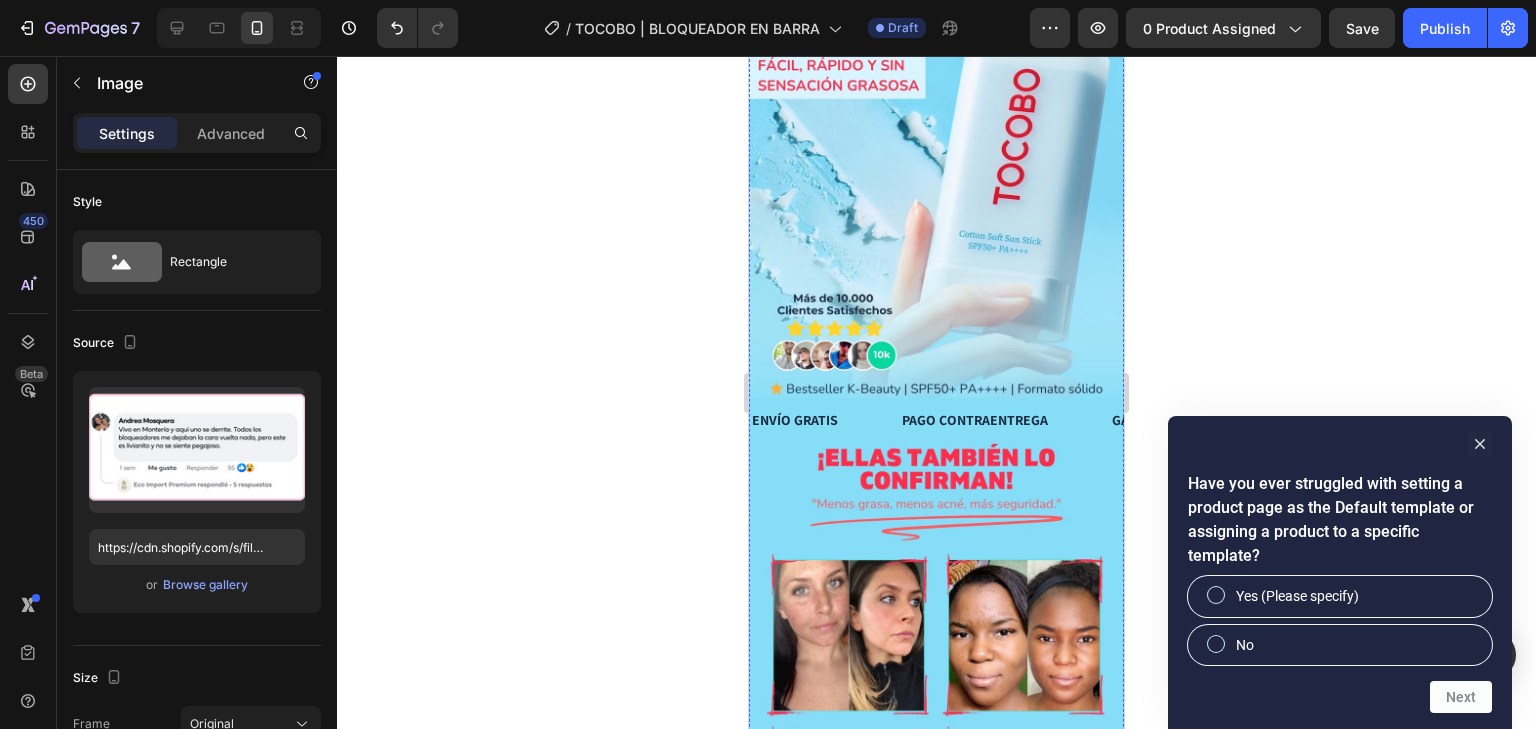 scroll, scrollTop: 0, scrollLeft: 0, axis: both 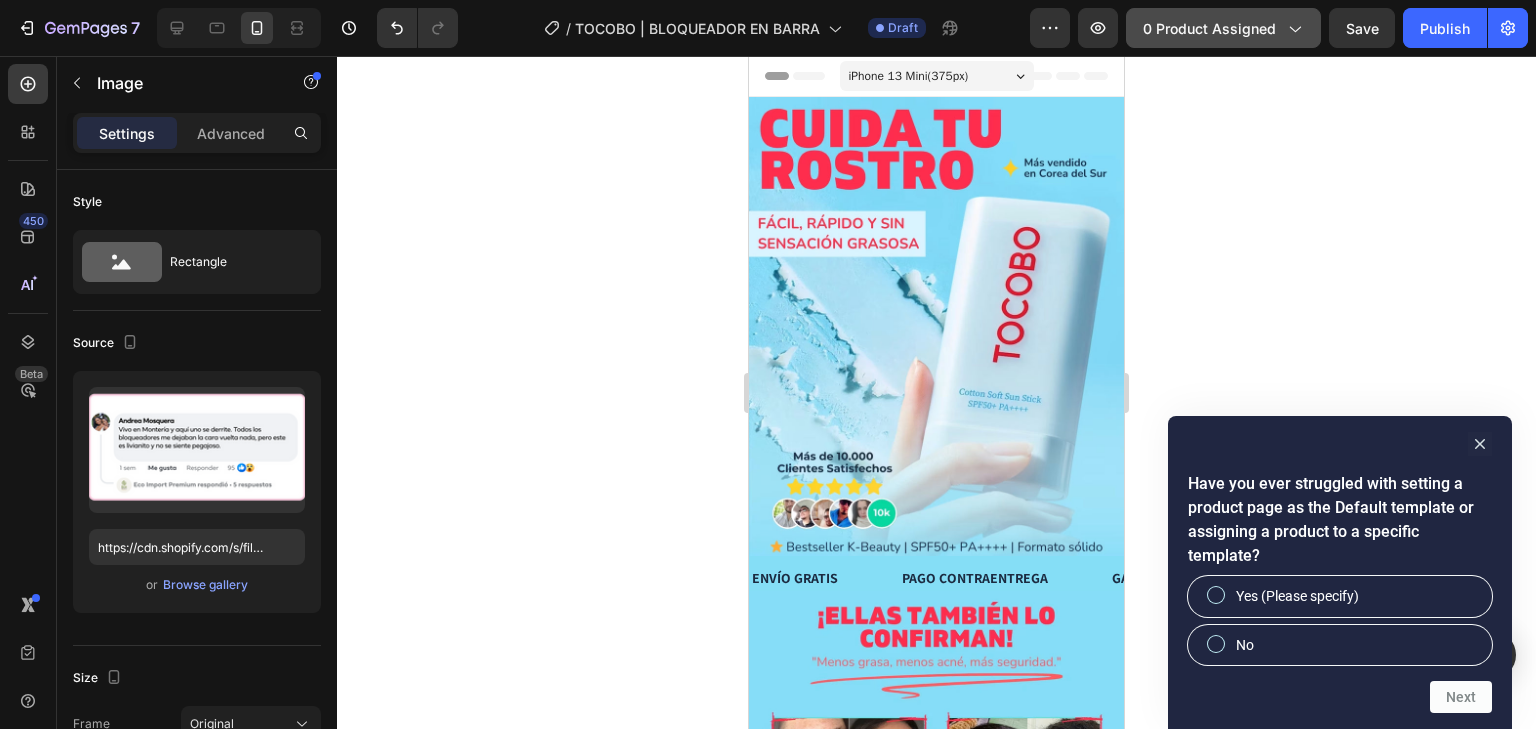 click on "0 product assigned" 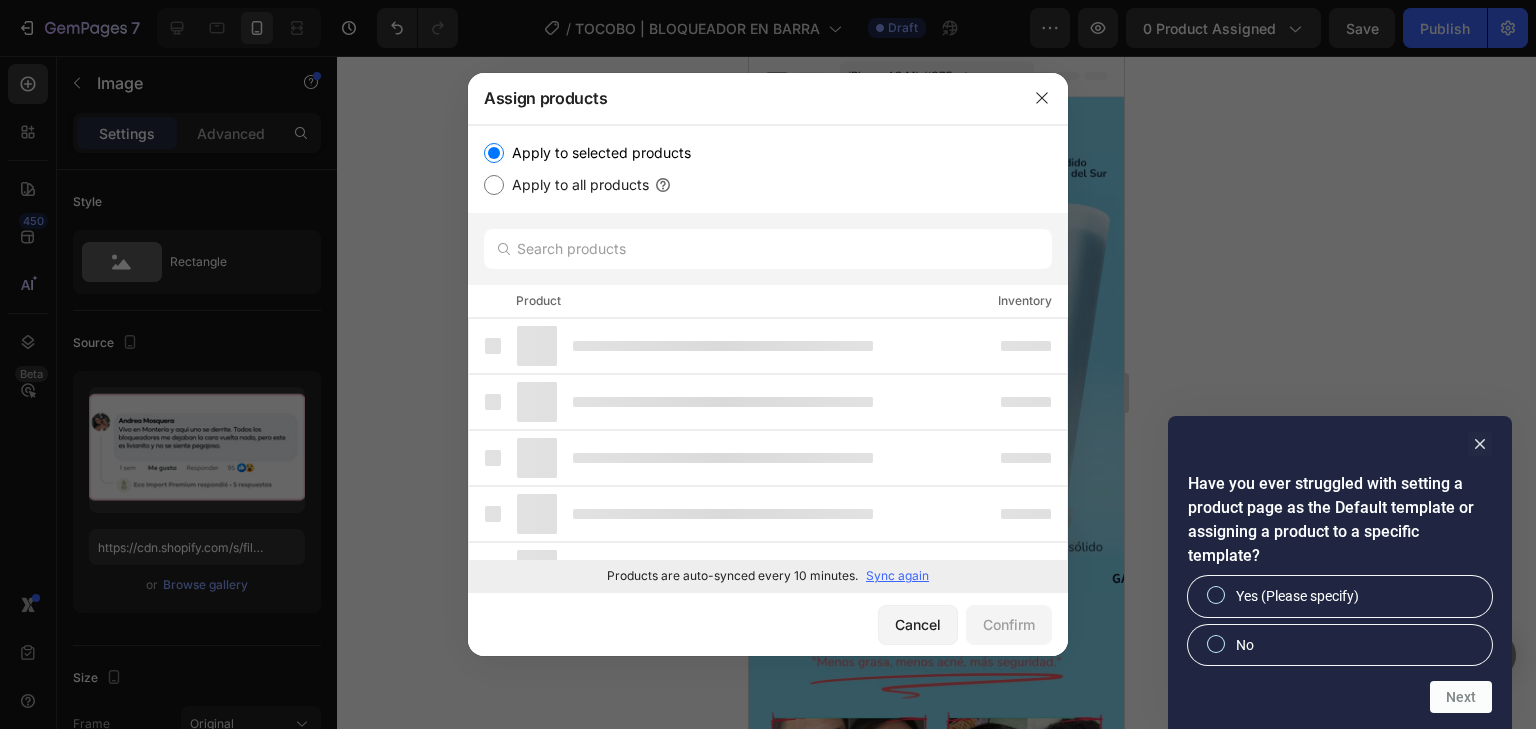 click 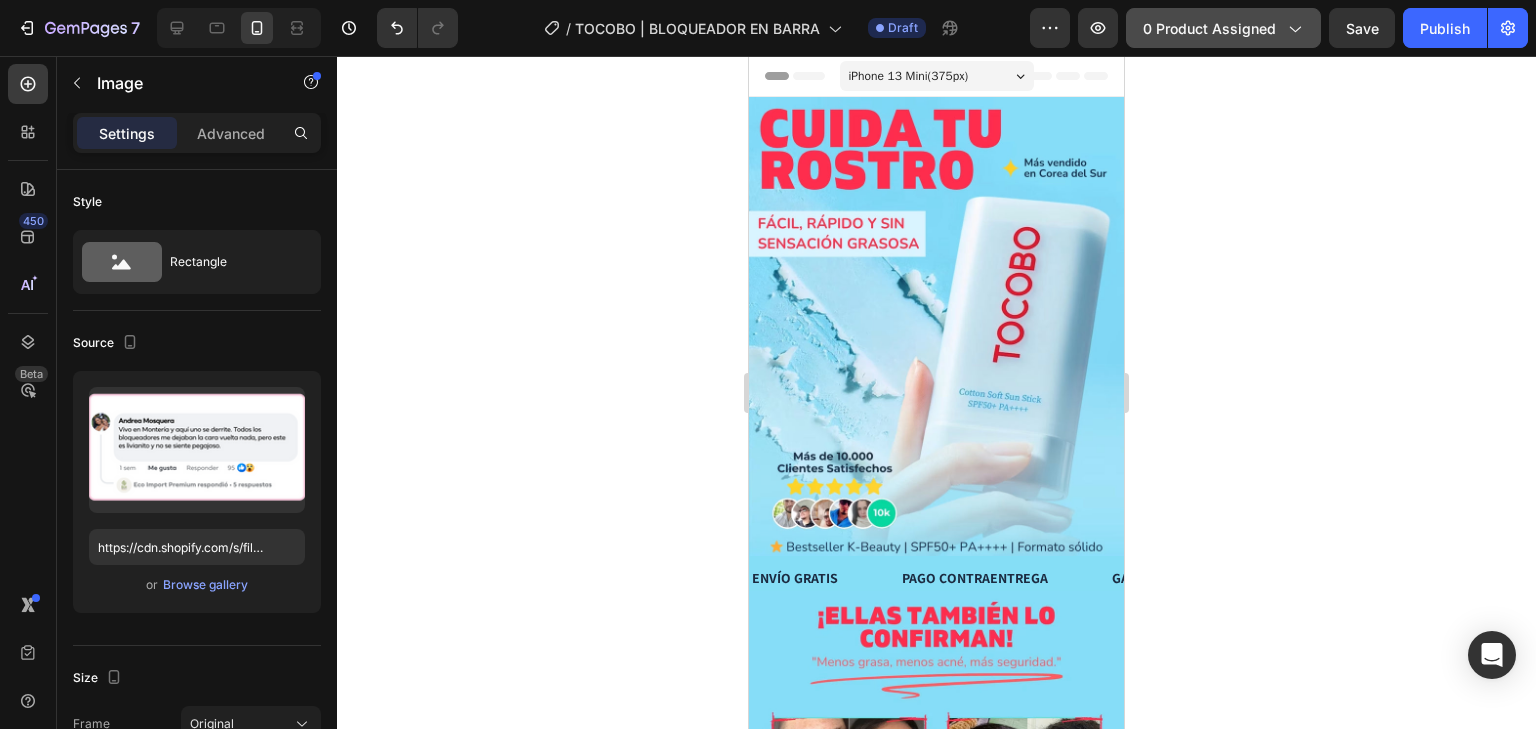 click 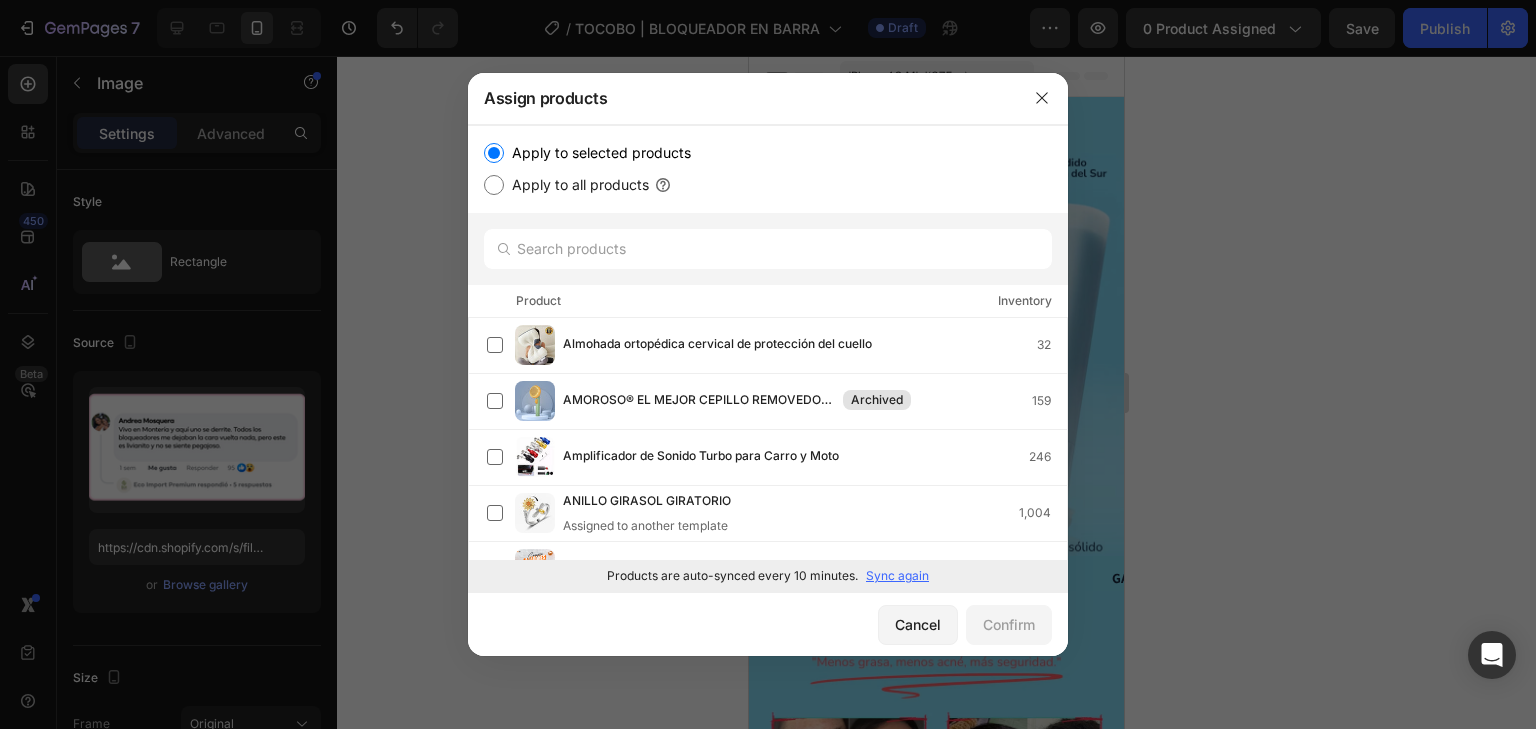 click on "Sync again" at bounding box center [897, 576] 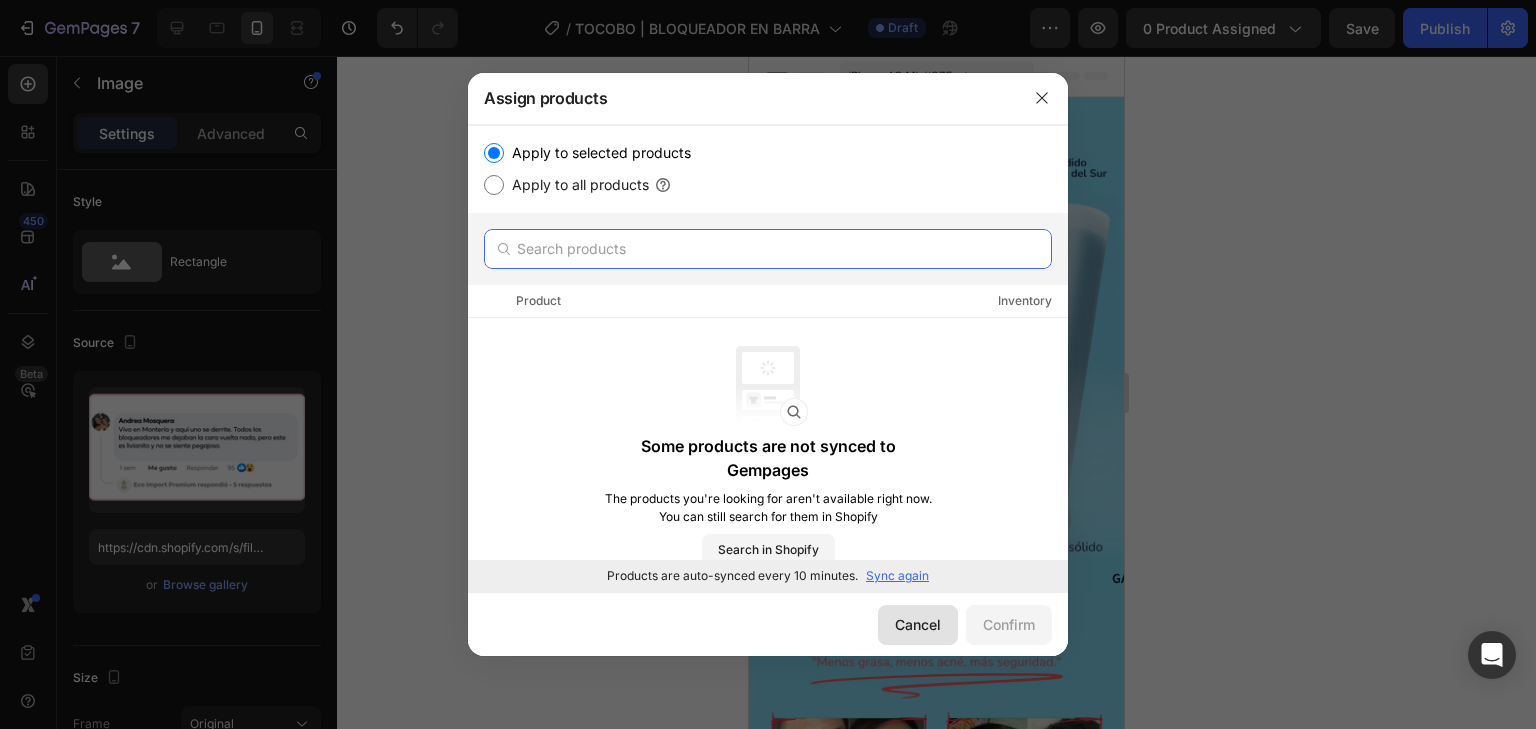 click at bounding box center [768, 249] 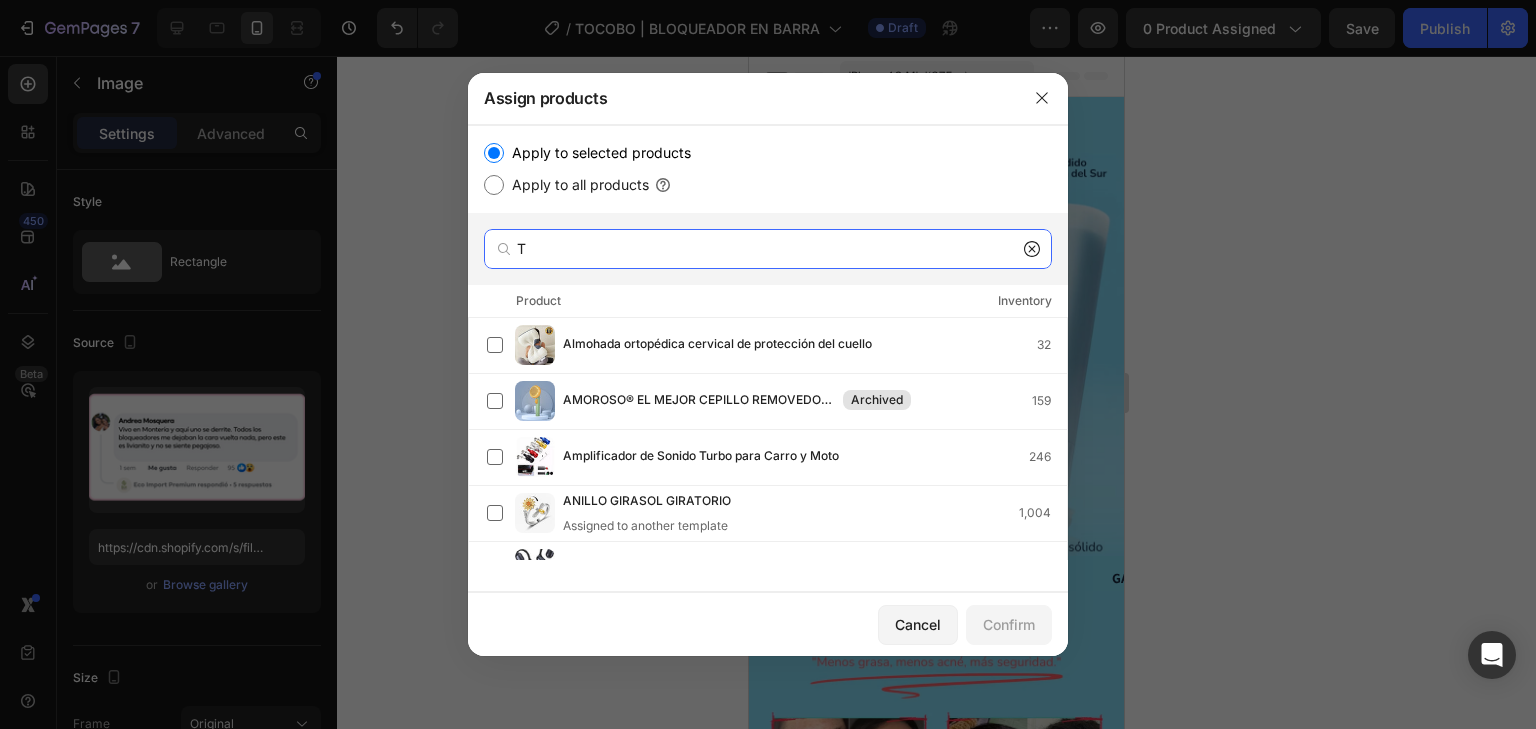 click on "T" at bounding box center (768, 249) 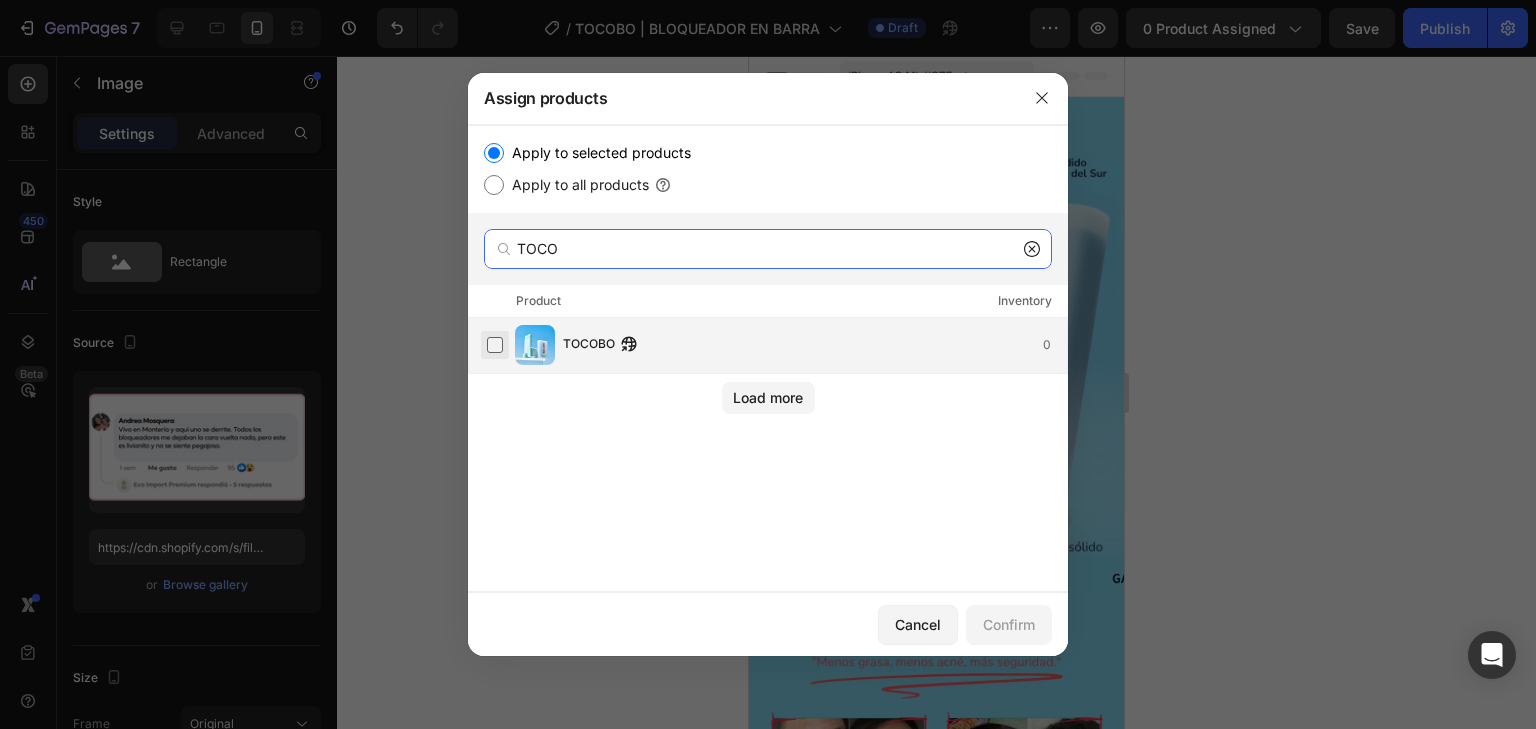 type on "TOCO" 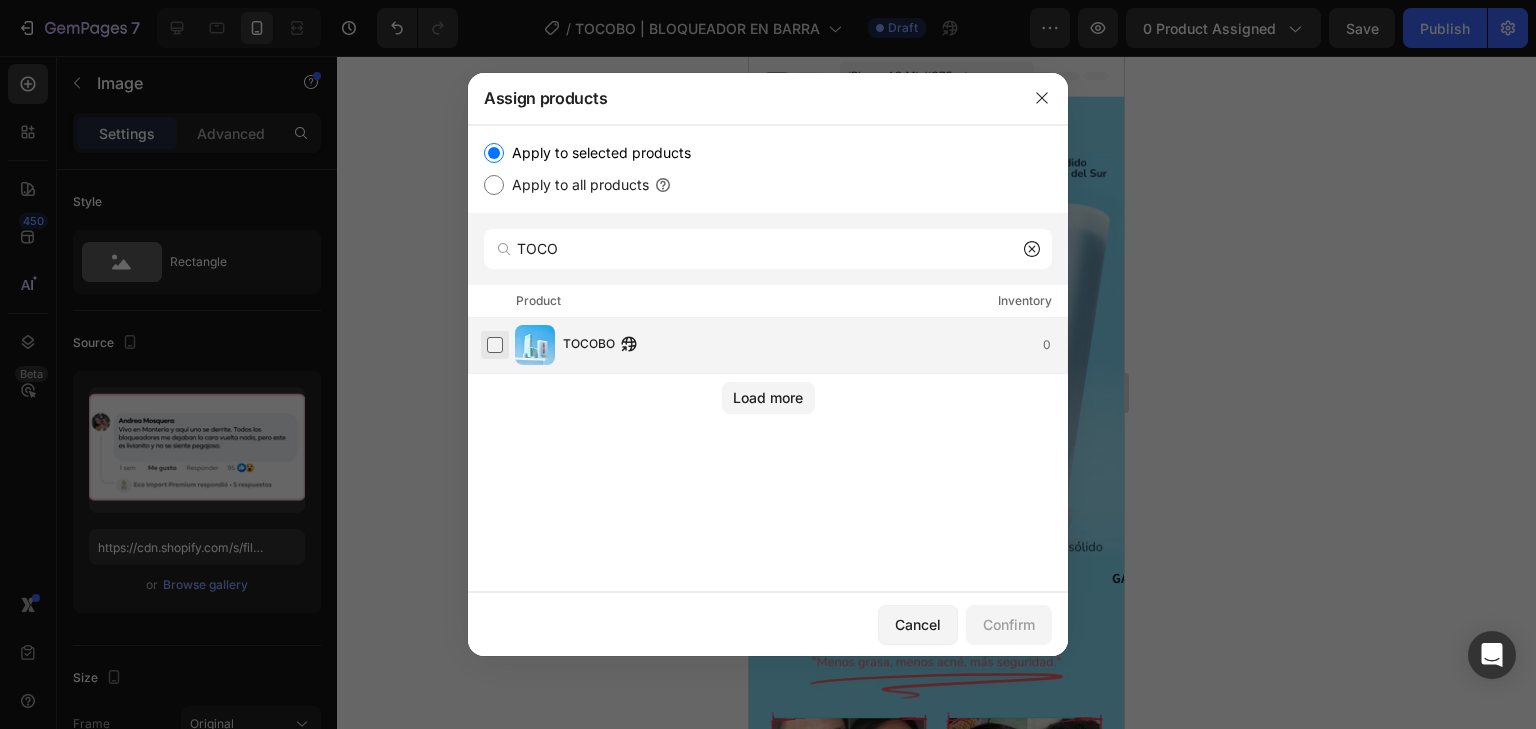 click at bounding box center [495, 345] 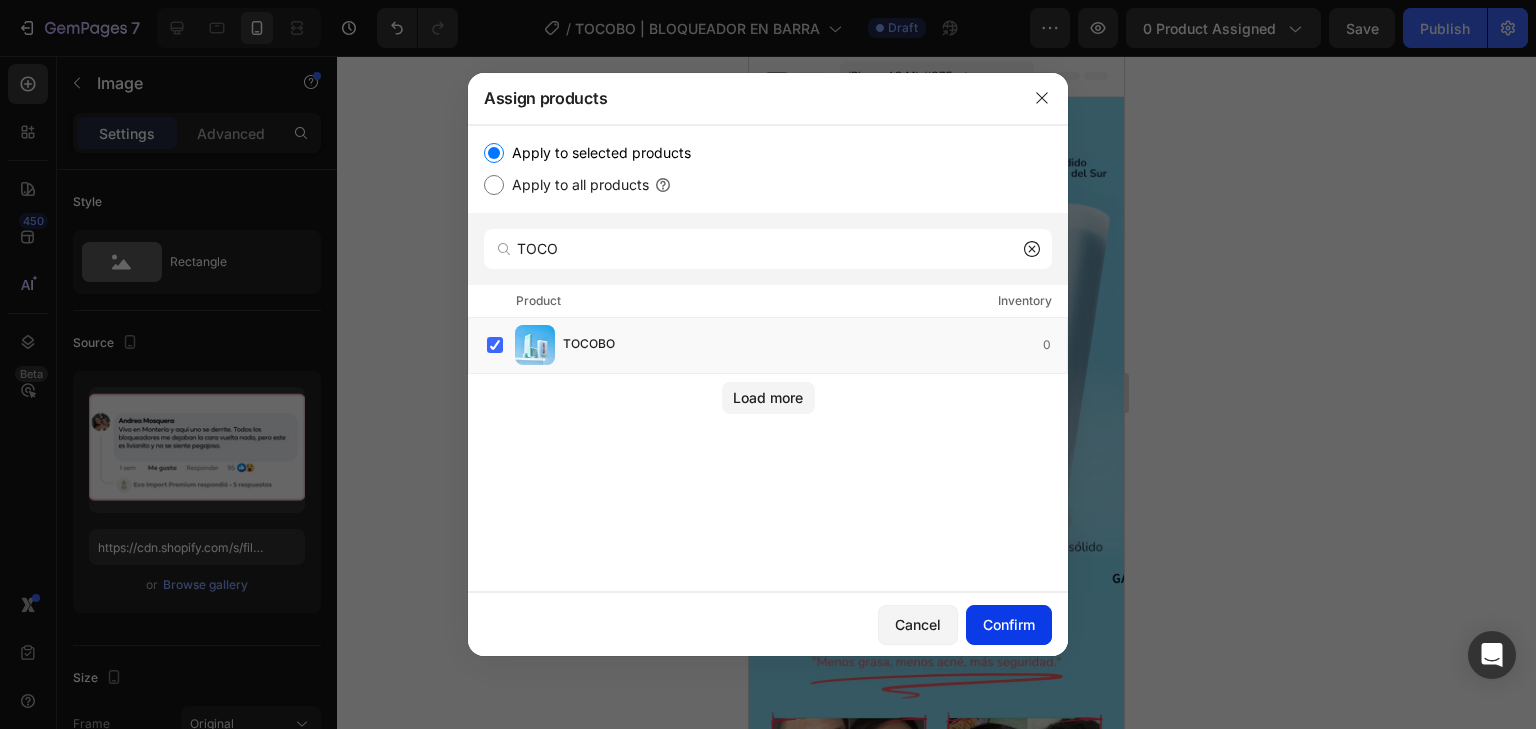 click on "Confirm" at bounding box center [1009, 624] 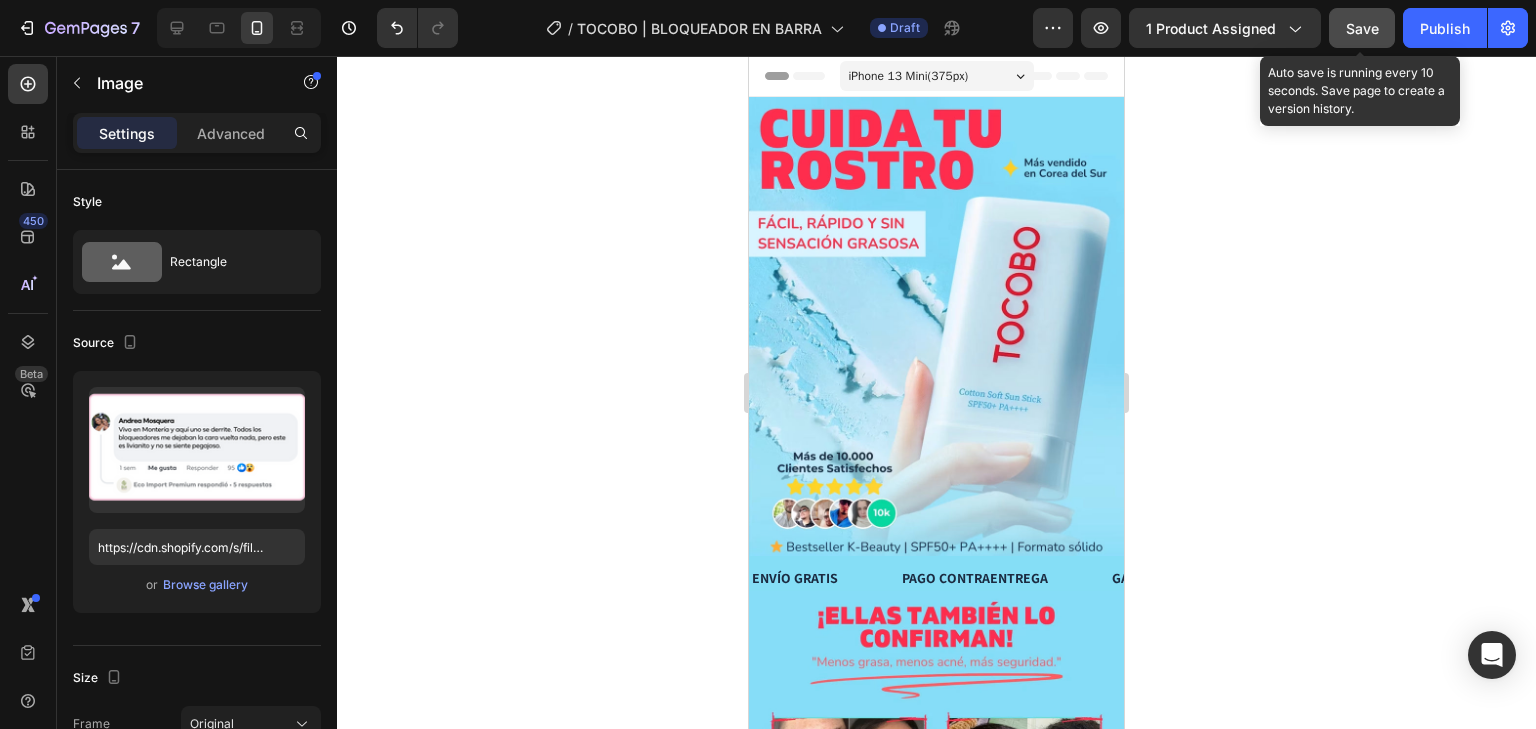 click on "Save" 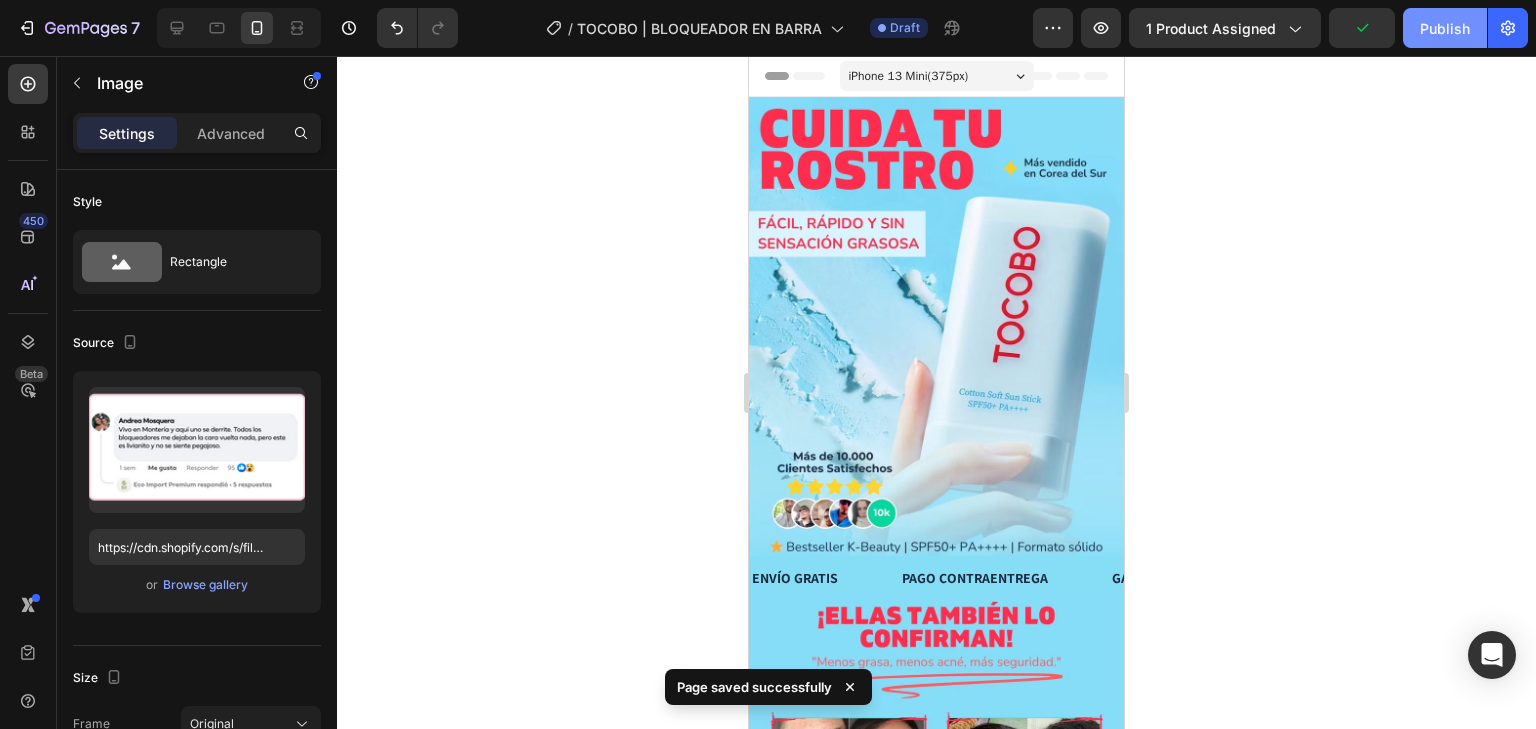 click on "Publish" at bounding box center [1445, 28] 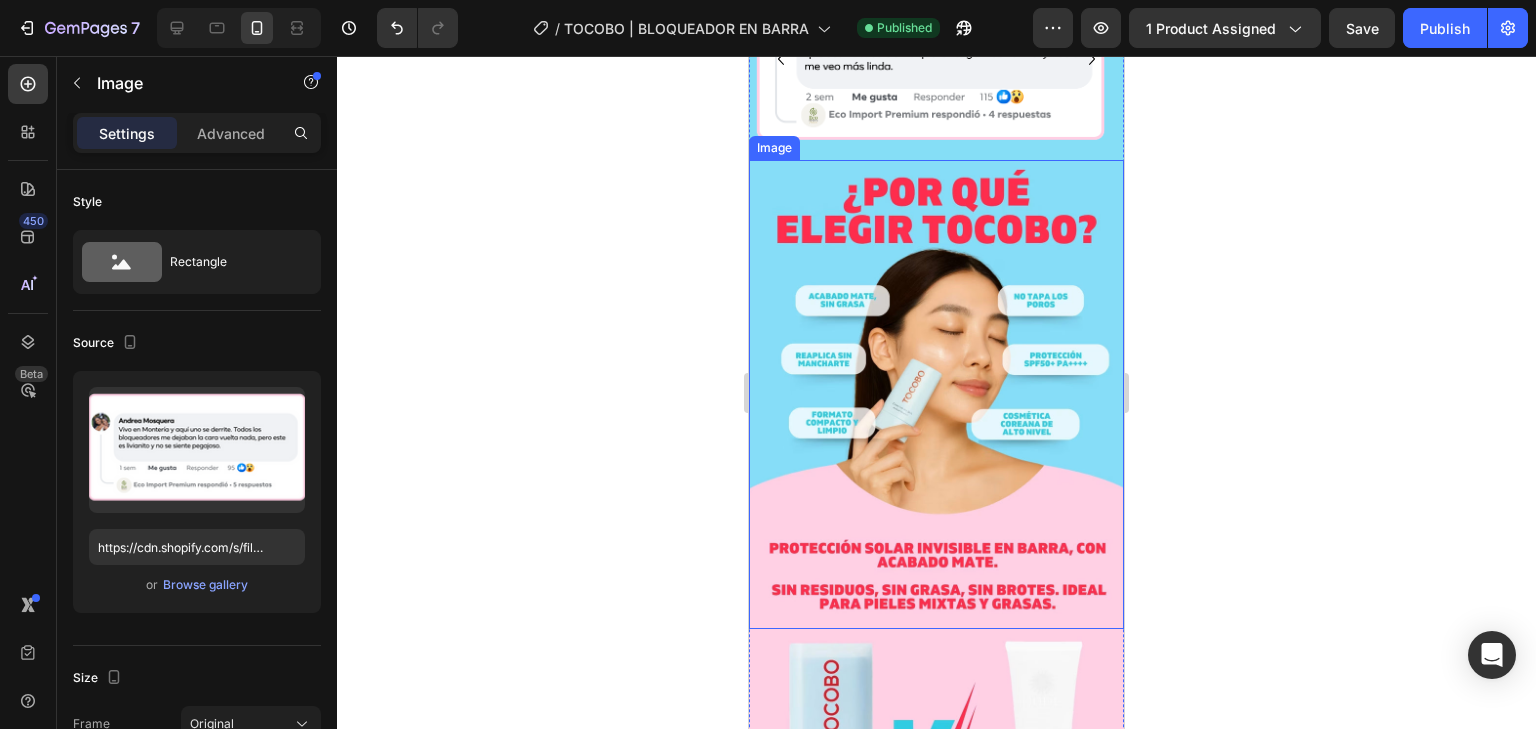 scroll, scrollTop: 2320, scrollLeft: 0, axis: vertical 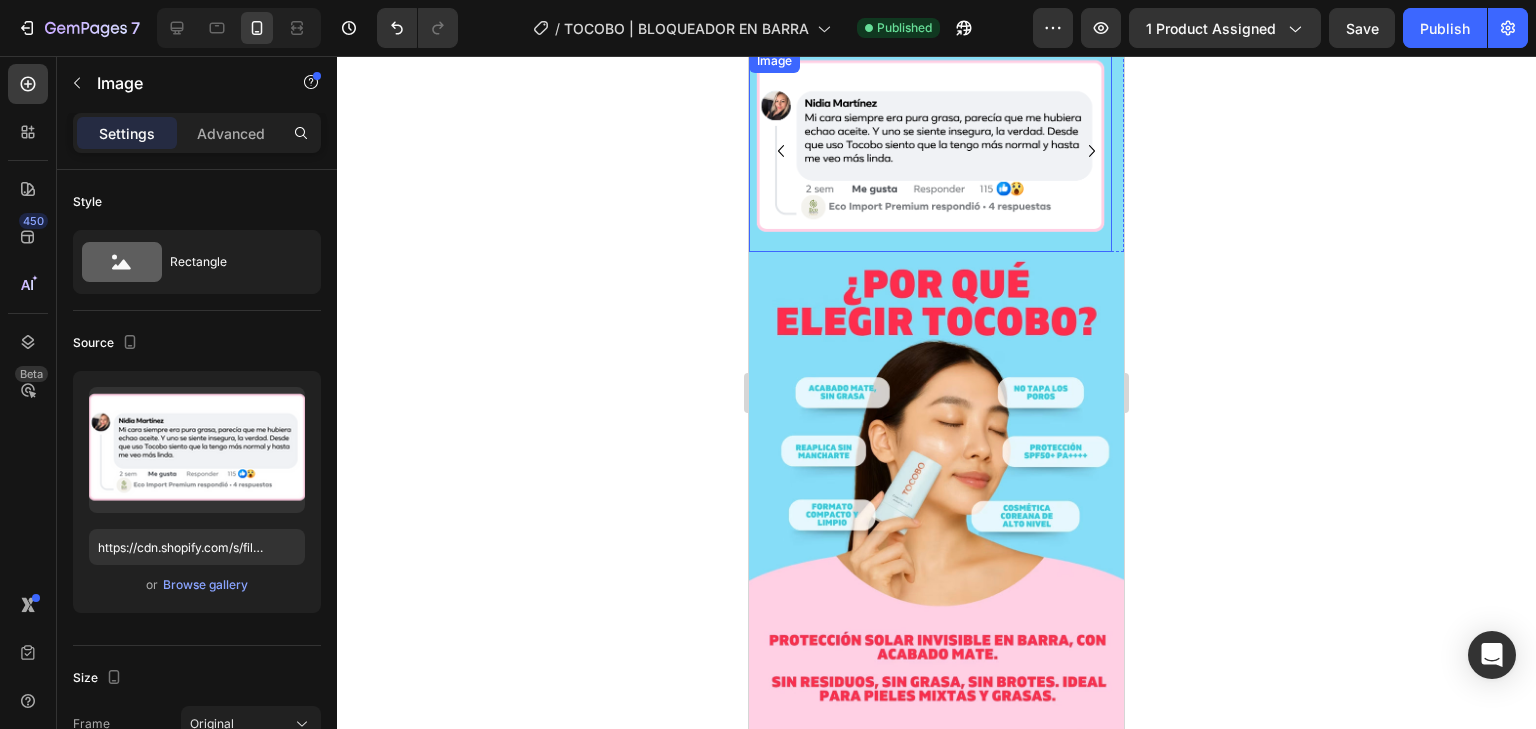 click at bounding box center (930, 151) 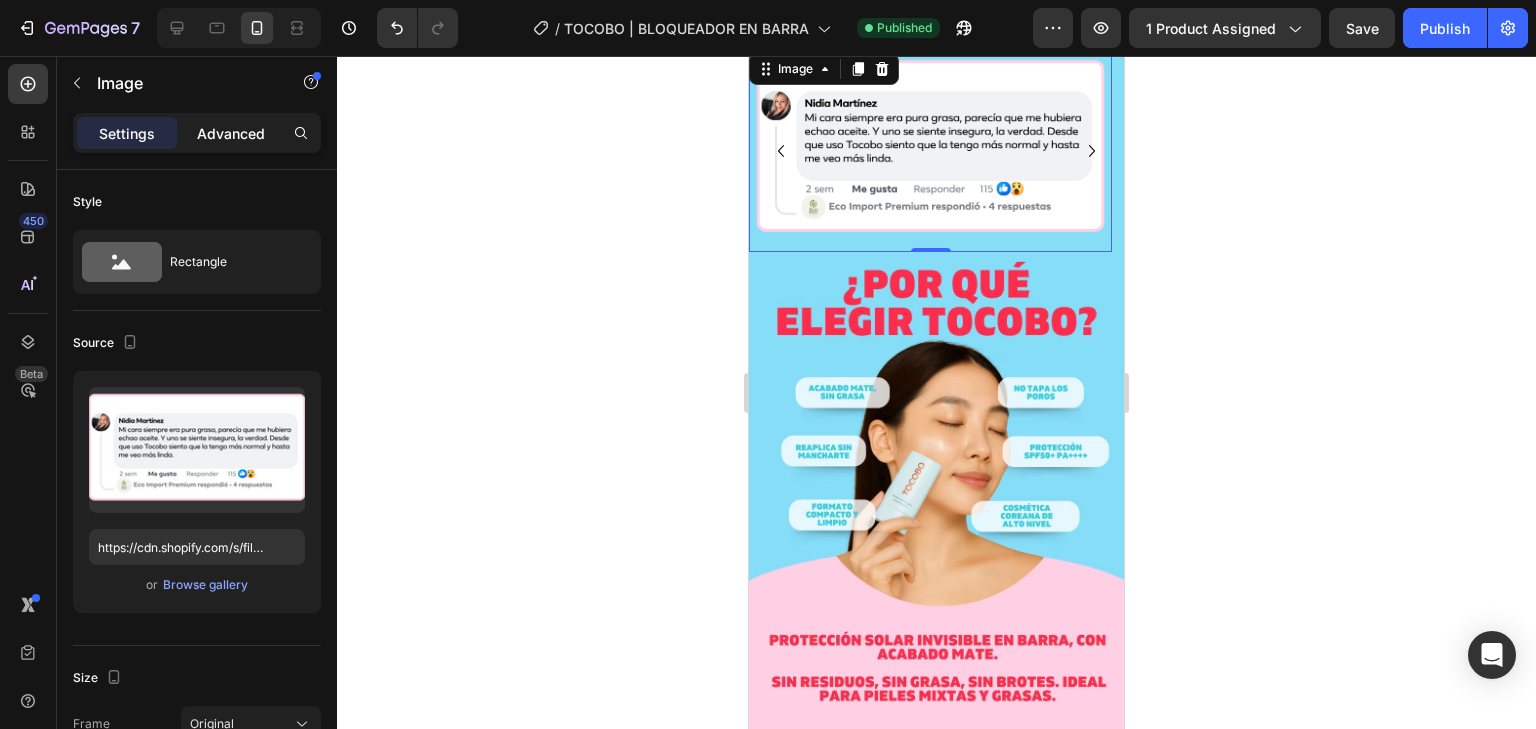 click on "Advanced" at bounding box center (231, 133) 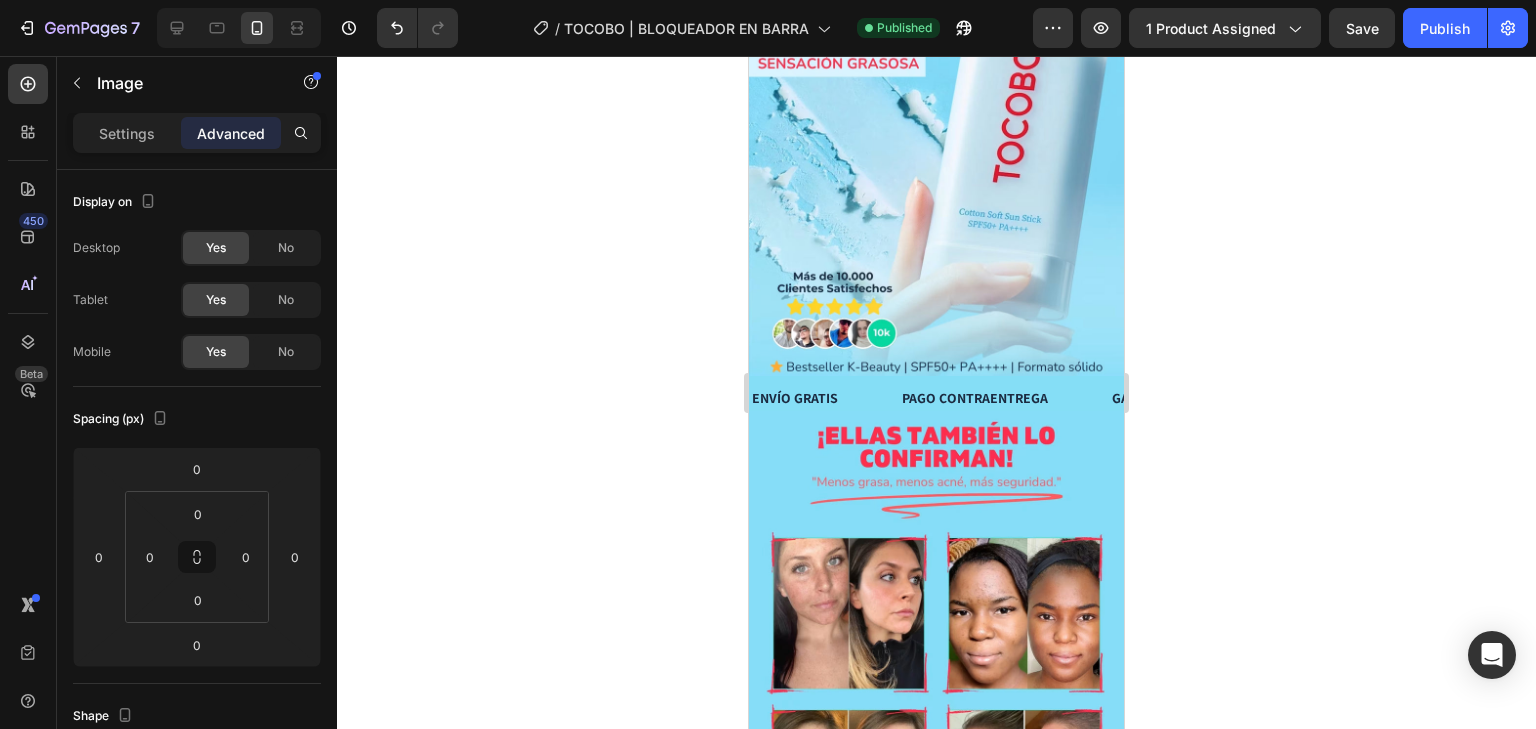 scroll, scrollTop: 0, scrollLeft: 0, axis: both 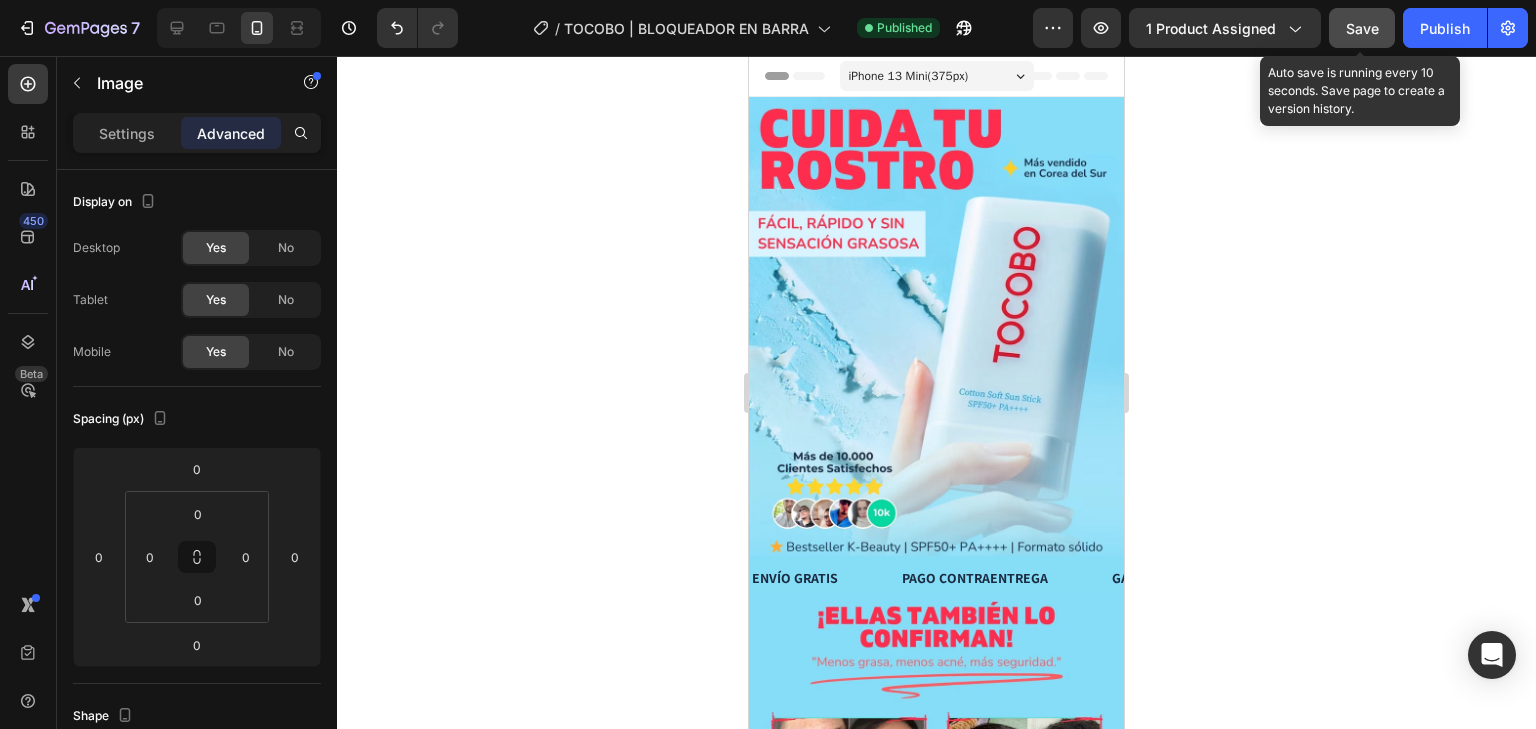click on "Save" at bounding box center [1362, 28] 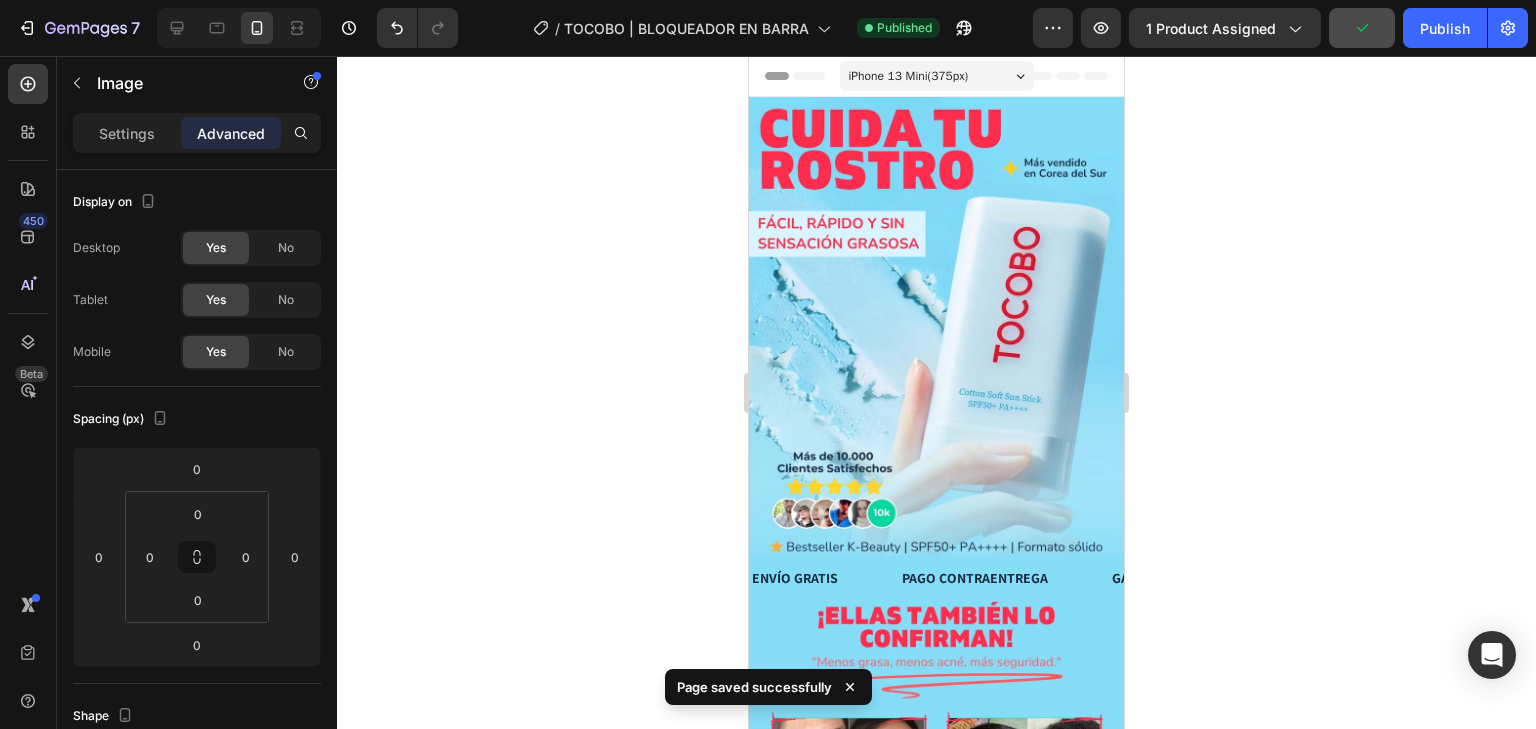 drag, startPoint x: 1420, startPoint y: 27, endPoint x: 1402, endPoint y: 47, distance: 26.907248 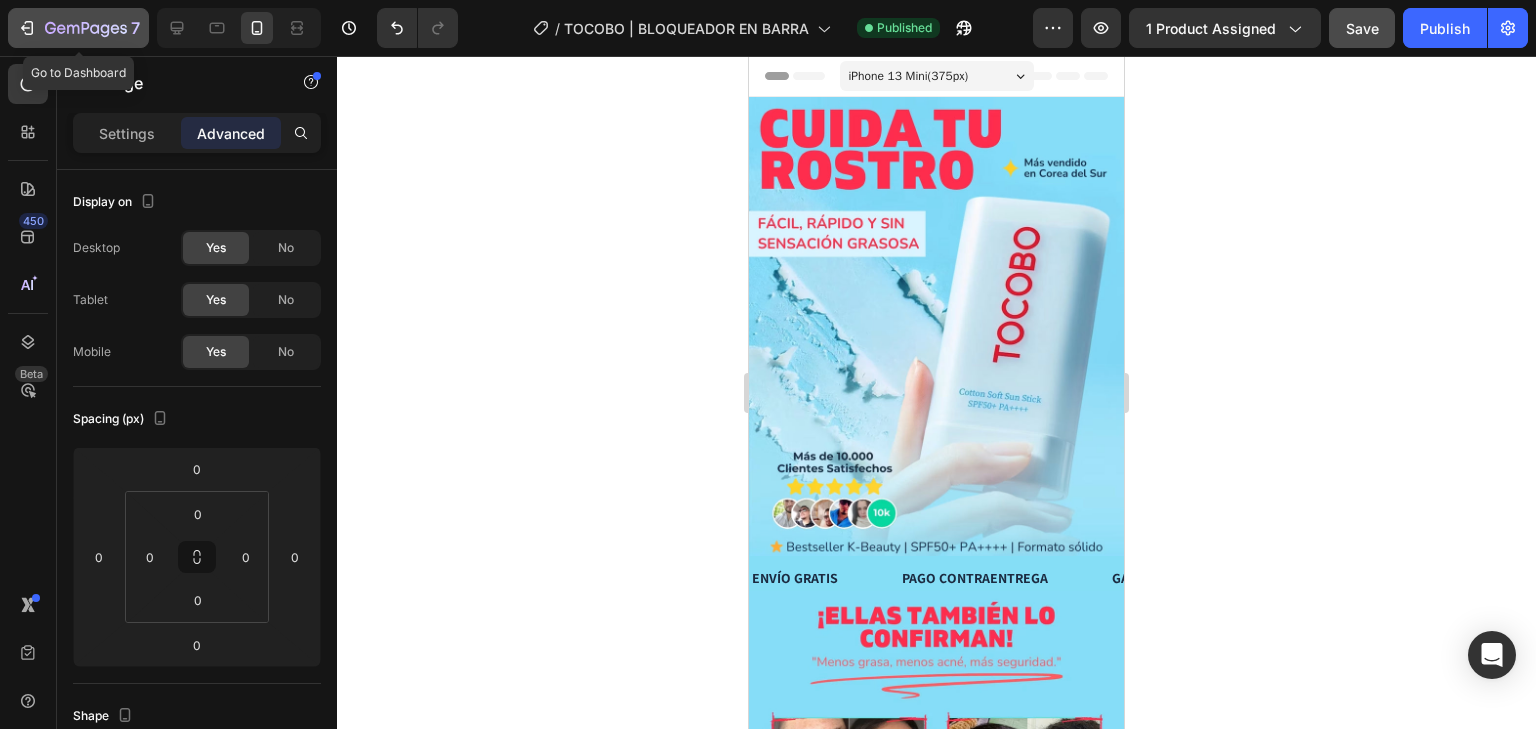 click 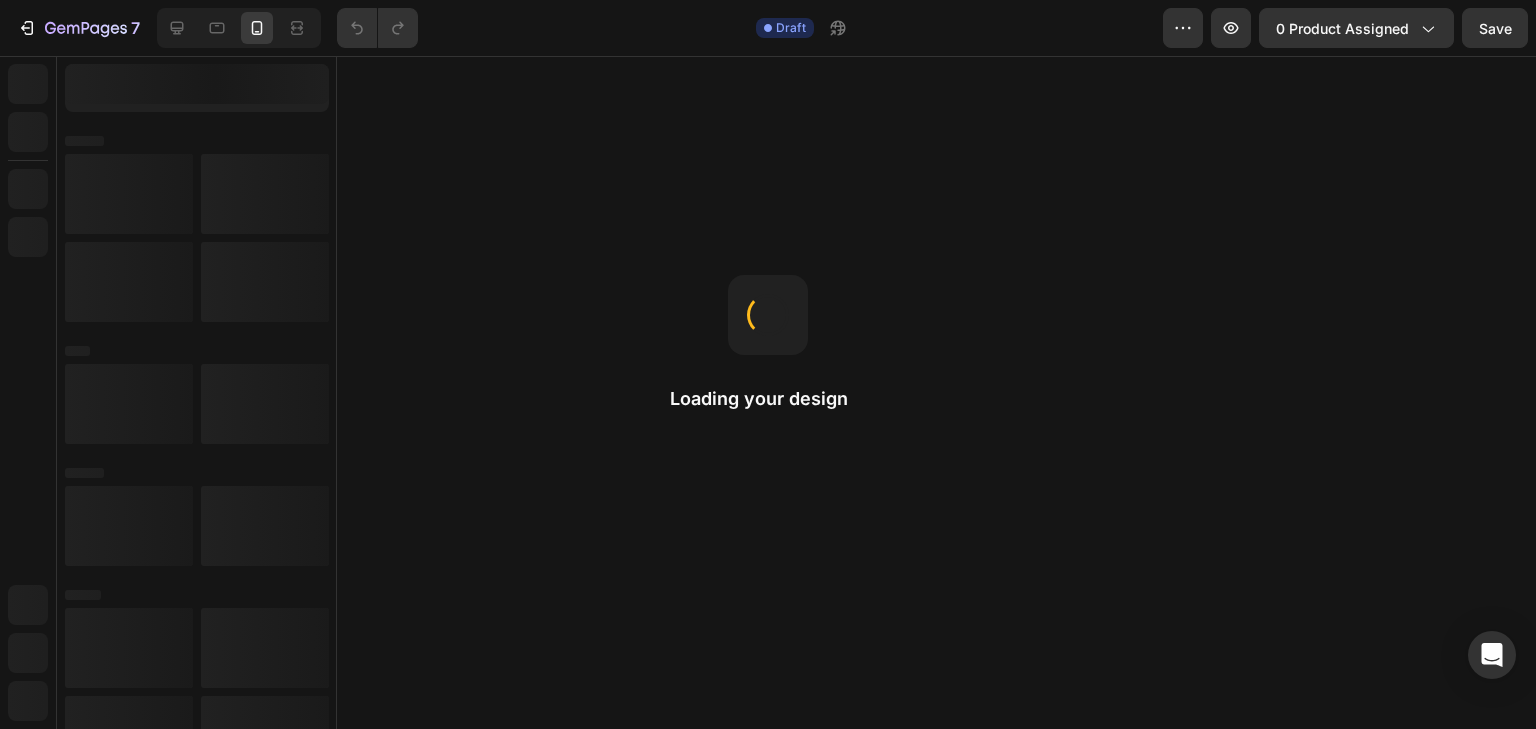 scroll, scrollTop: 0, scrollLeft: 0, axis: both 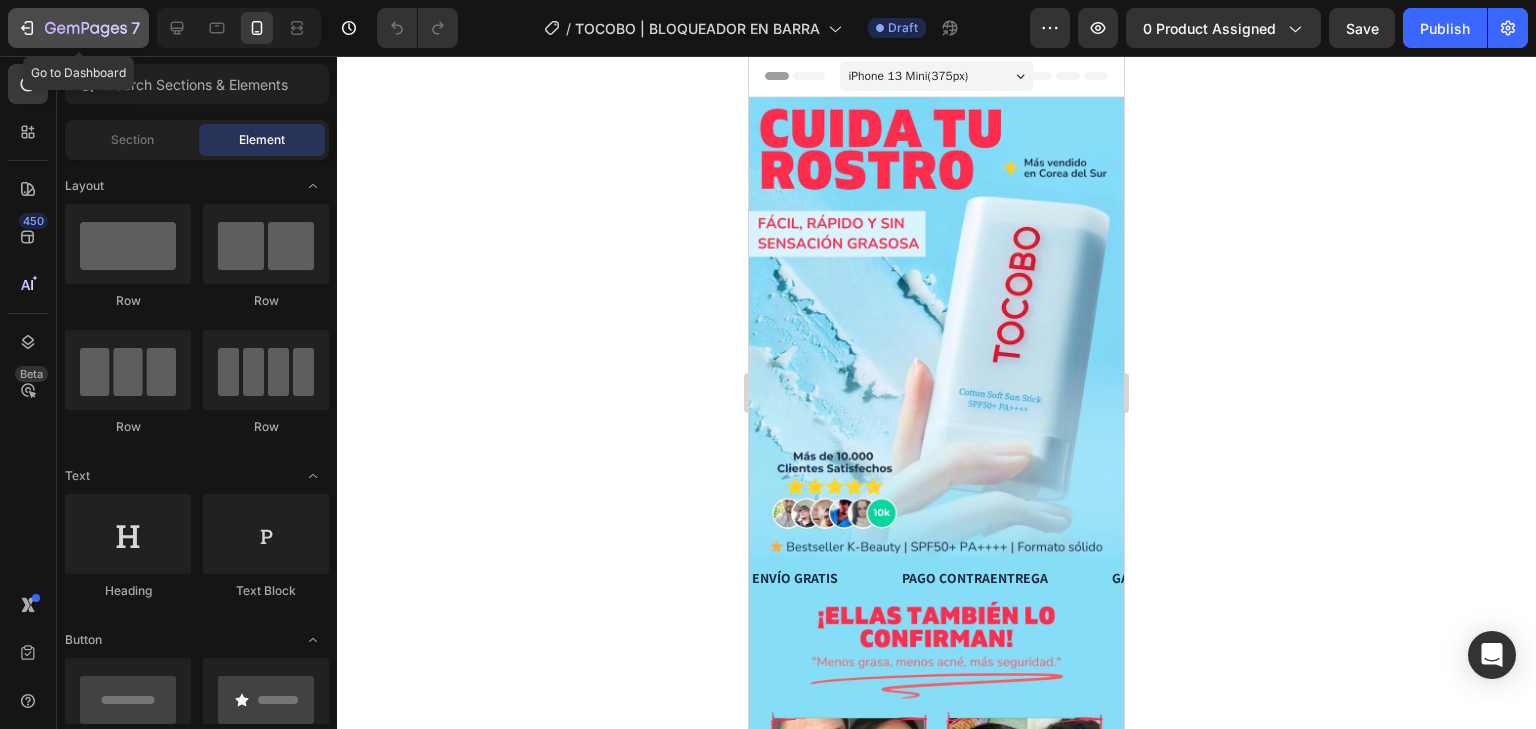 click on "7" at bounding box center [78, 28] 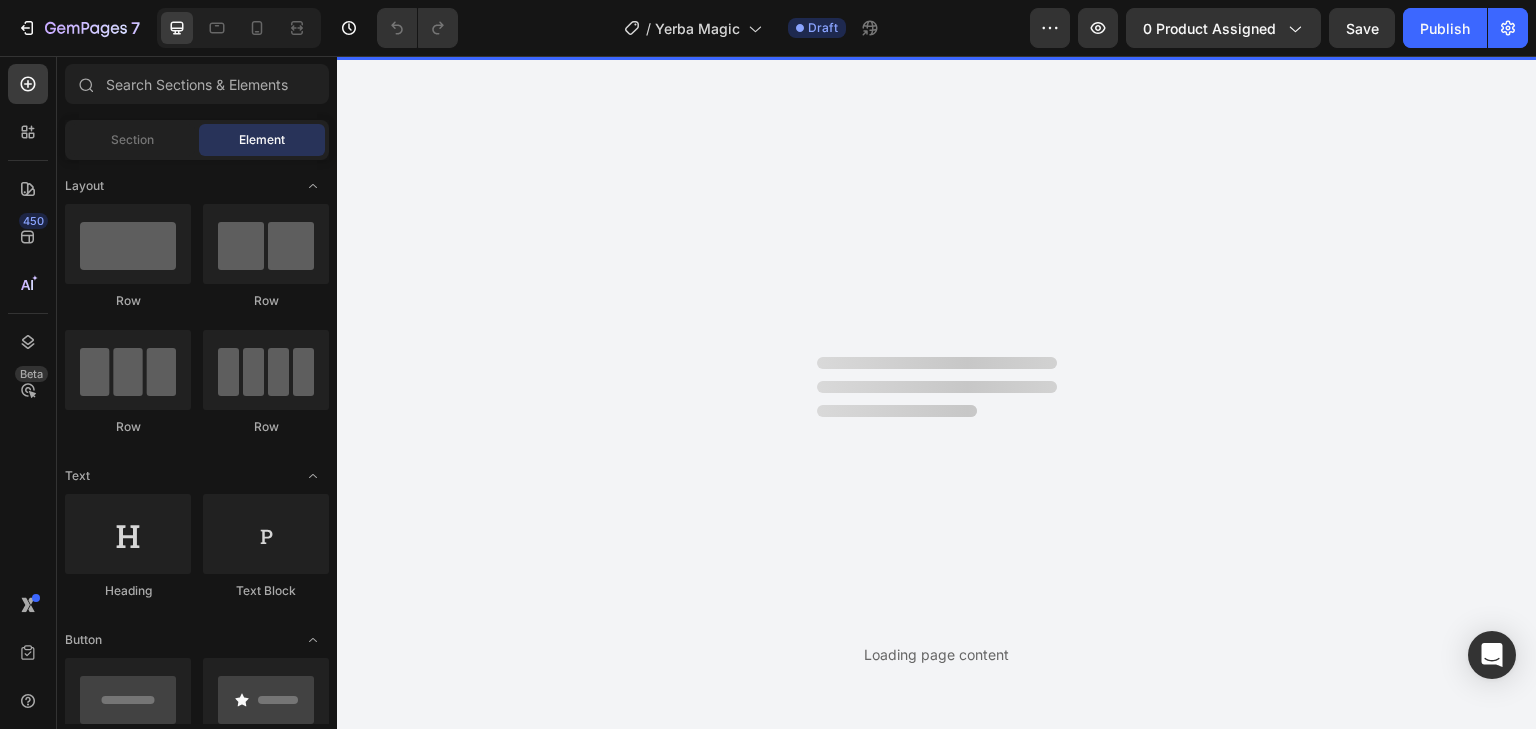 scroll, scrollTop: 0, scrollLeft: 0, axis: both 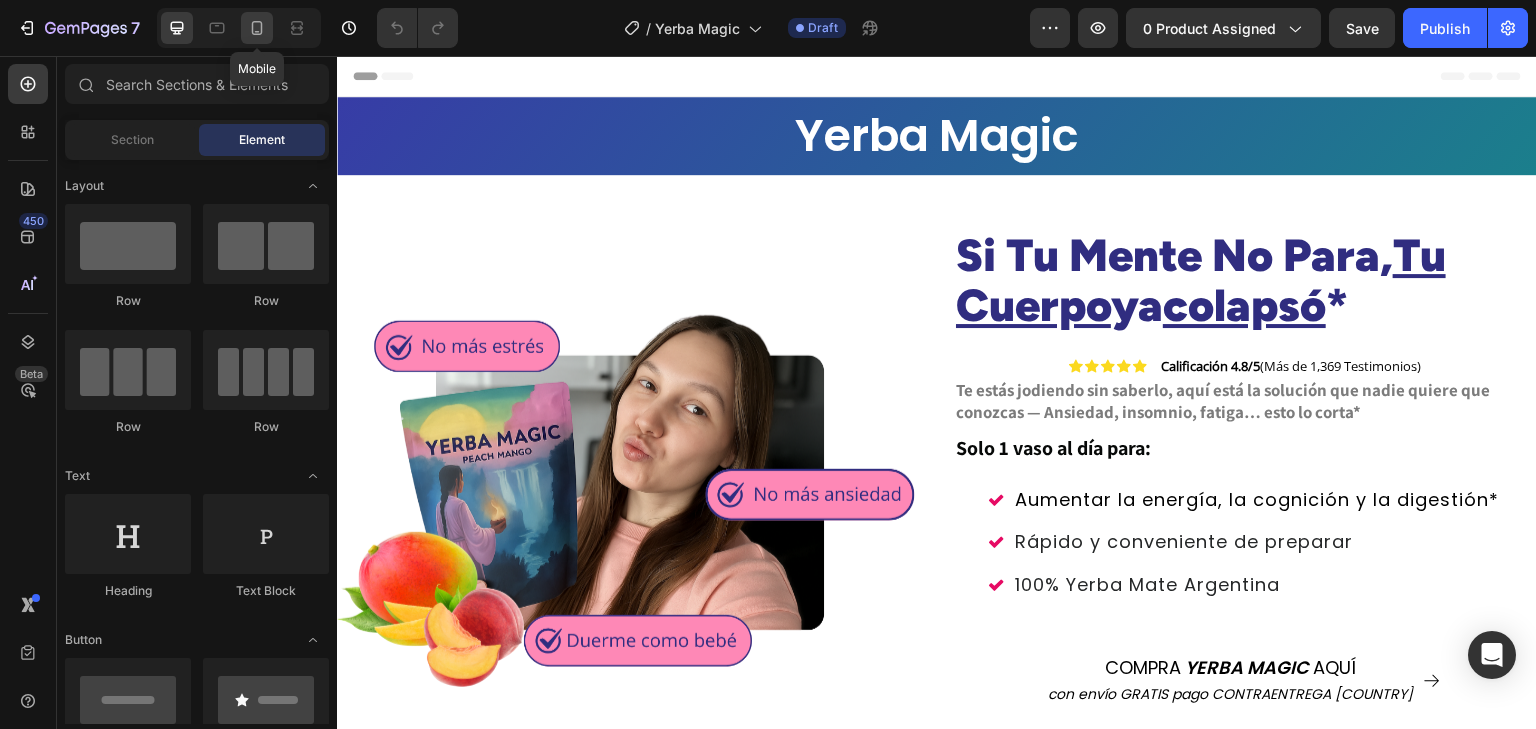 click 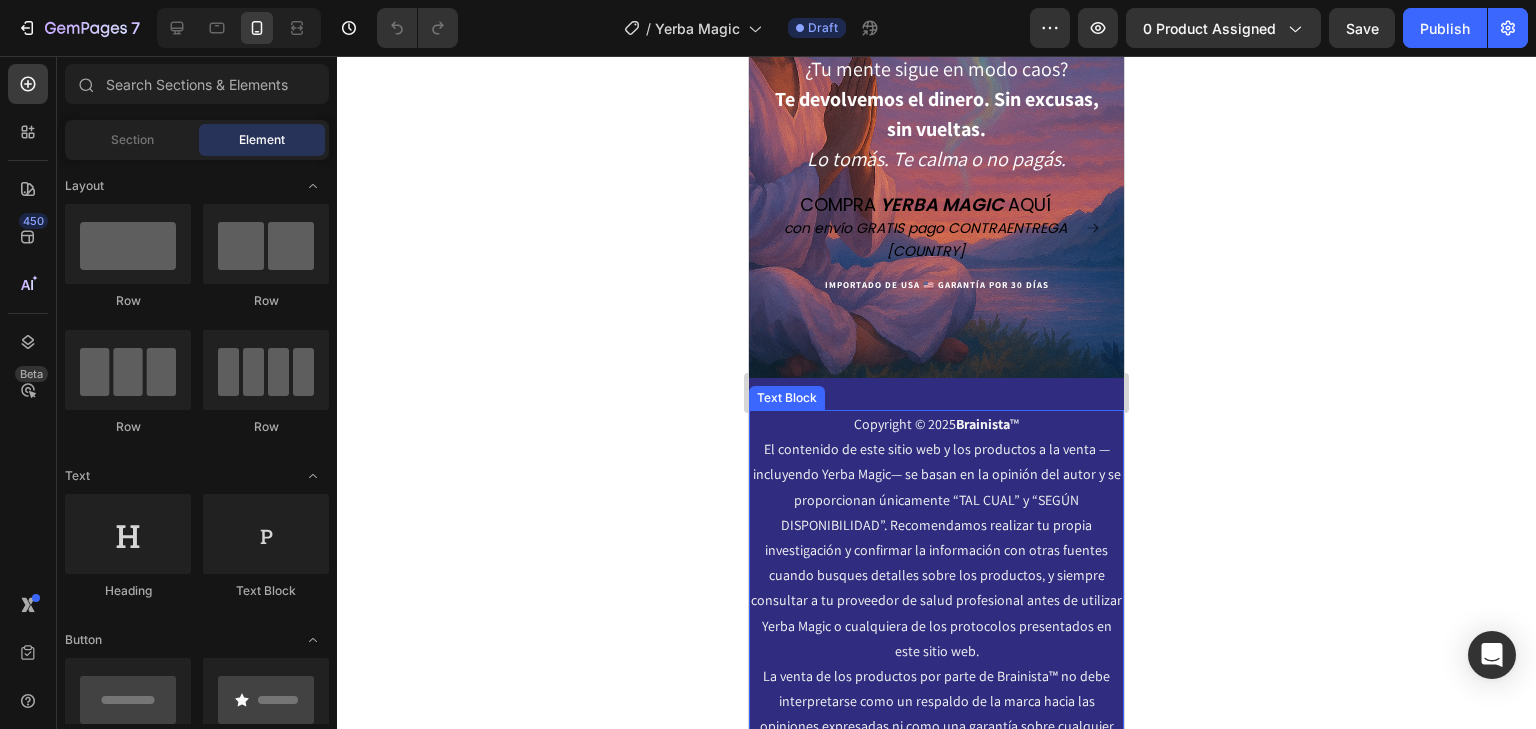 scroll, scrollTop: 7200, scrollLeft: 0, axis: vertical 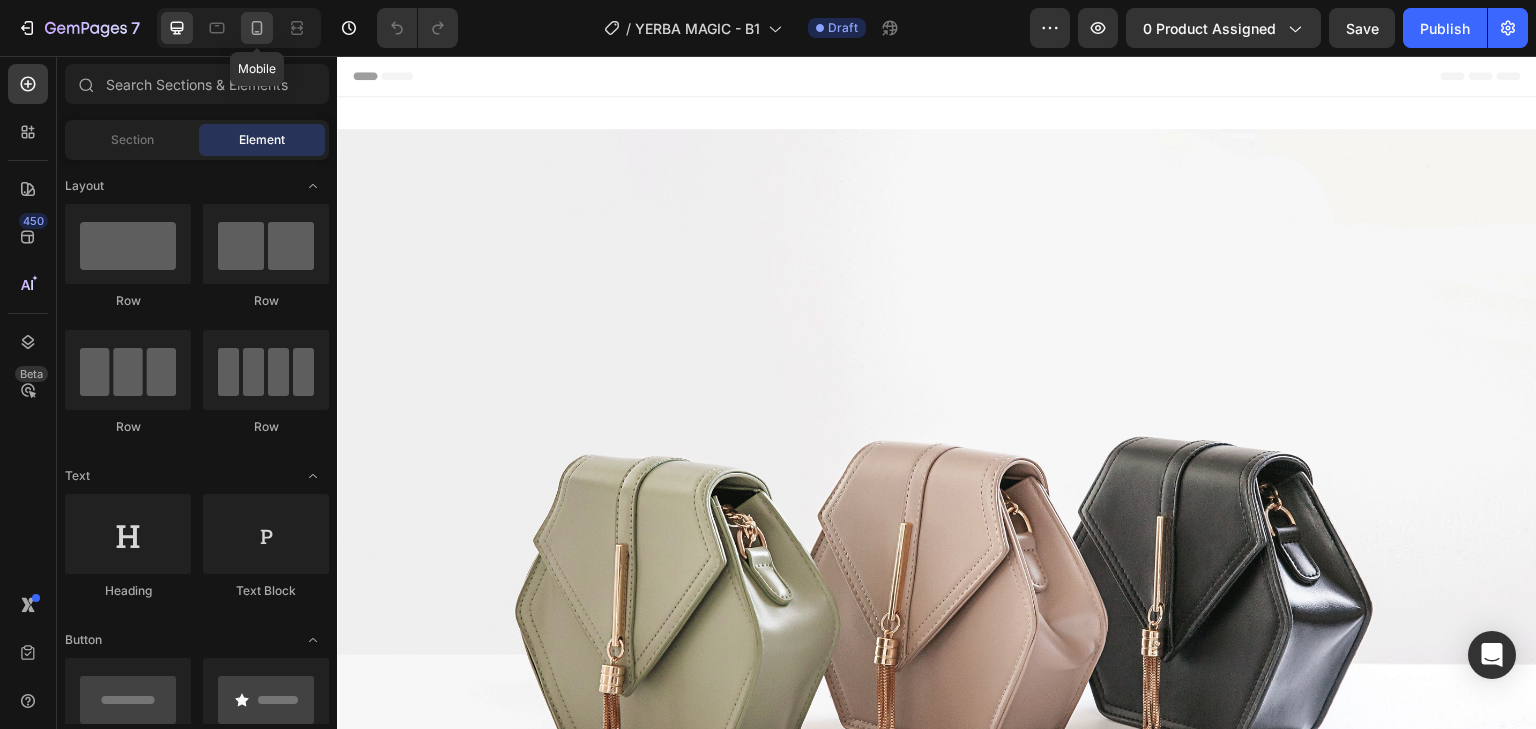 click 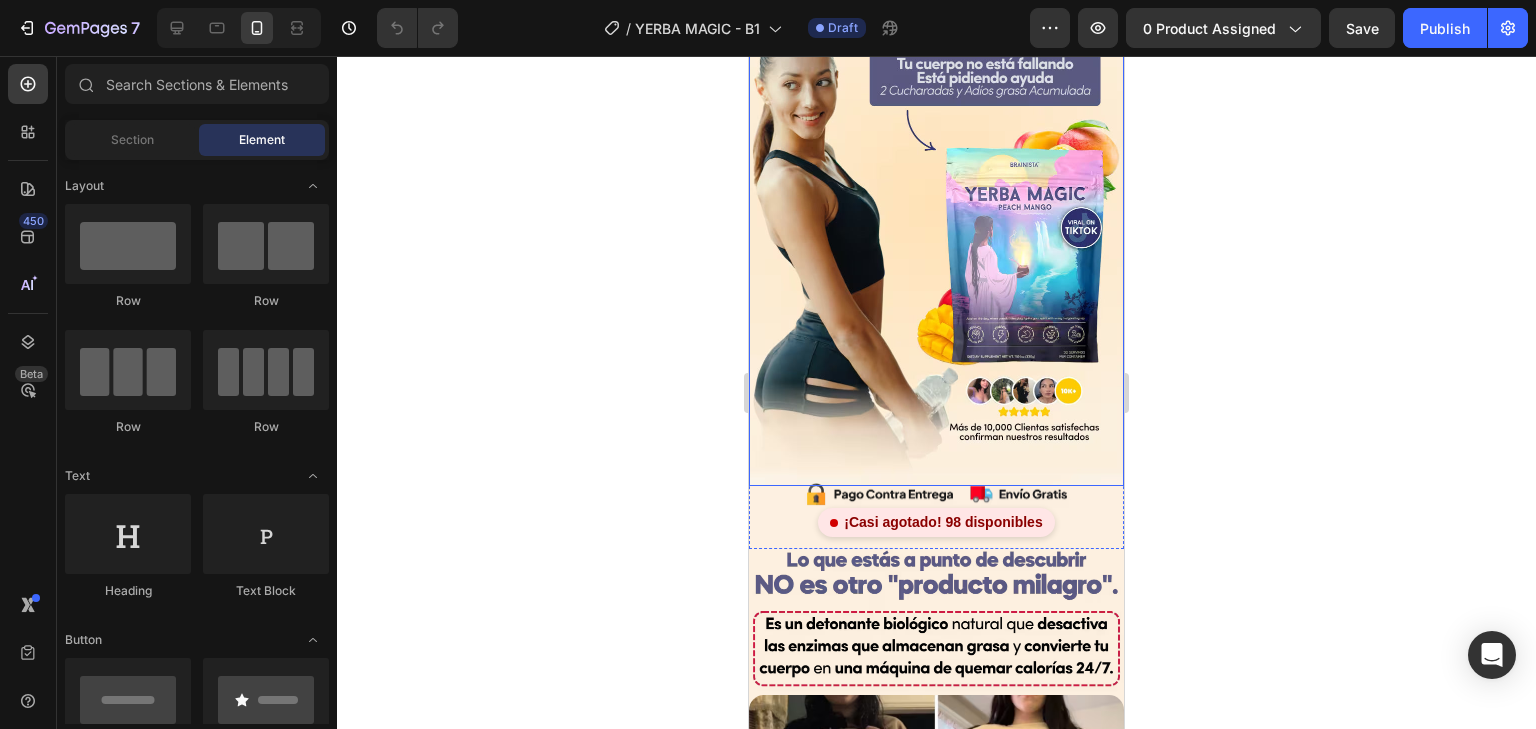 scroll, scrollTop: 240, scrollLeft: 0, axis: vertical 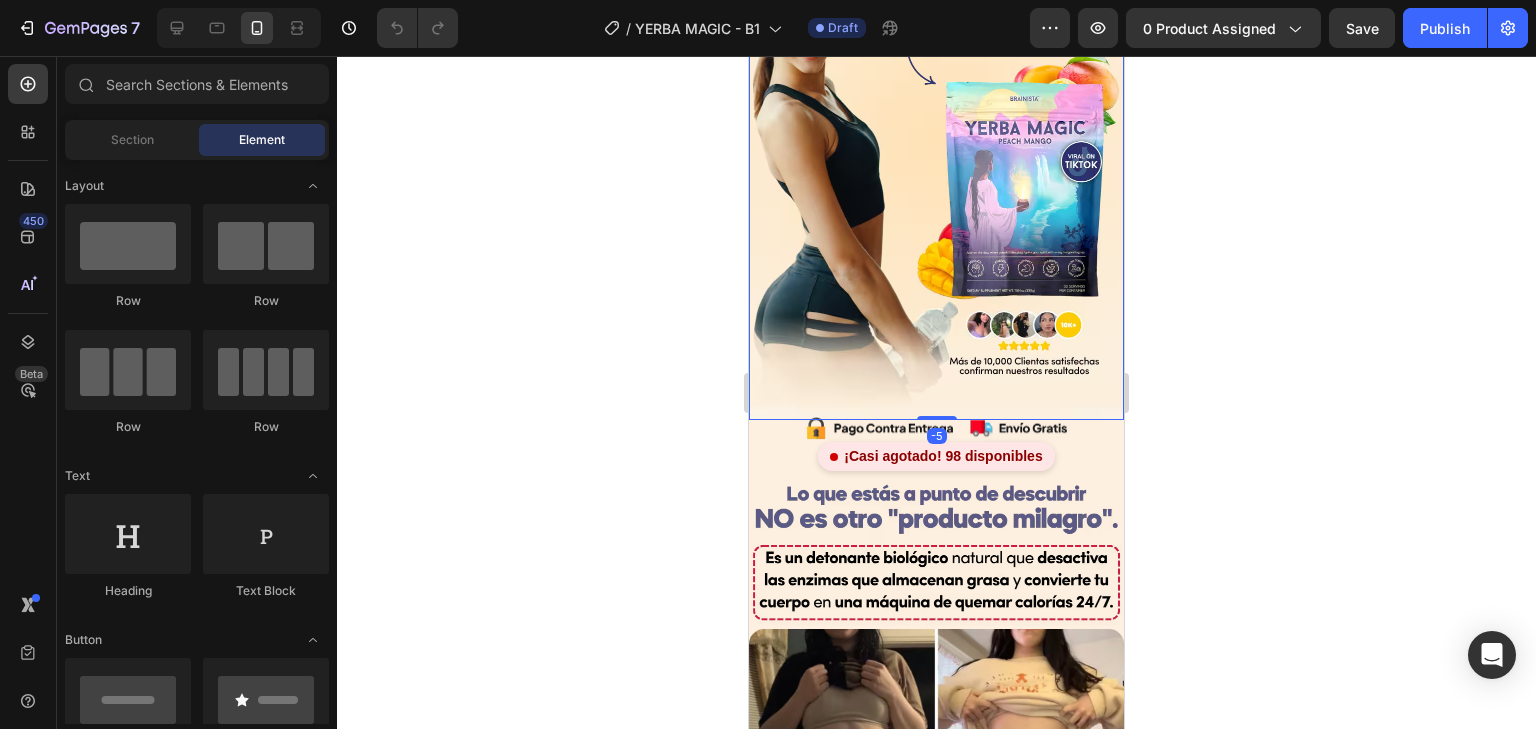 click at bounding box center (936, 138) 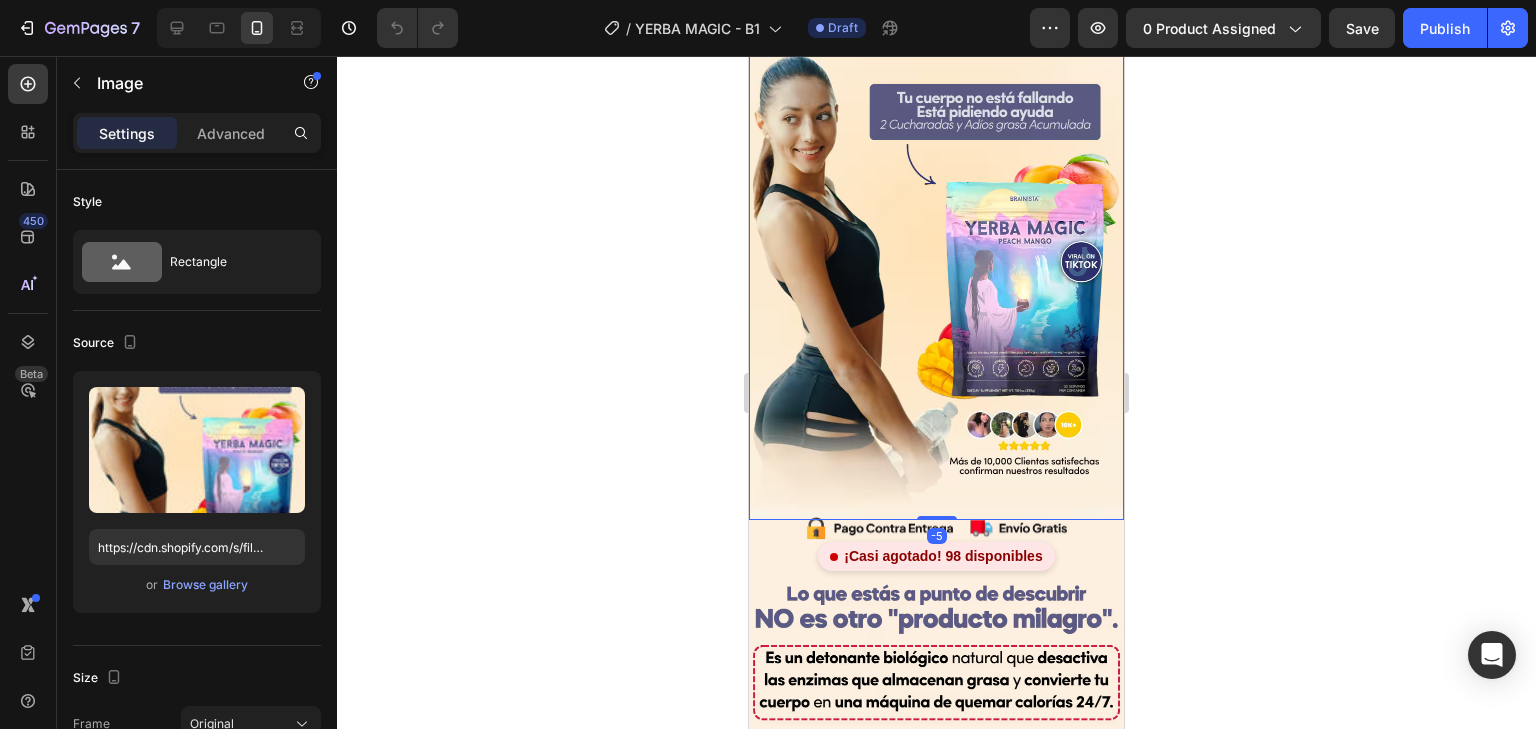 scroll, scrollTop: 0, scrollLeft: 0, axis: both 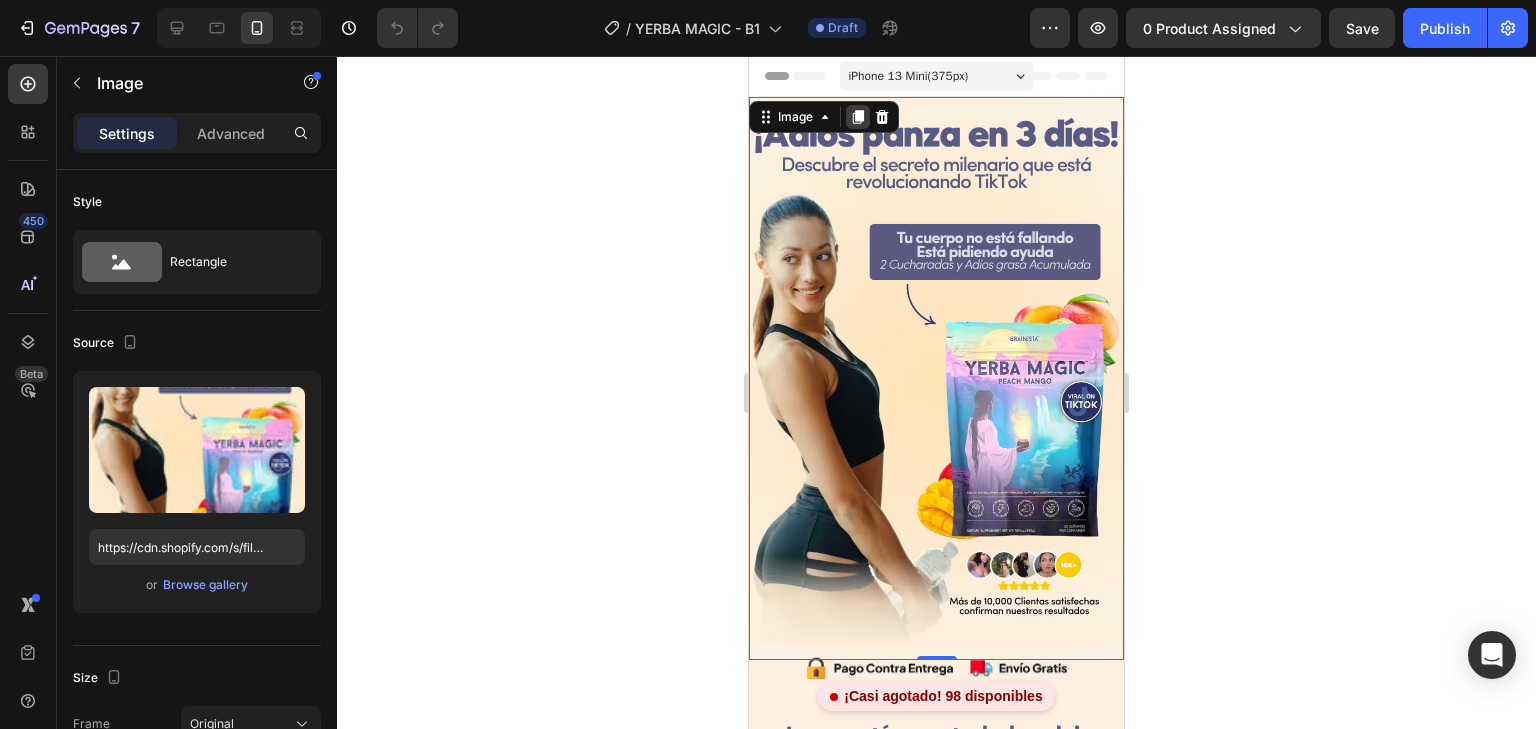 click 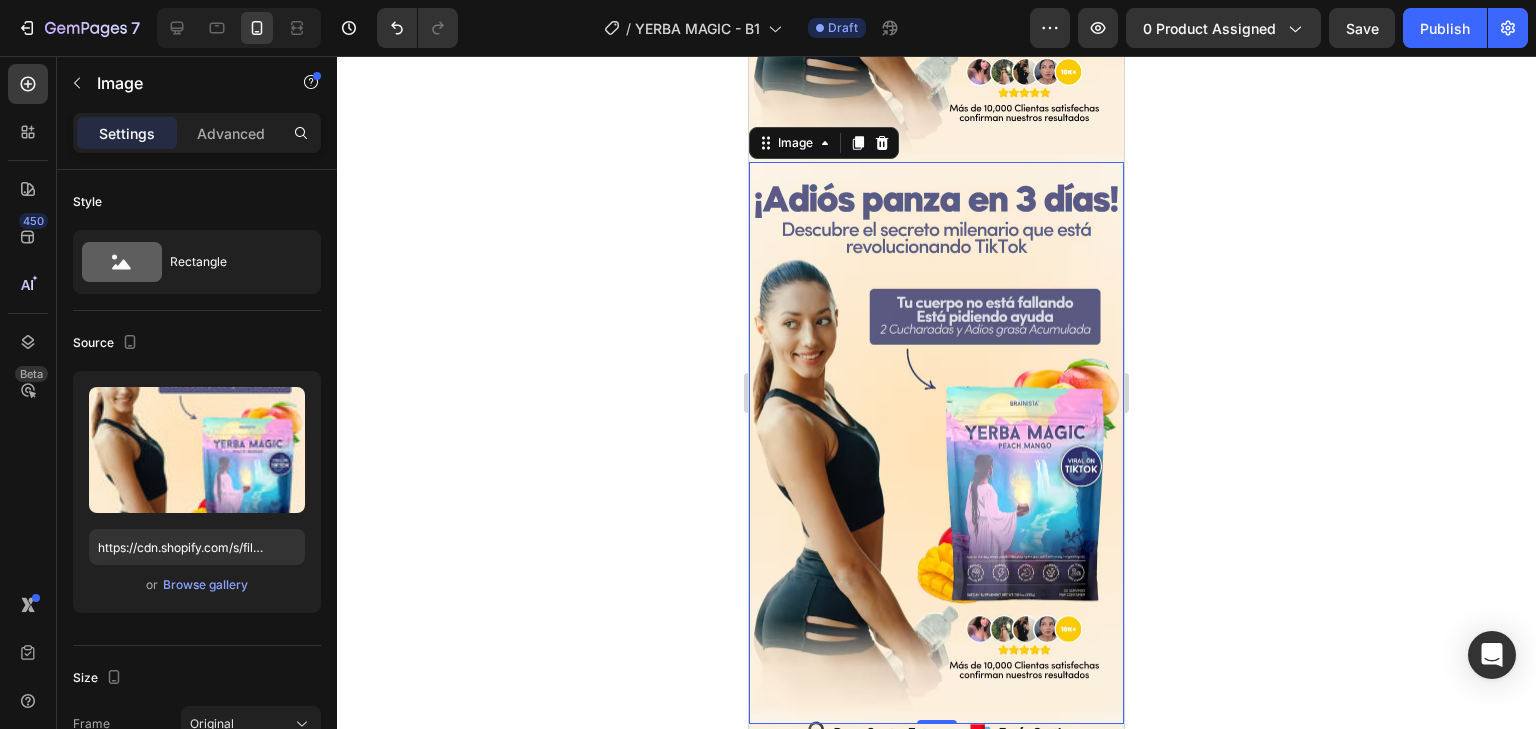 scroll, scrollTop: 510, scrollLeft: 0, axis: vertical 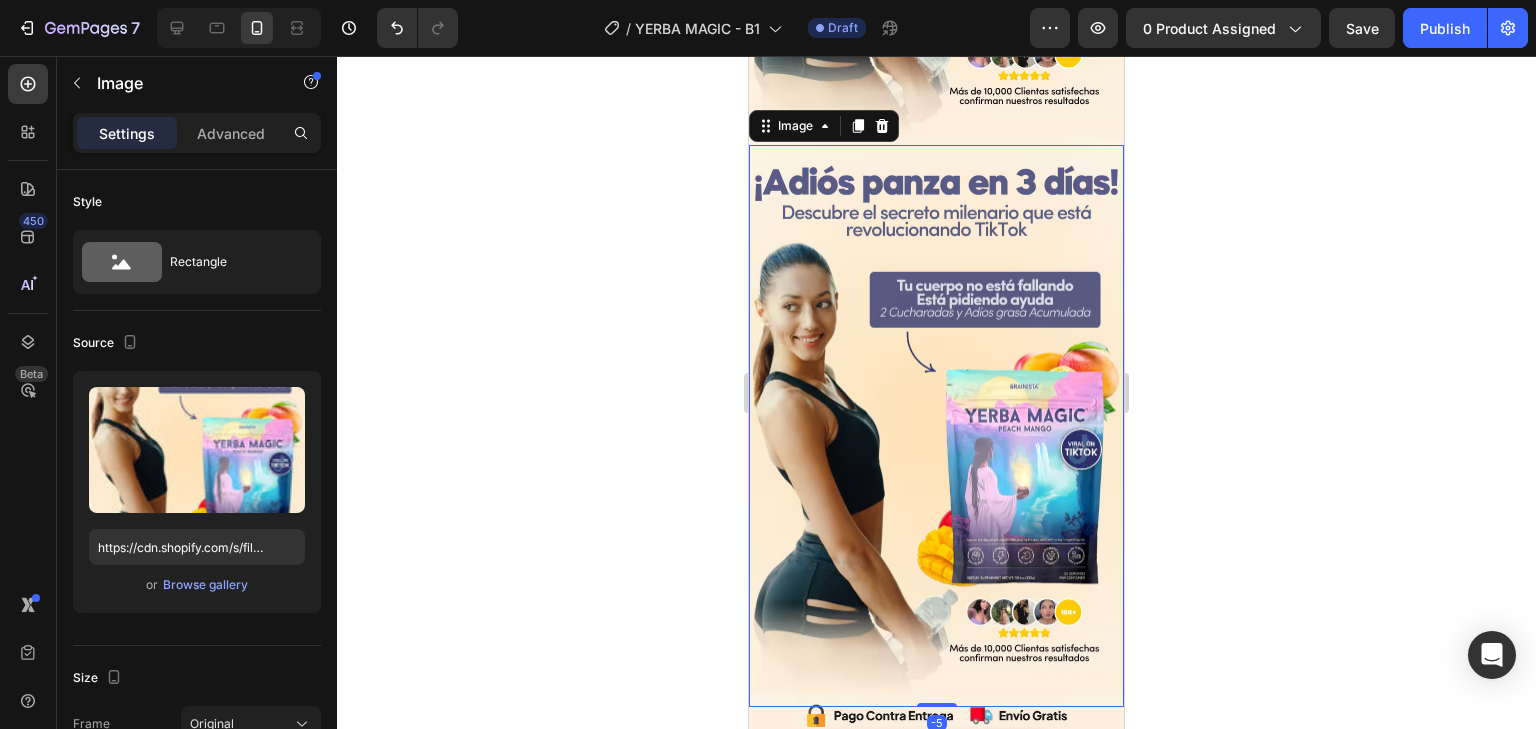 click at bounding box center [936, 426] 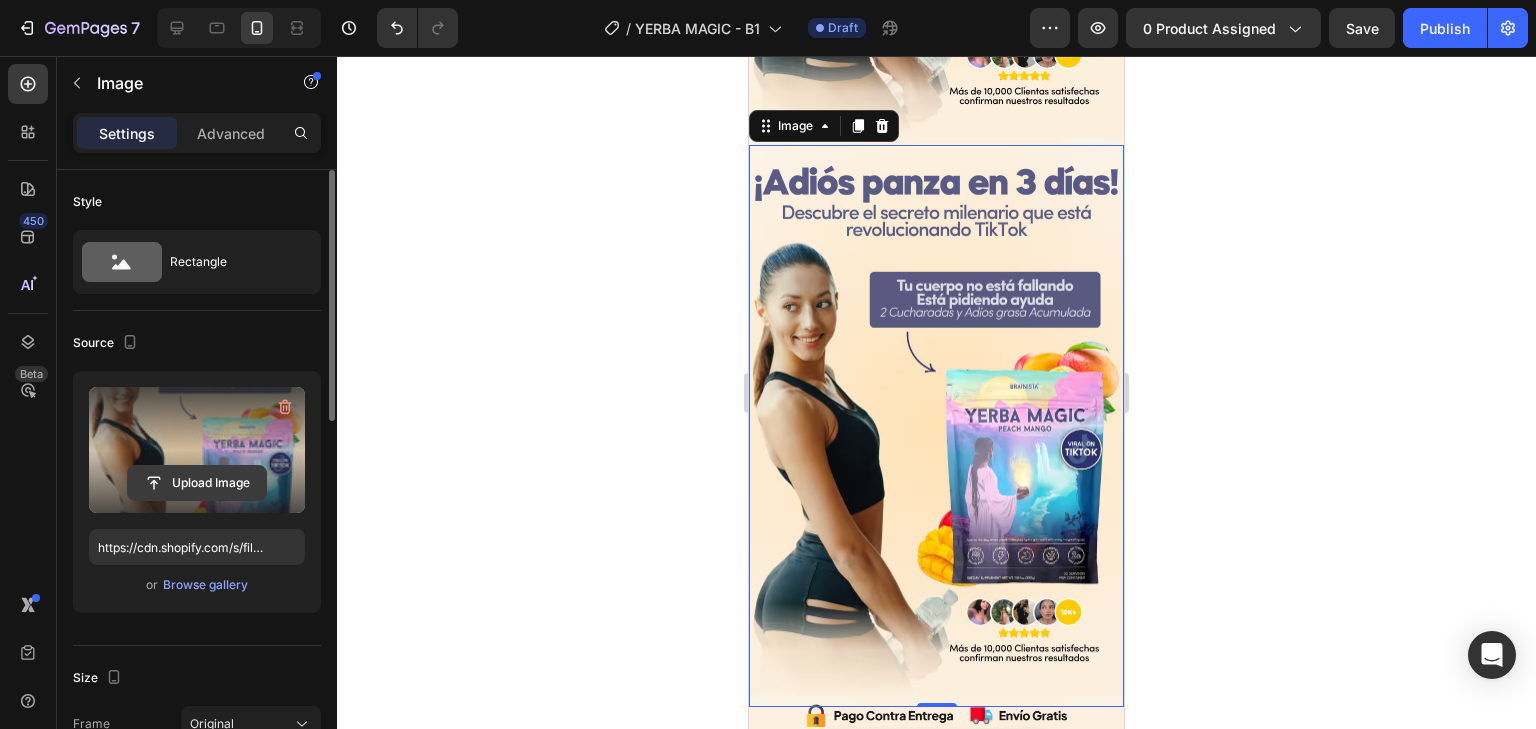 click 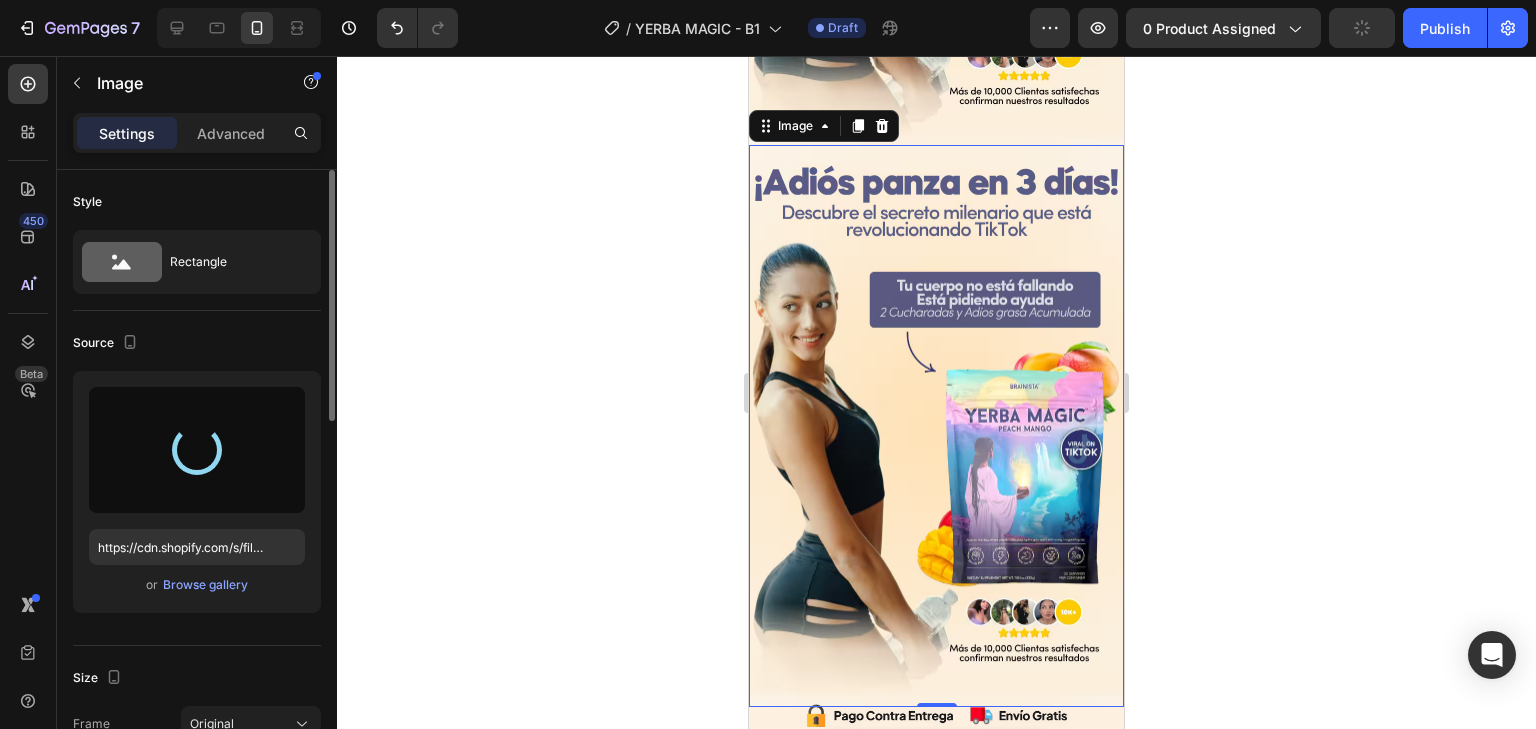 type on "https://cdn.shopify.com/s/files/1/0814/4774/7875/files/gempages_502382392242078688-0cc45dad-676b-4ac1-b17f-39e6293747ed.avif" 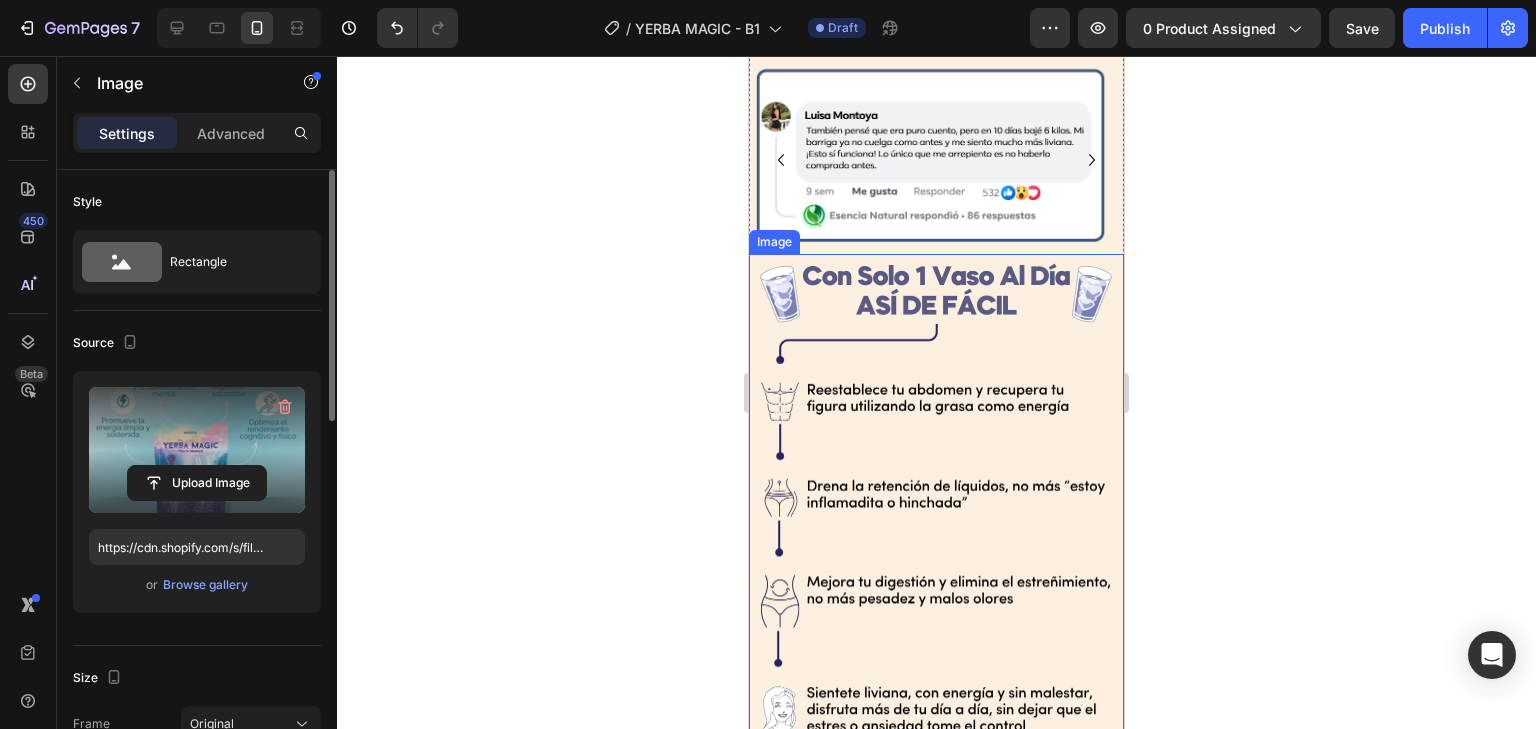 scroll, scrollTop: 1870, scrollLeft: 0, axis: vertical 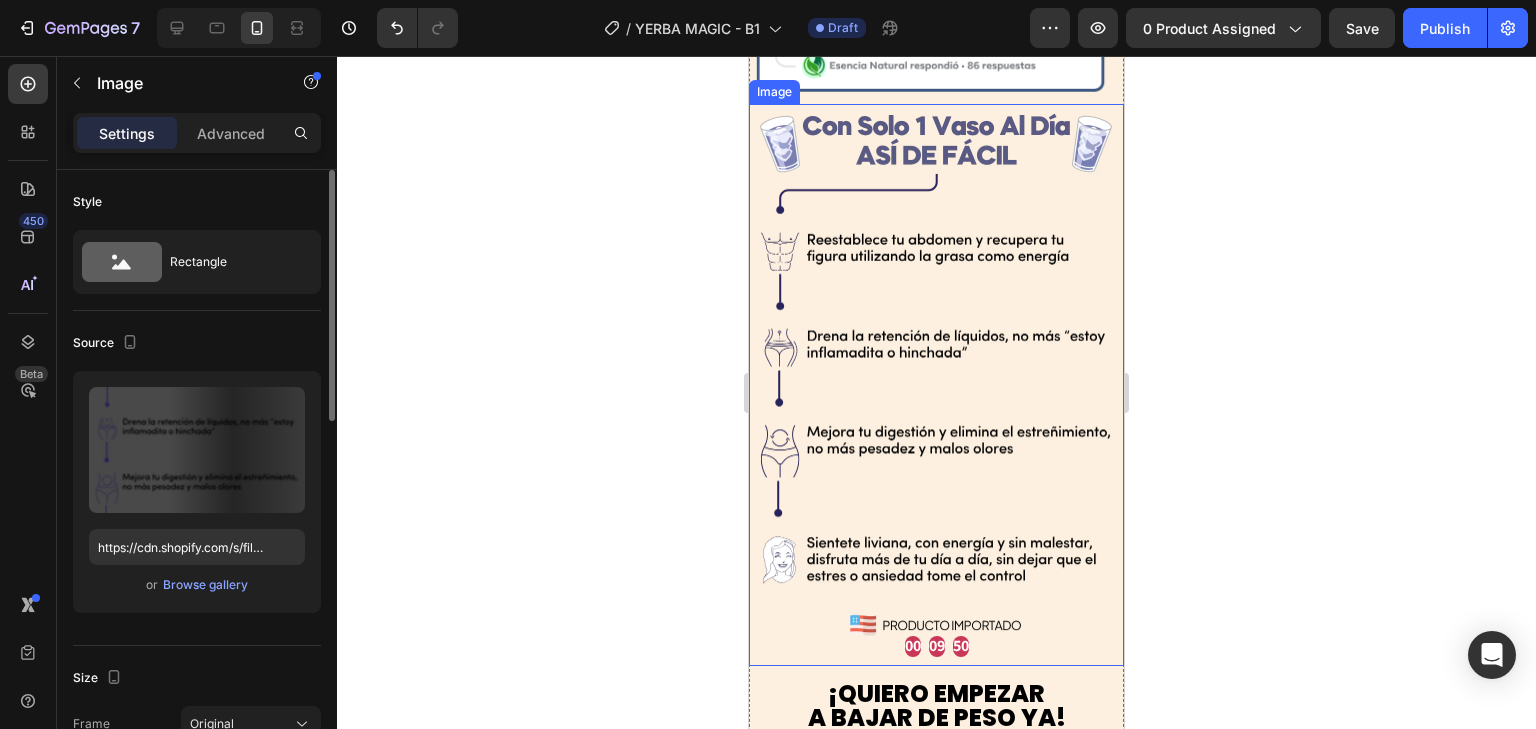 click at bounding box center [936, 385] 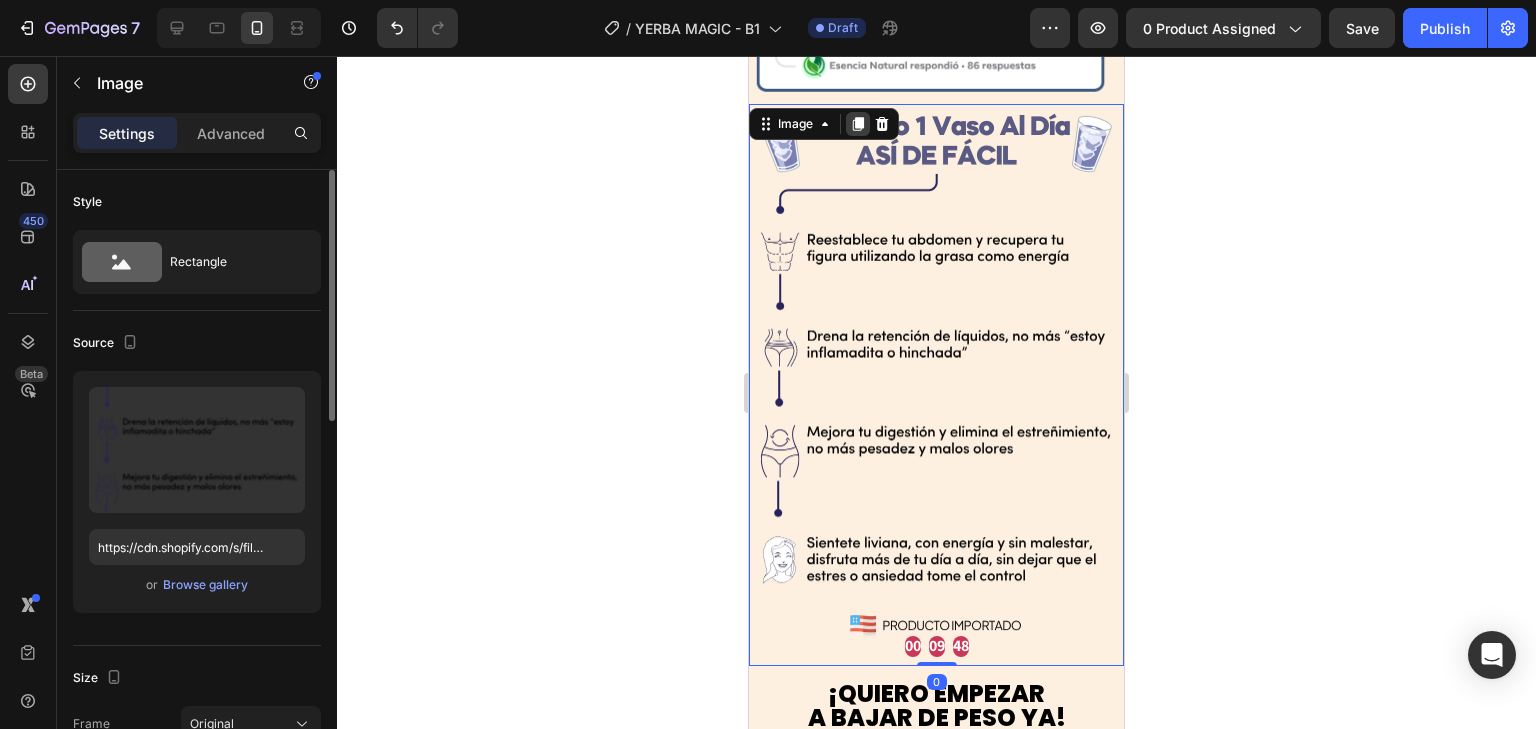click 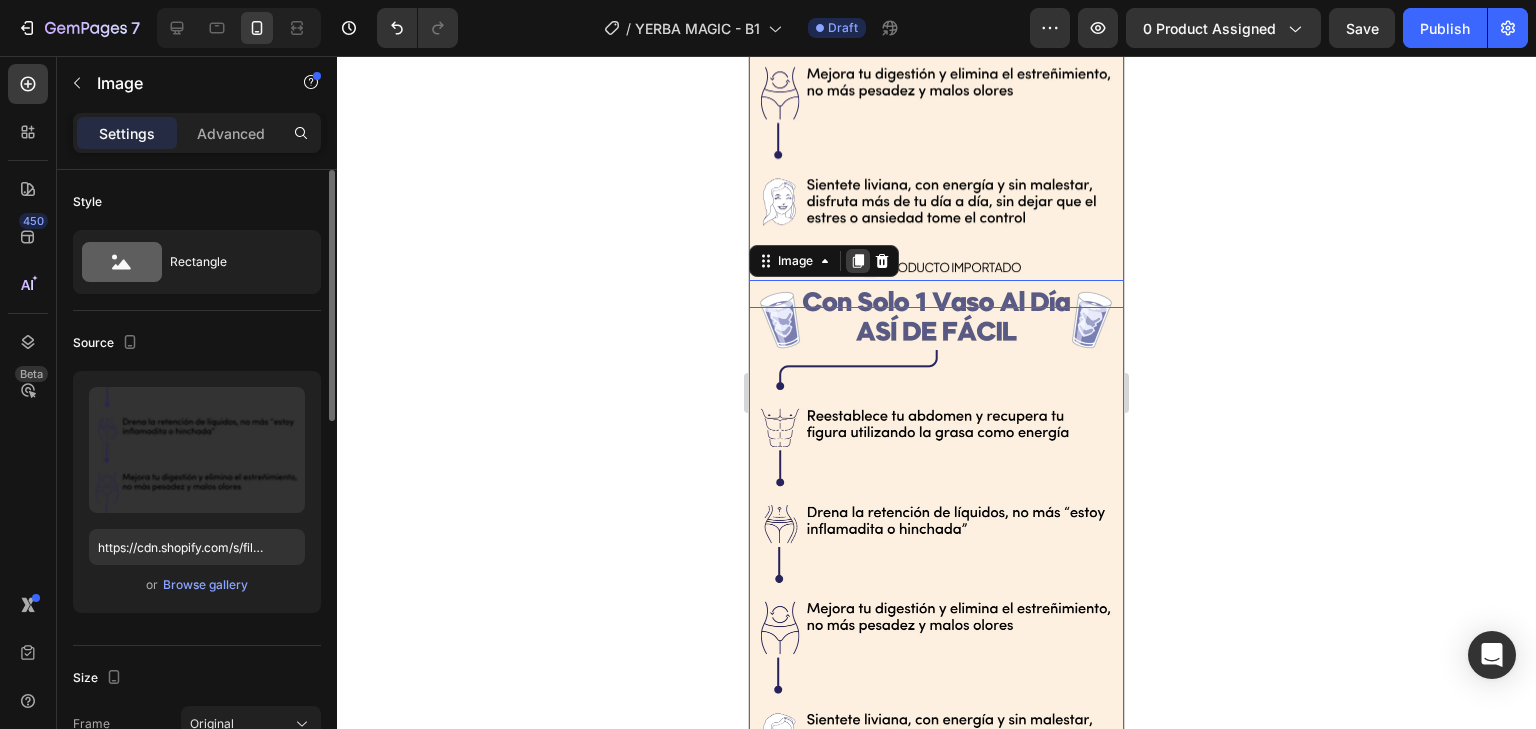 scroll, scrollTop: 2343, scrollLeft: 0, axis: vertical 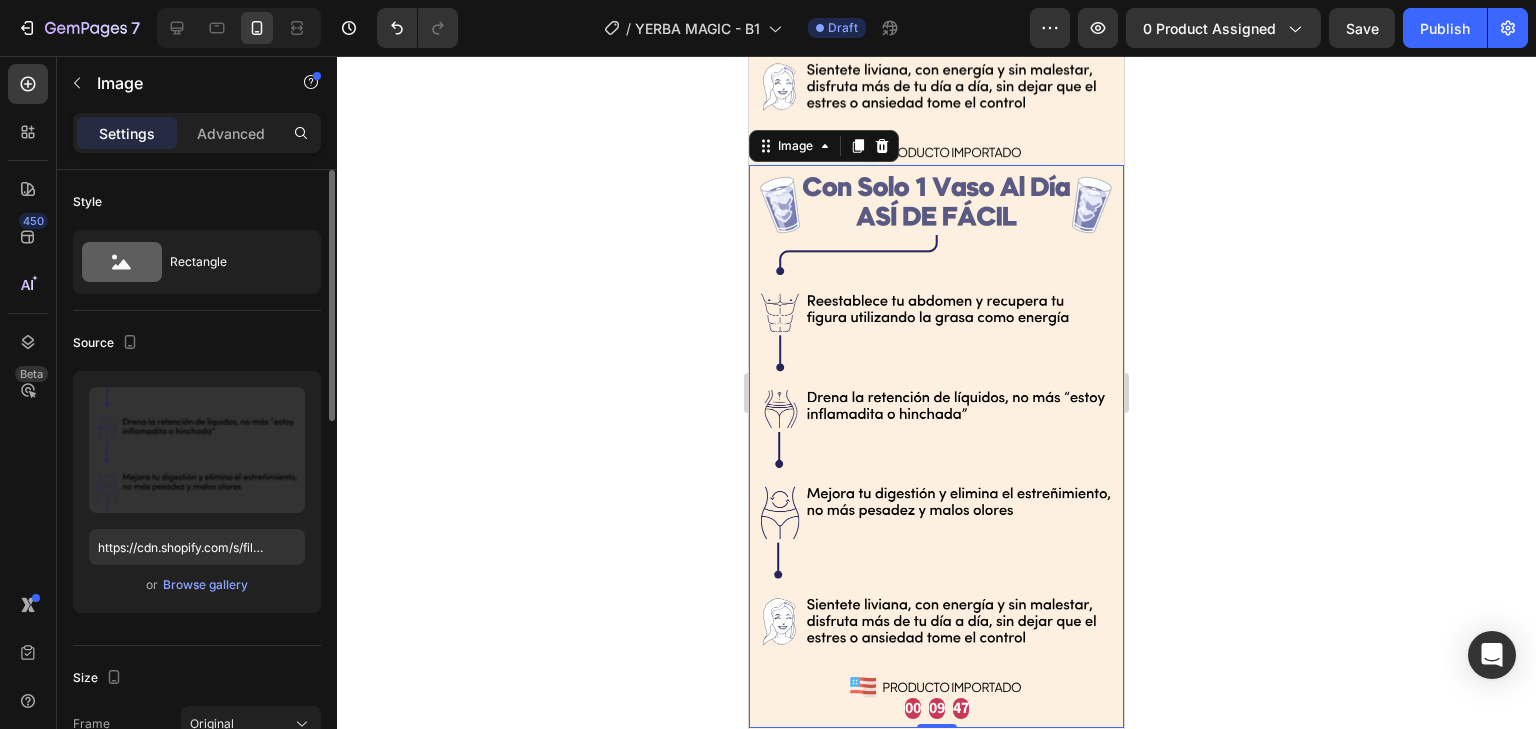 click at bounding box center (936, 446) 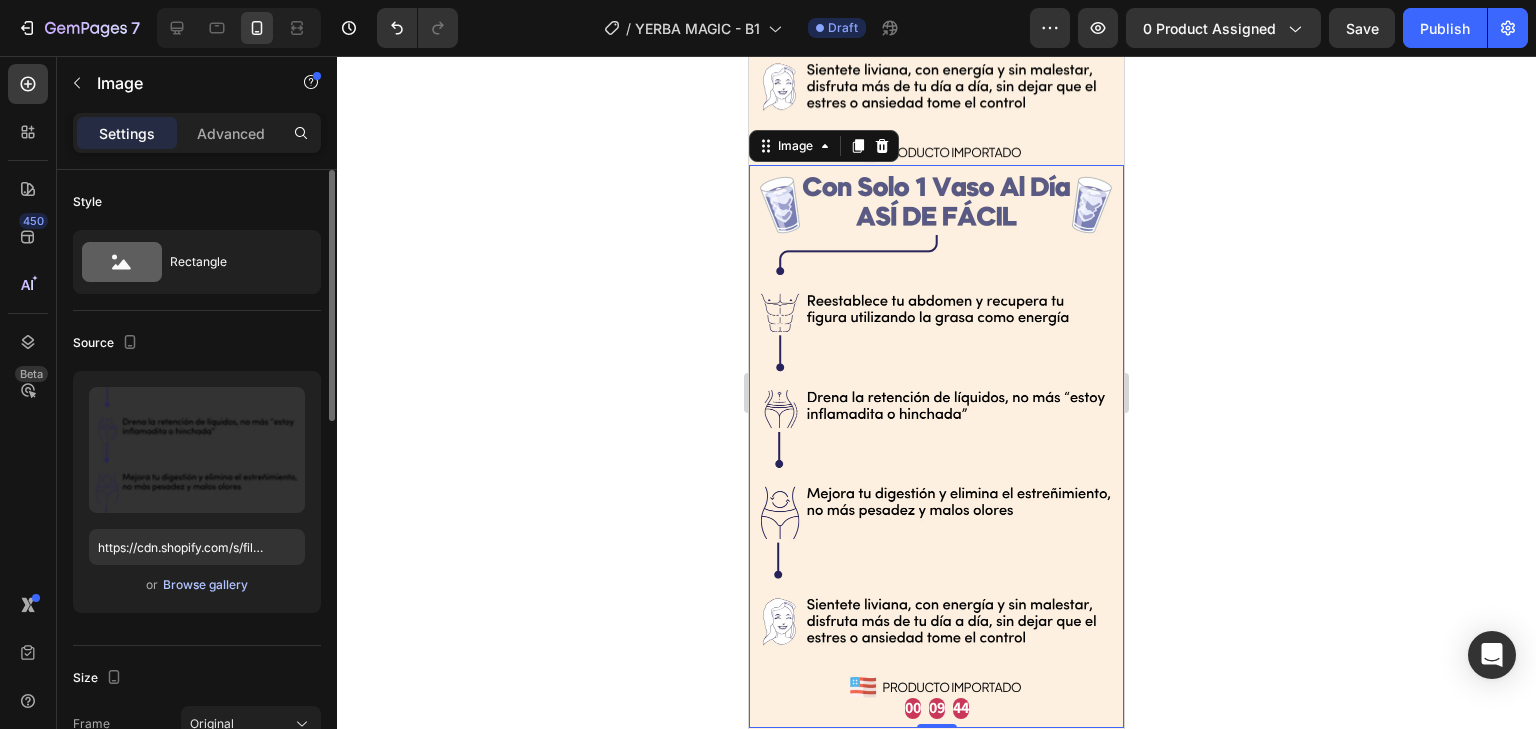 click on "Browse gallery" at bounding box center (205, 585) 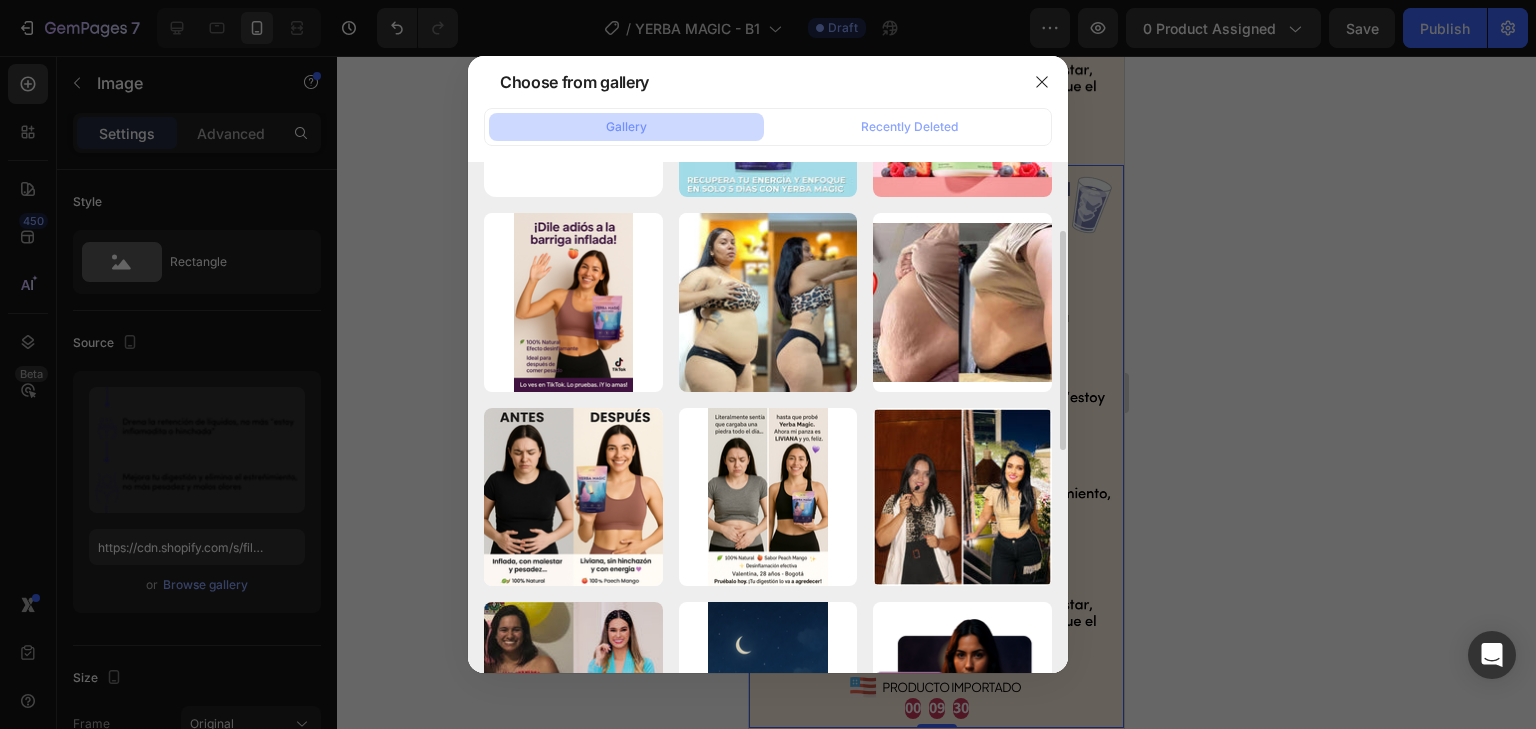scroll, scrollTop: 0, scrollLeft: 0, axis: both 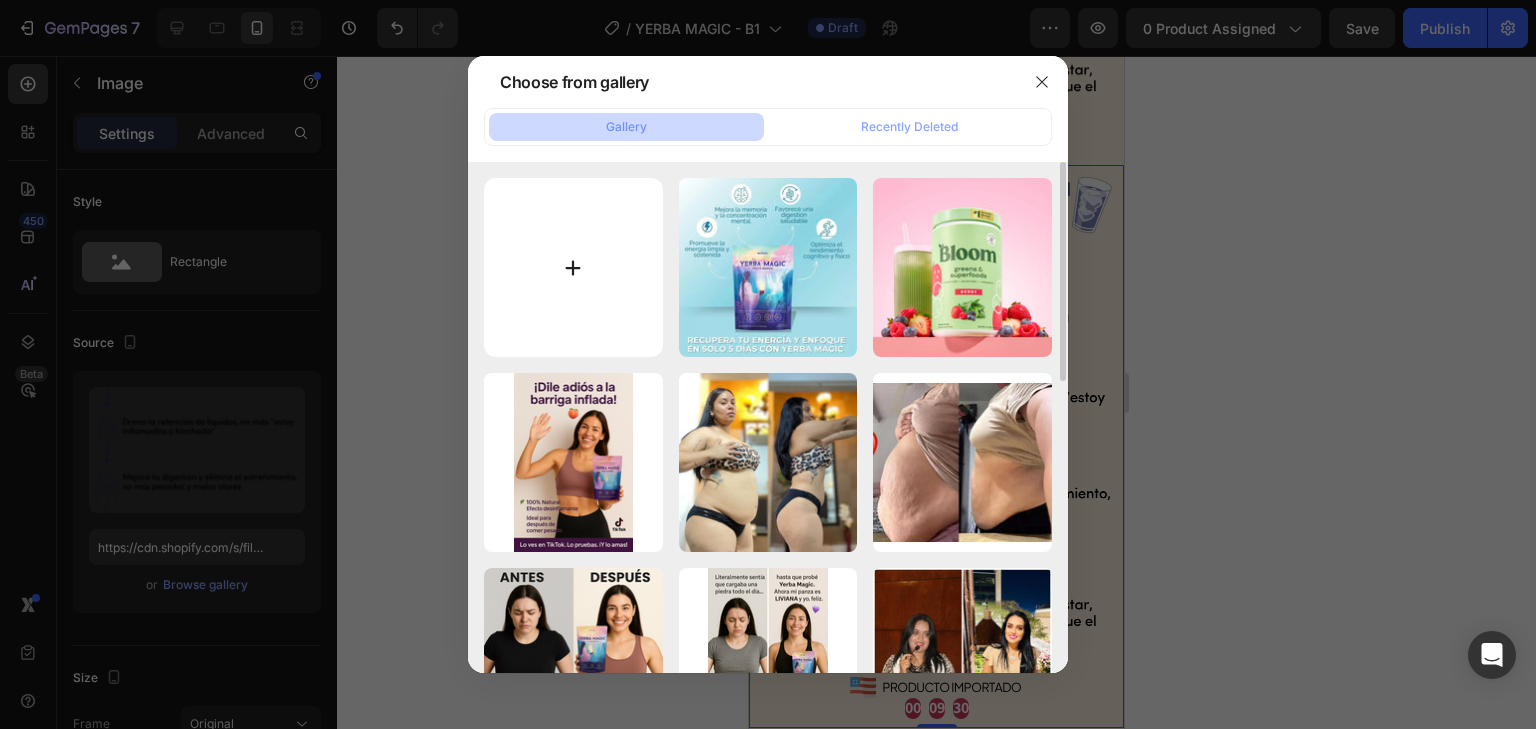 click at bounding box center [573, 267] 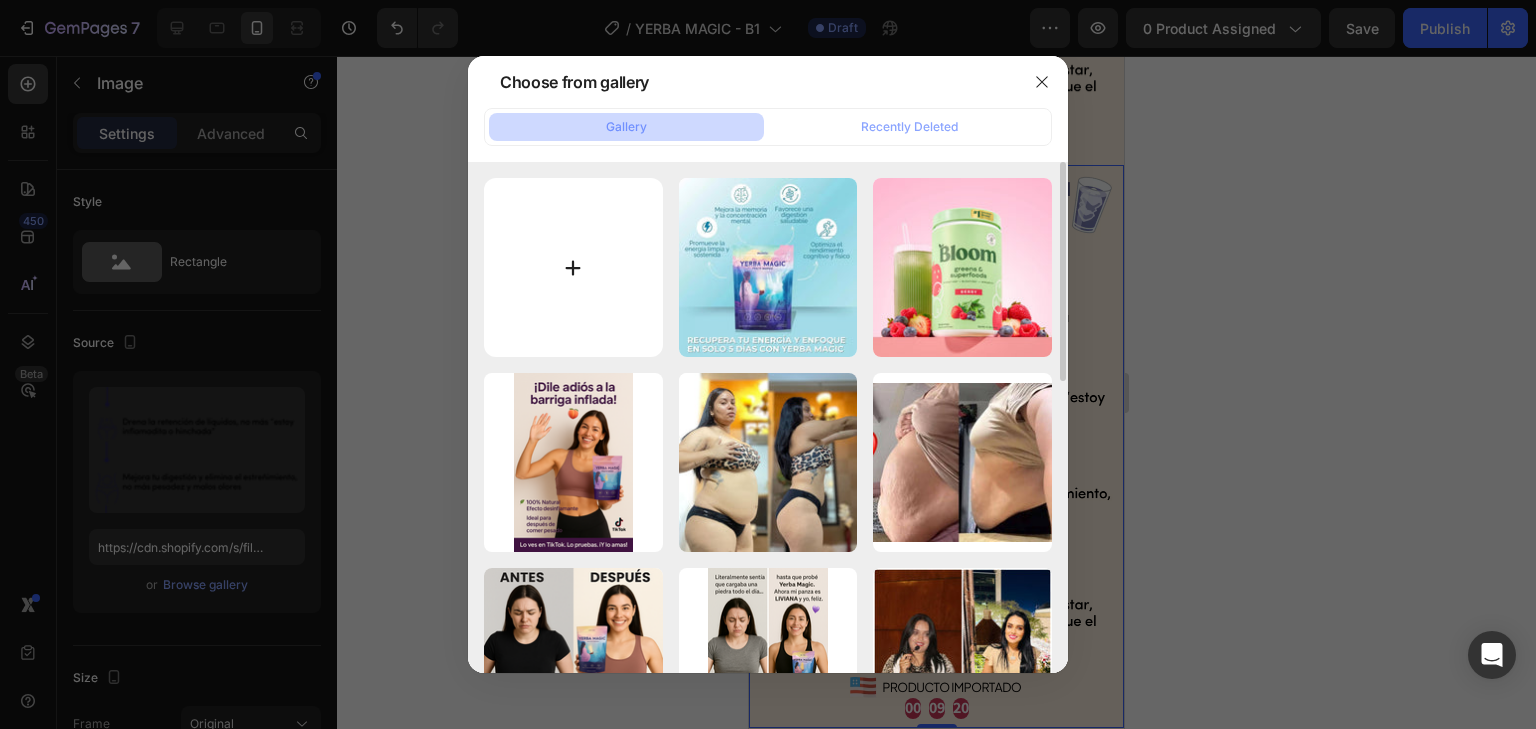 type on "C:\fakepath\AnyConv.com__Montoya _1_.webp" 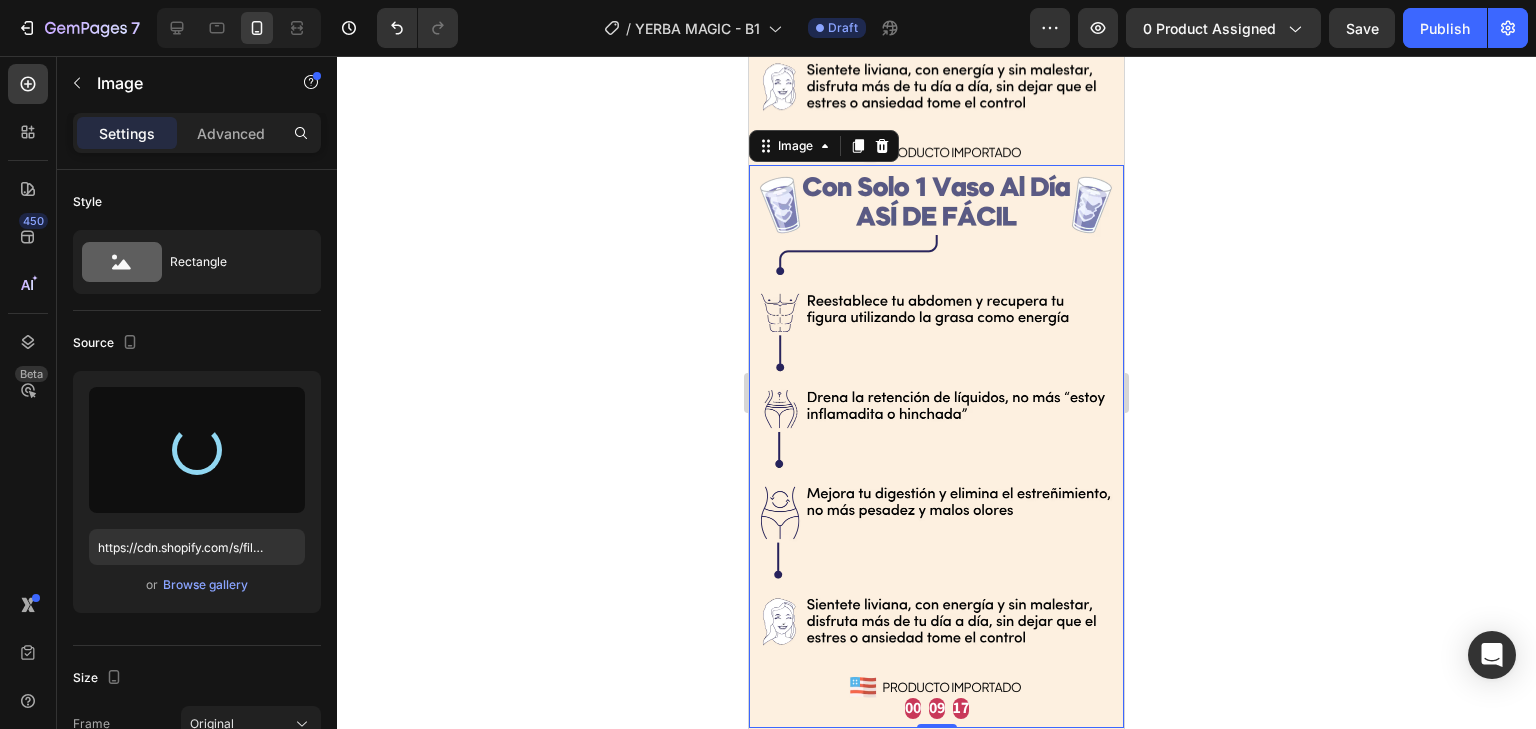 type on "https://cdn.shopify.com/s/files/1/0814/4774/7875/files/gempages_502382392242078688-b47748d1-a36a-449e-ba7f-e1d7ba413d13.webp" 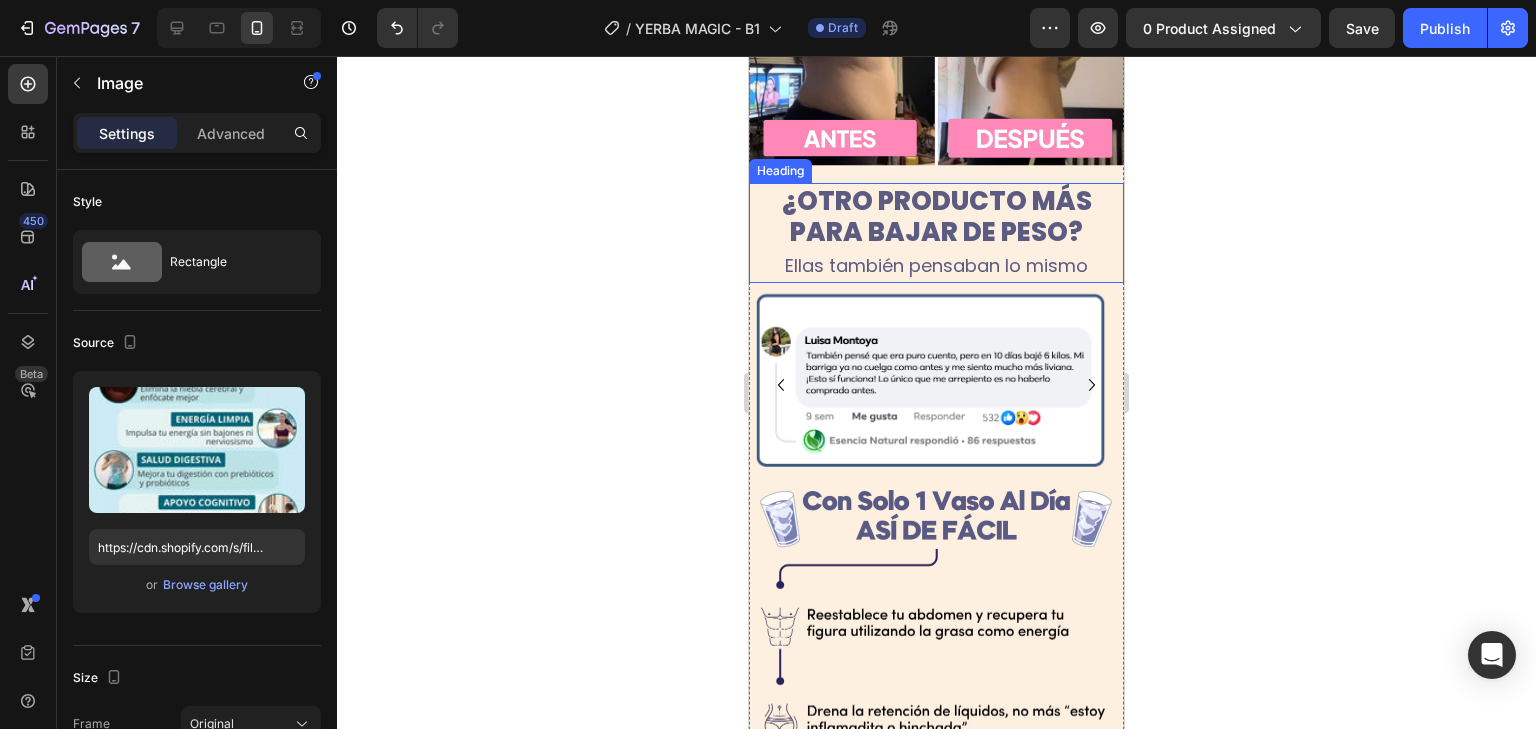scroll, scrollTop: 1520, scrollLeft: 0, axis: vertical 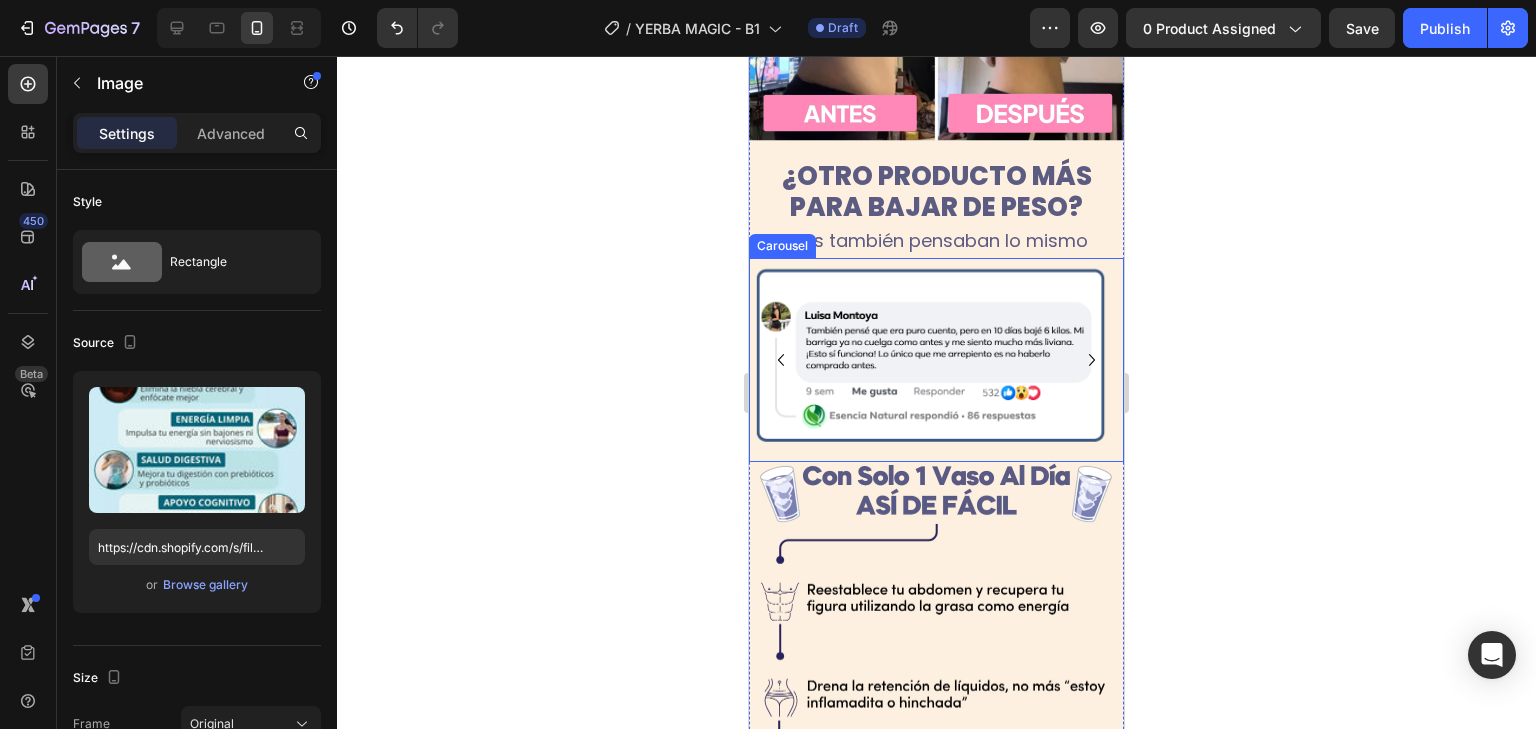 click 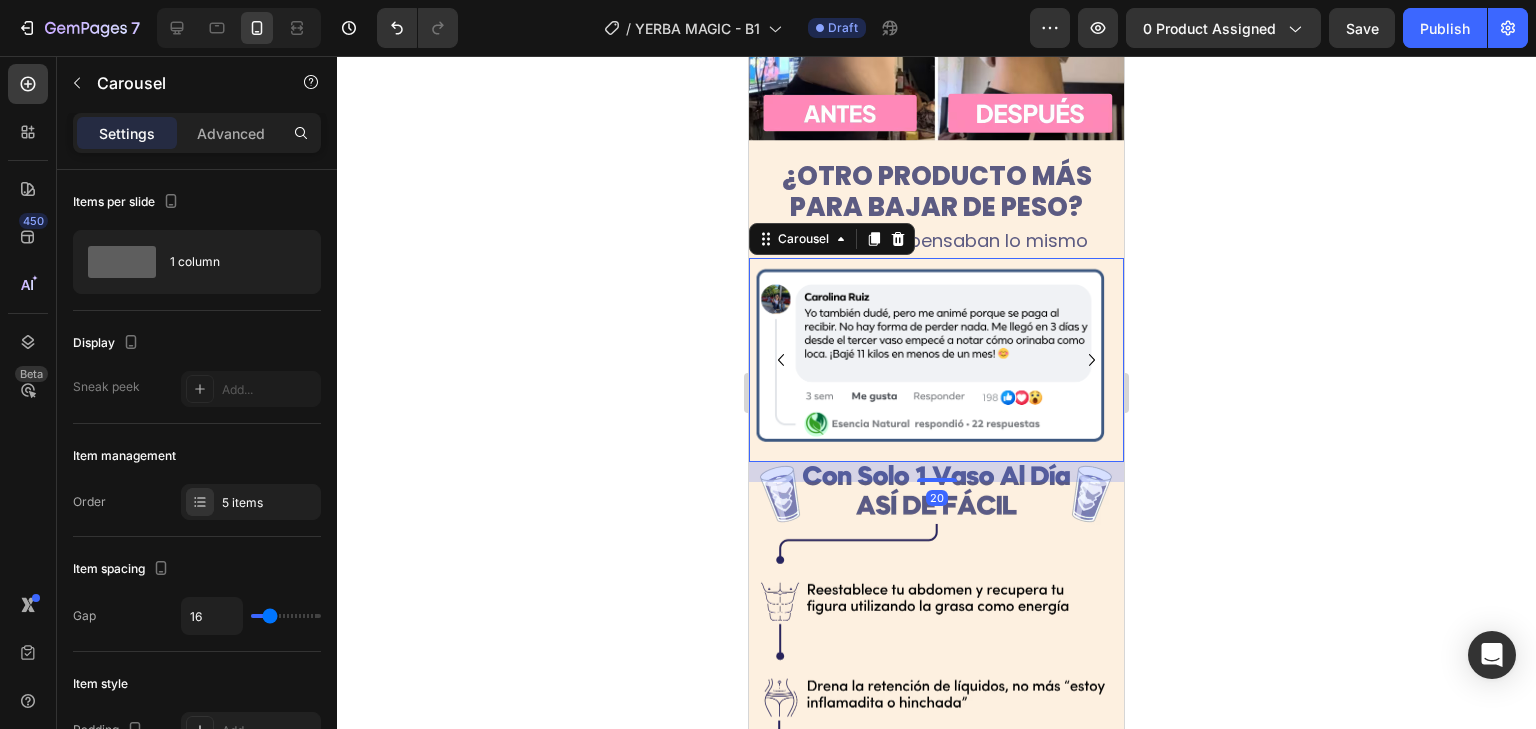 click 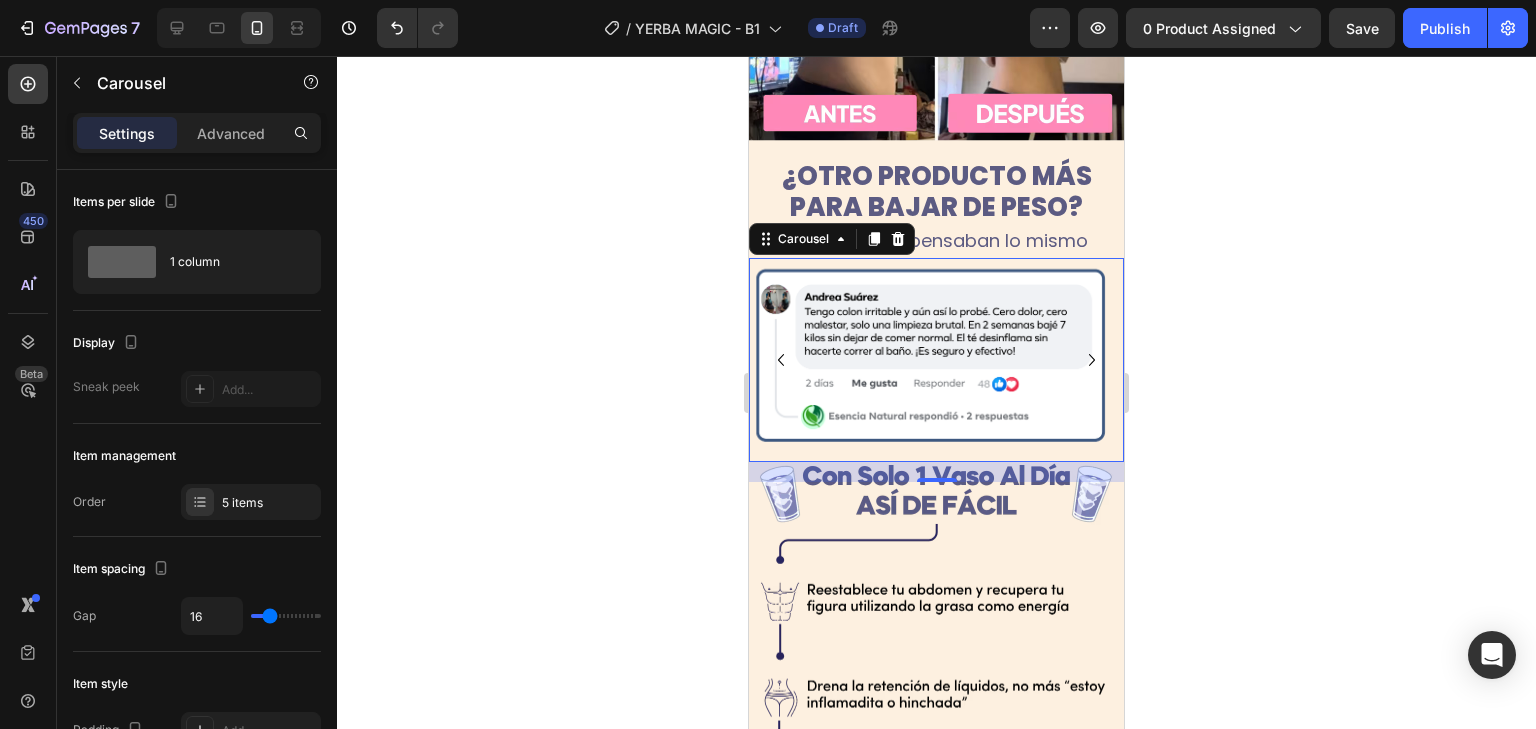 click 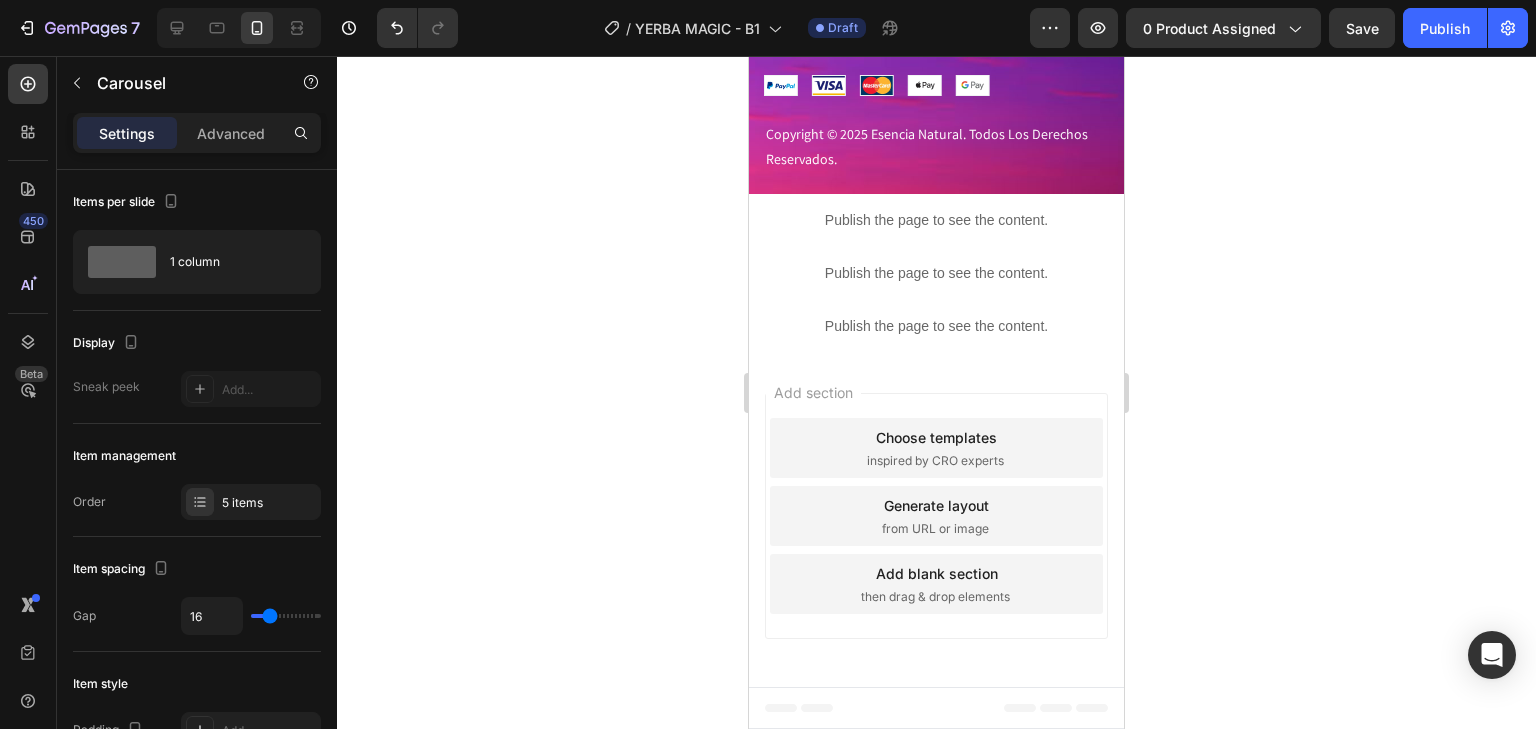 scroll, scrollTop: 5612, scrollLeft: 0, axis: vertical 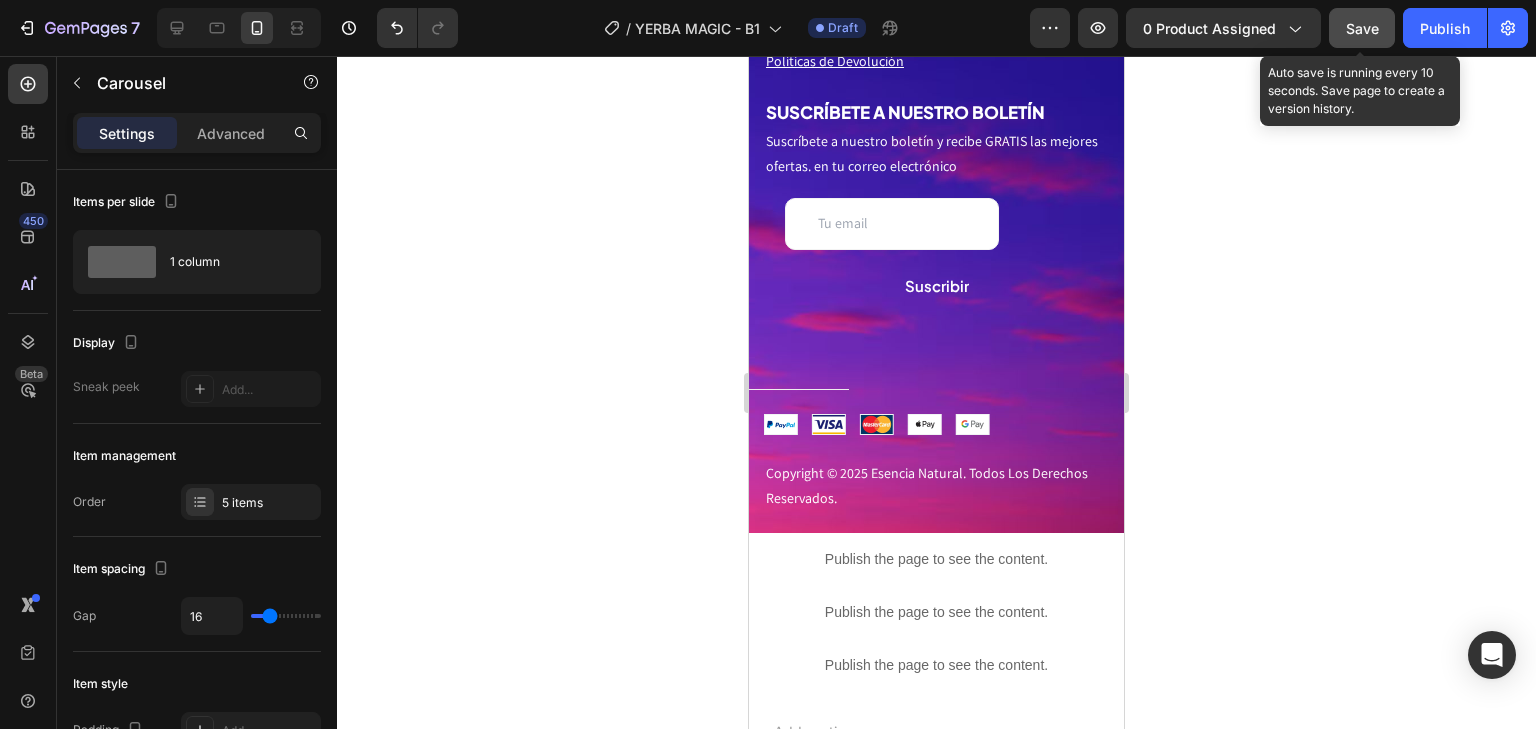 click on "Save" at bounding box center [1362, 28] 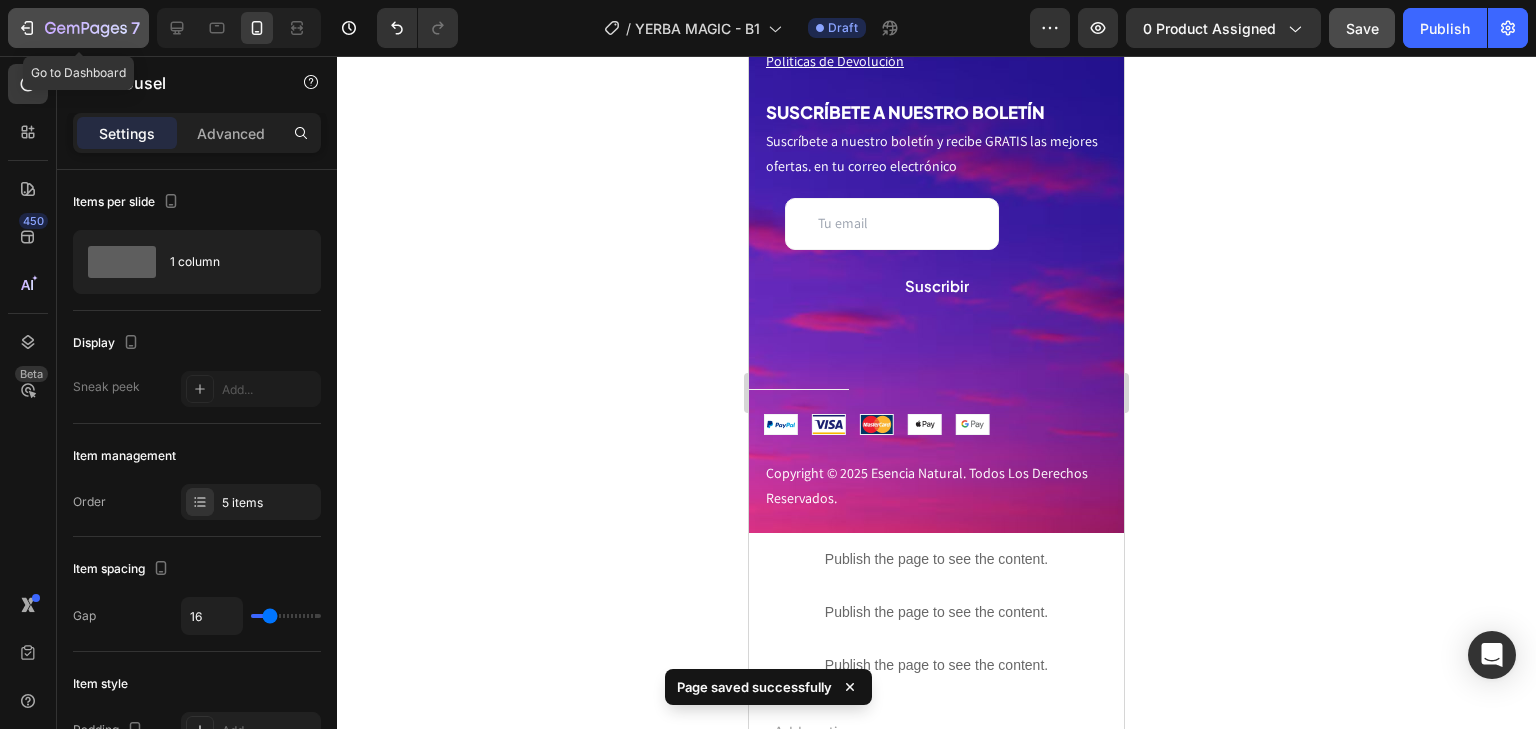 click 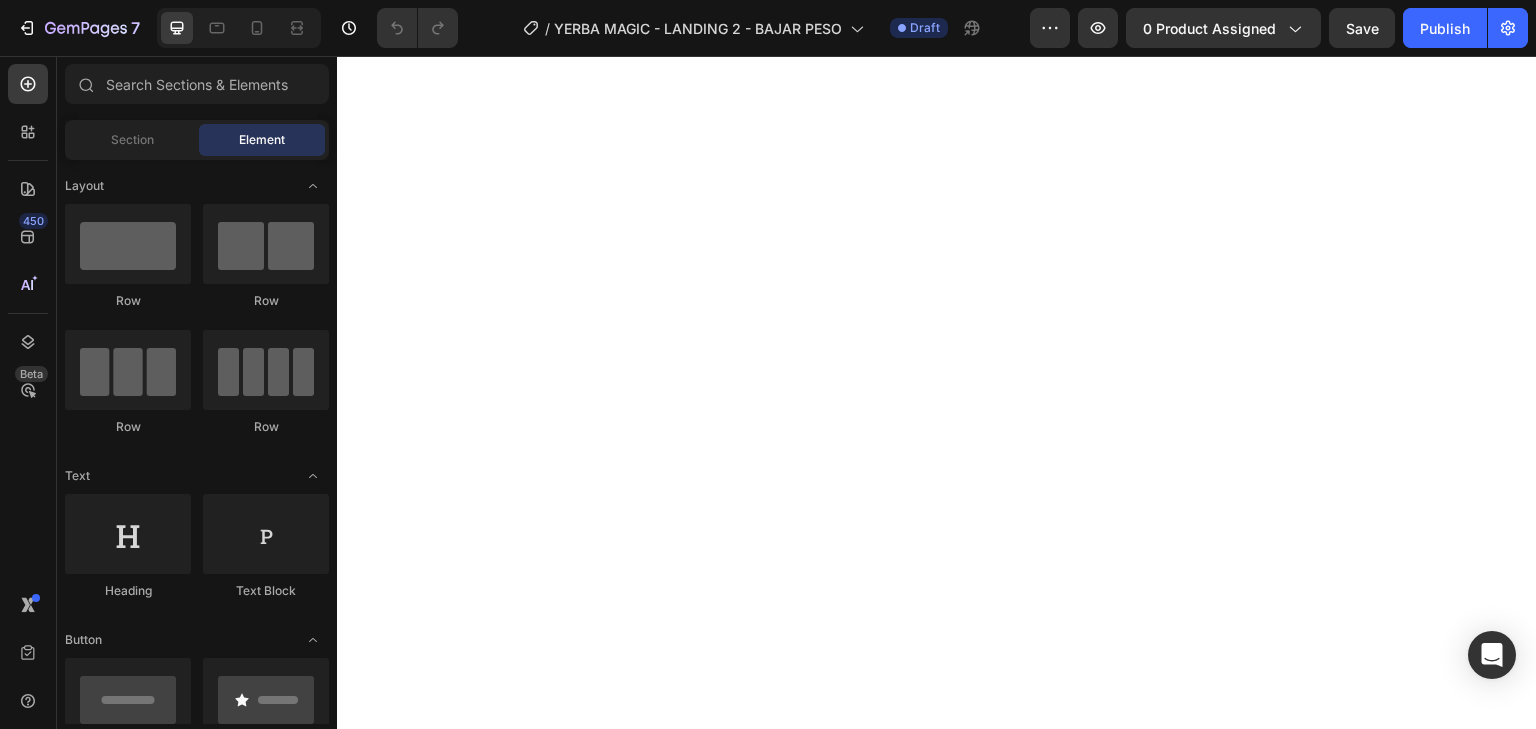 scroll, scrollTop: 0, scrollLeft: 0, axis: both 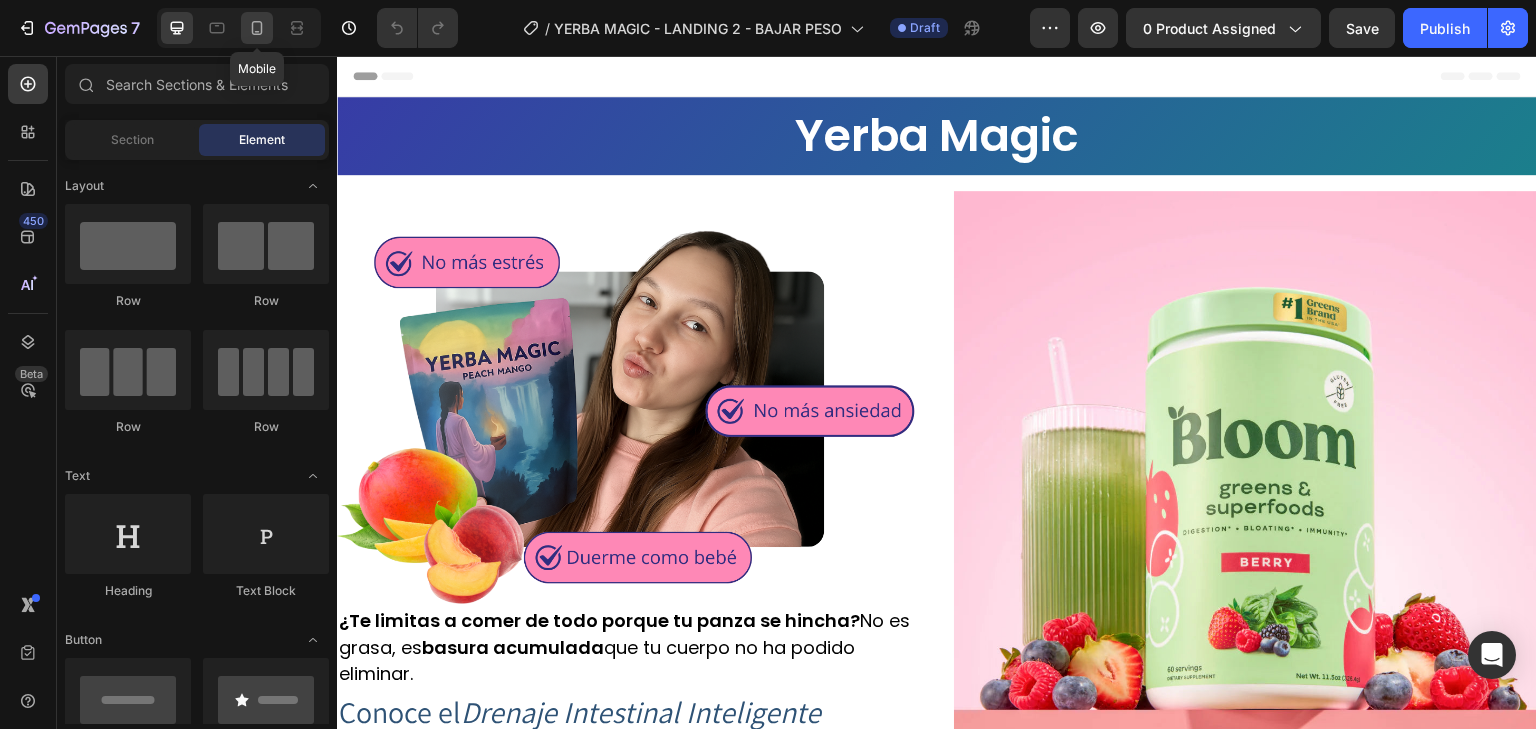 click 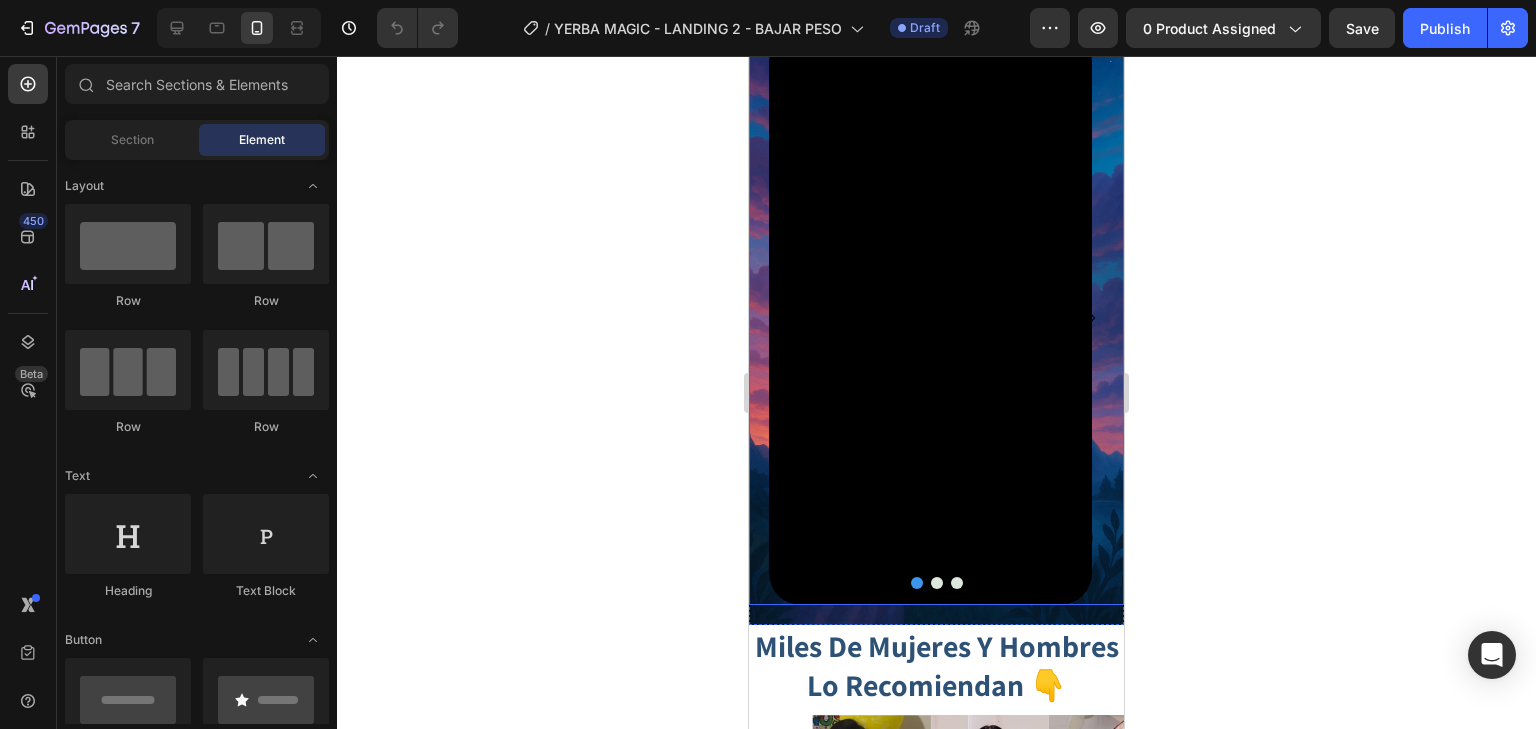 scroll, scrollTop: 2560, scrollLeft: 0, axis: vertical 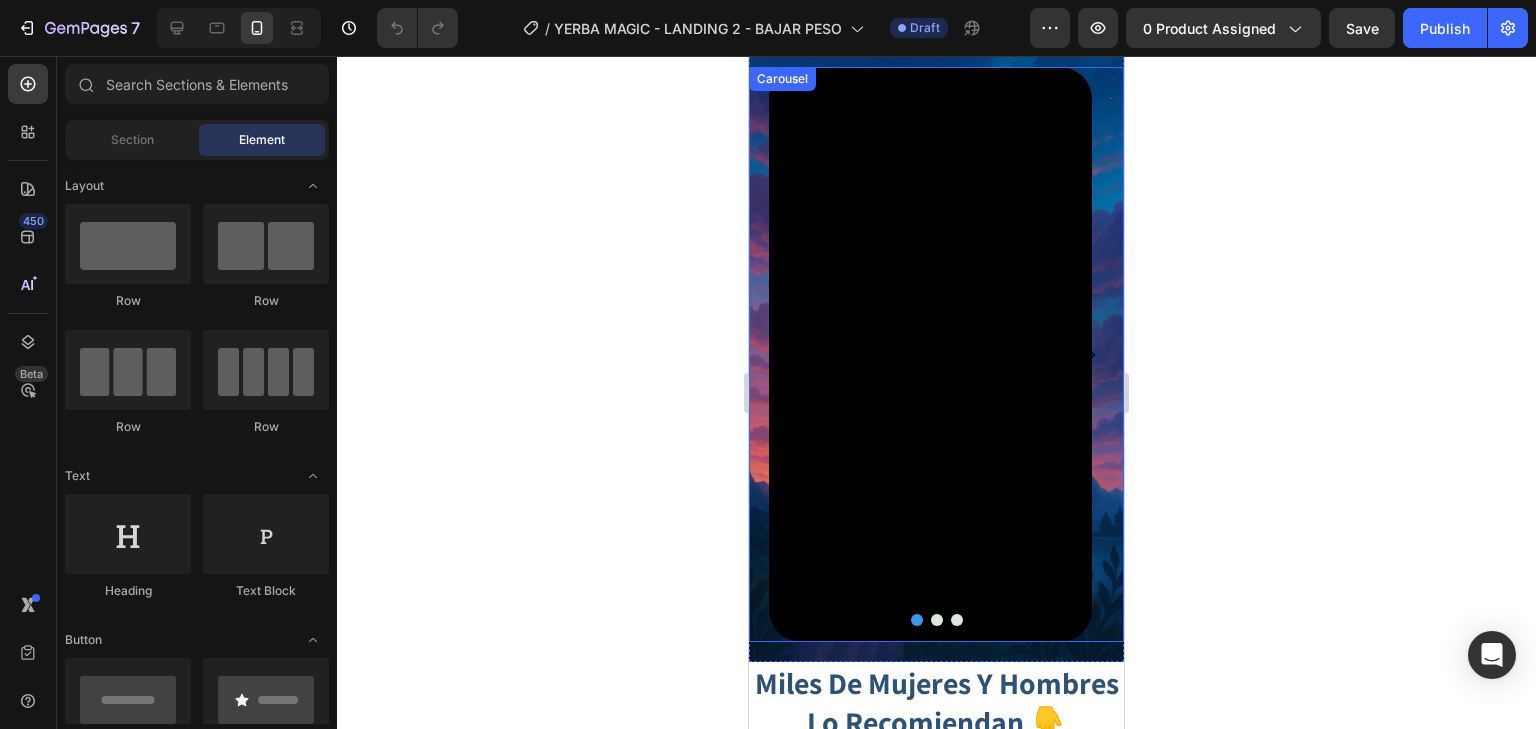 click 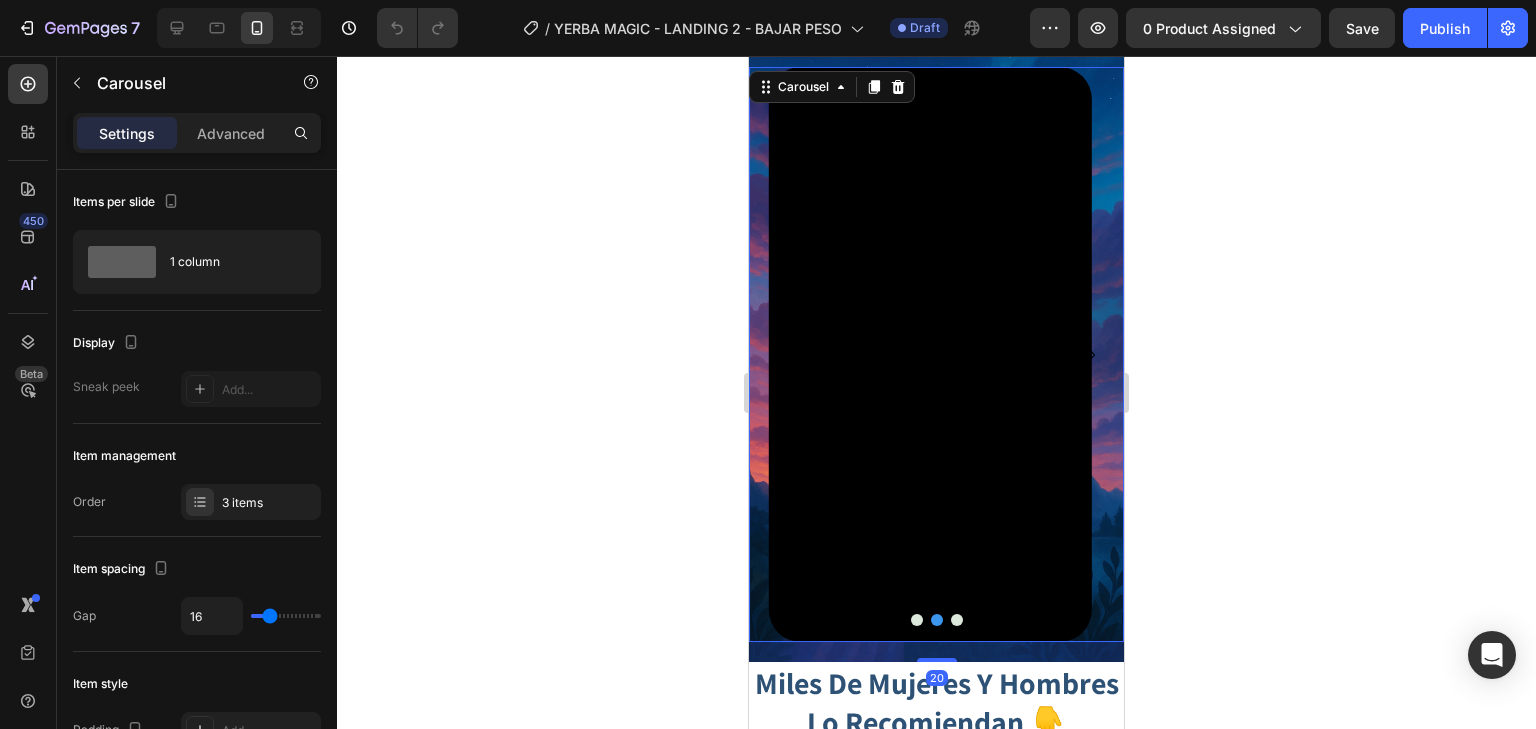 click 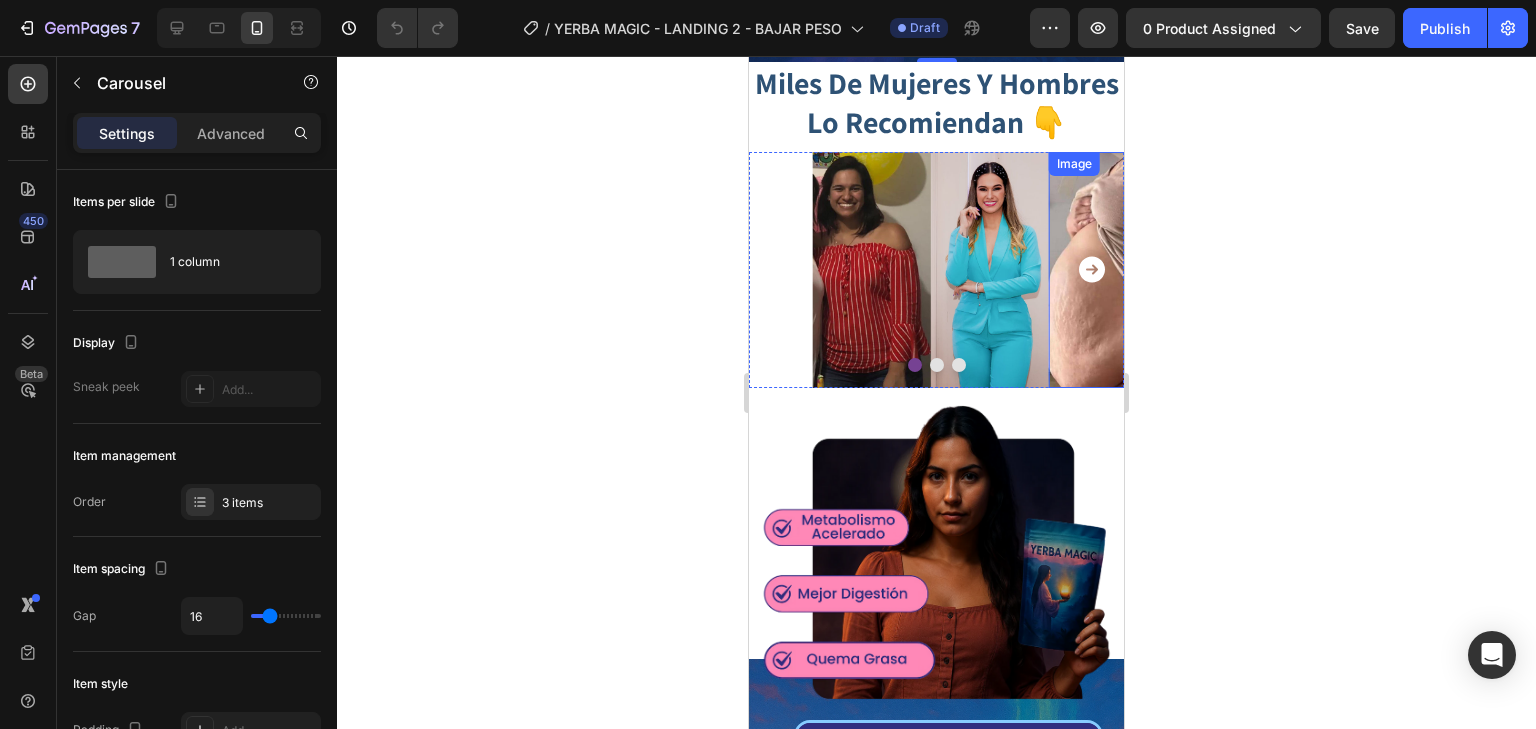 scroll, scrollTop: 3200, scrollLeft: 0, axis: vertical 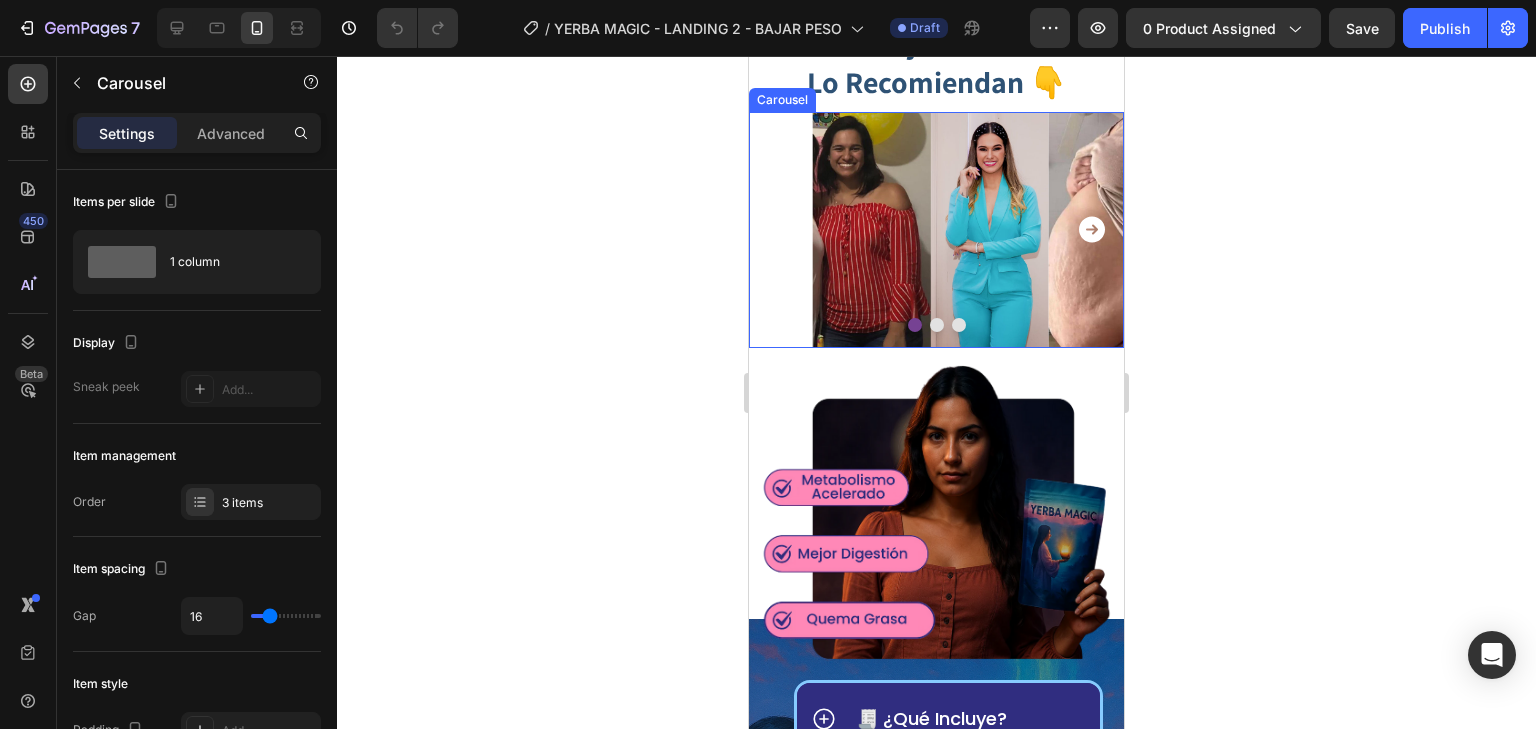 click 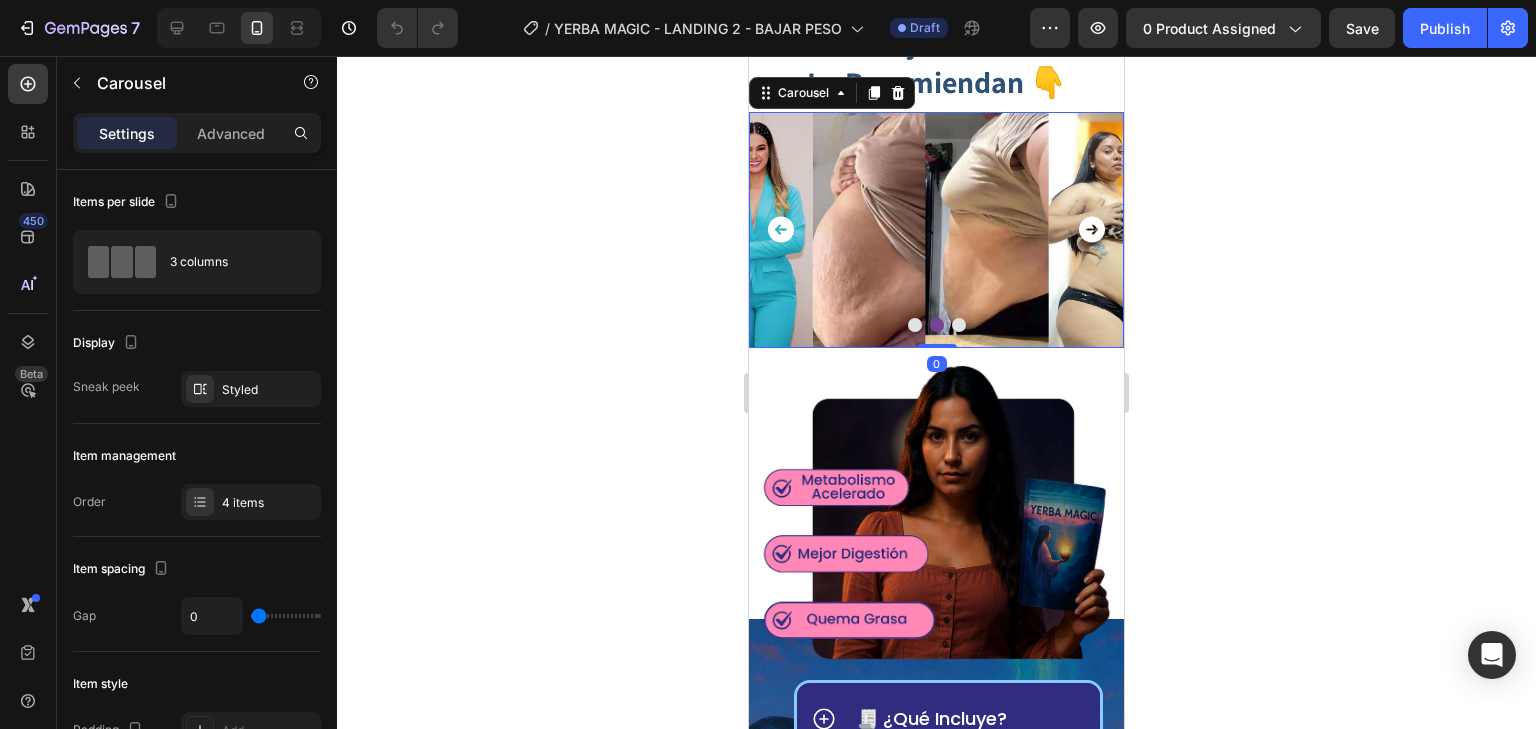 click 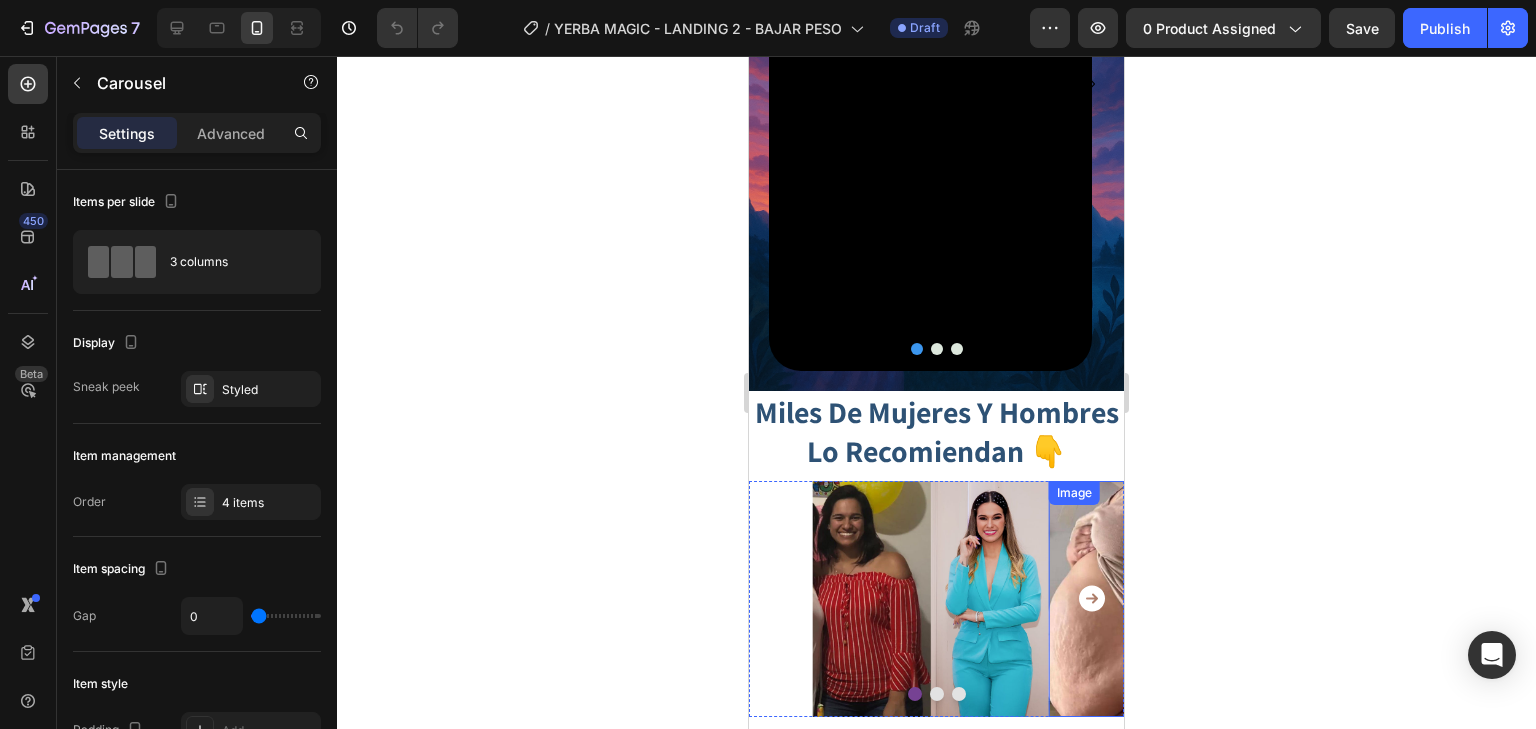 scroll, scrollTop: 2600, scrollLeft: 0, axis: vertical 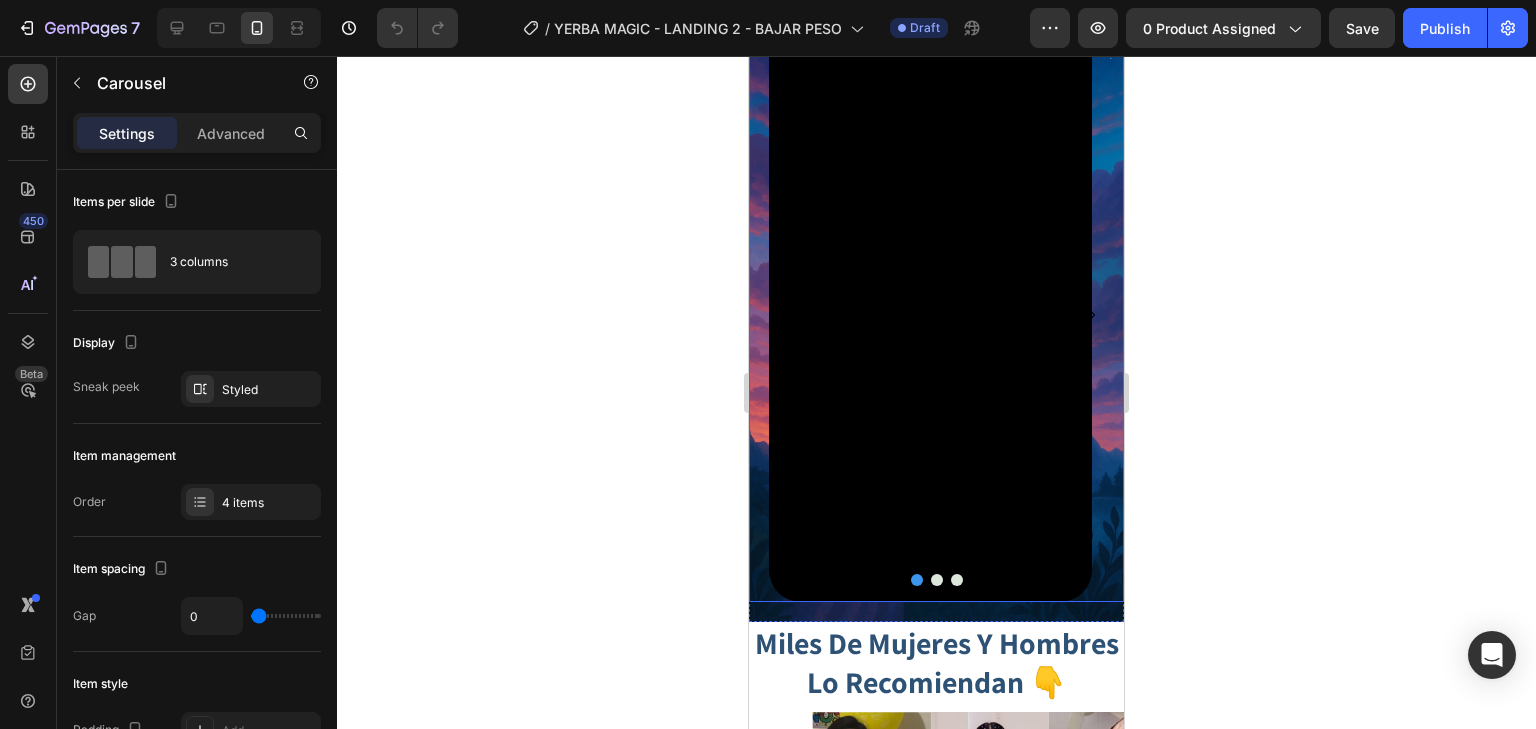 click on "Video" at bounding box center [930, 314] 